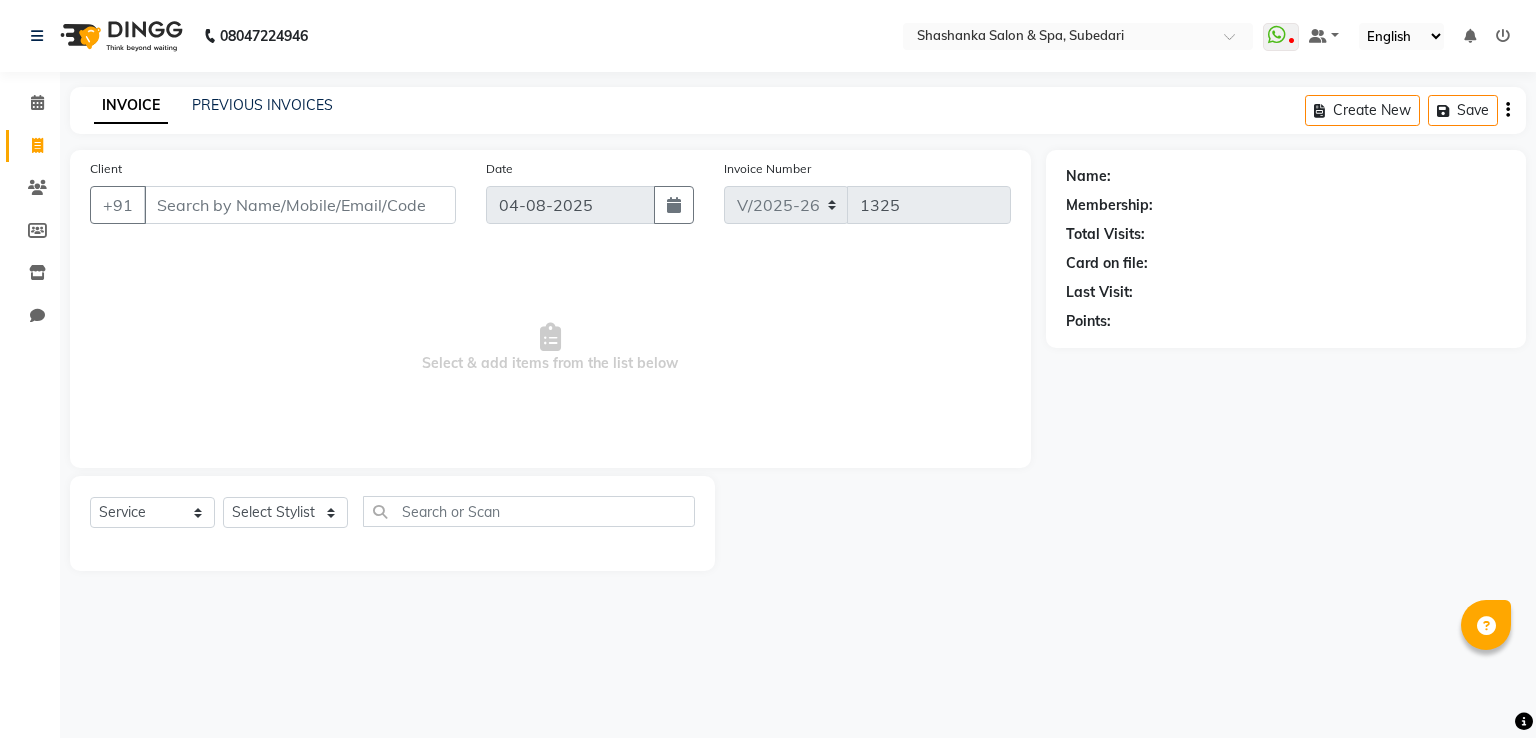 select on "67" 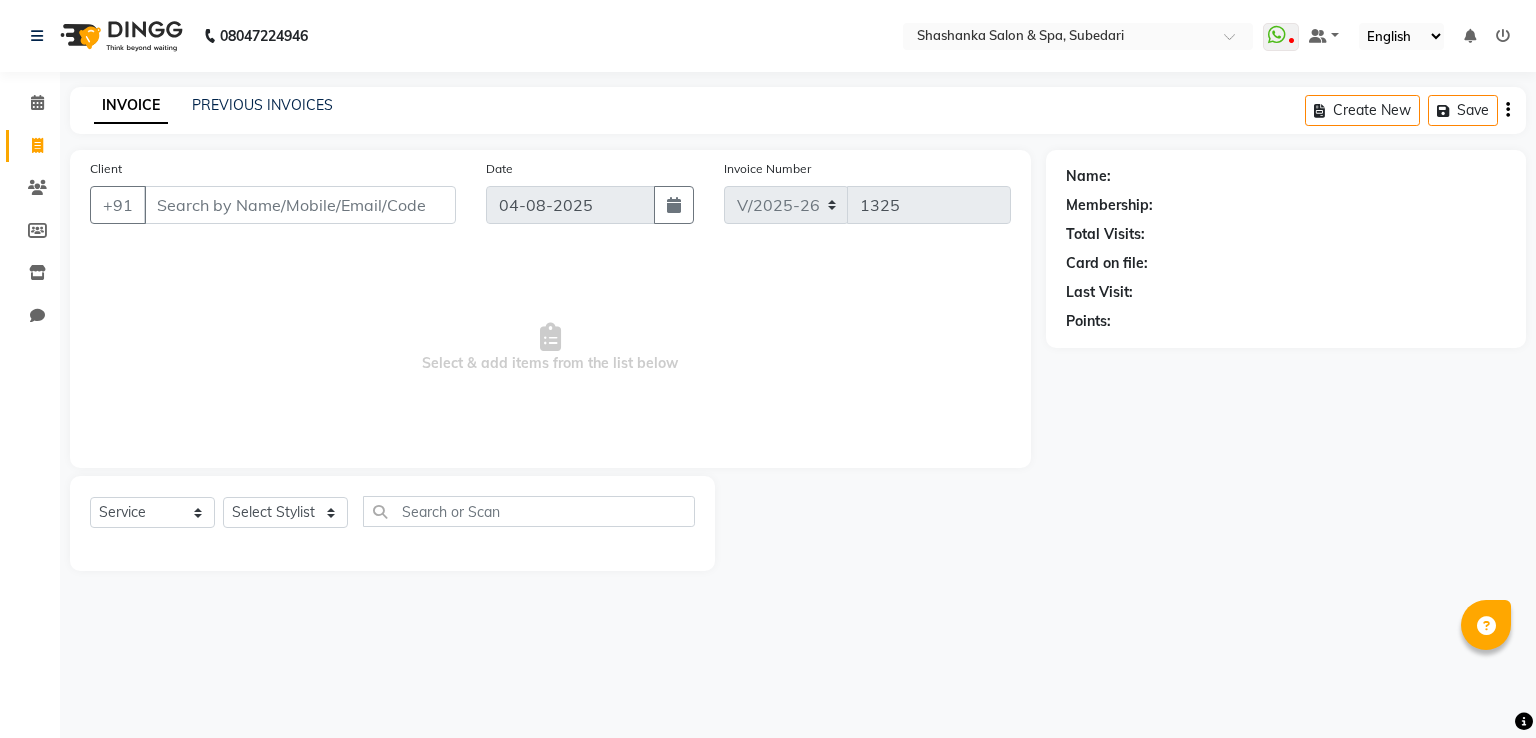 select on "service" 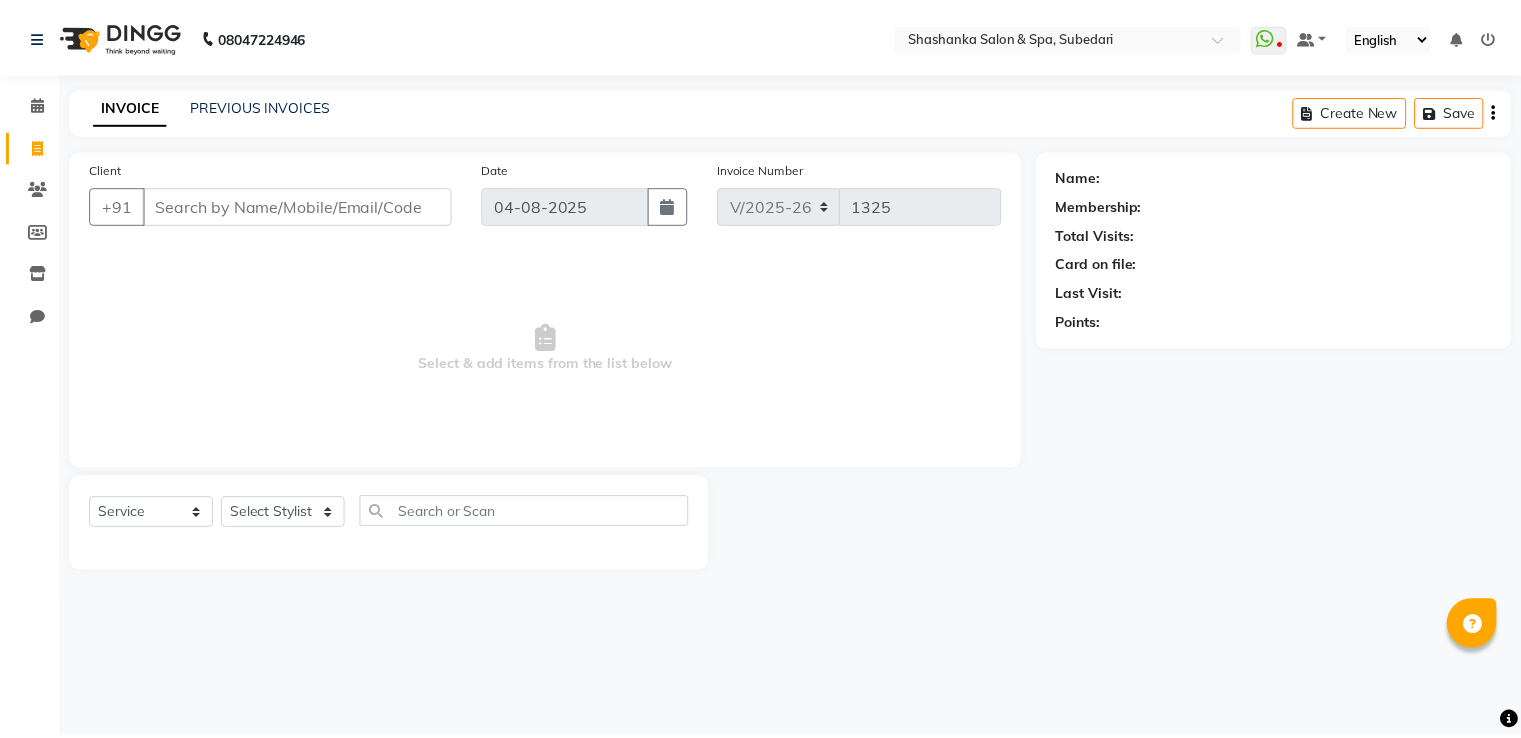 scroll, scrollTop: 0, scrollLeft: 0, axis: both 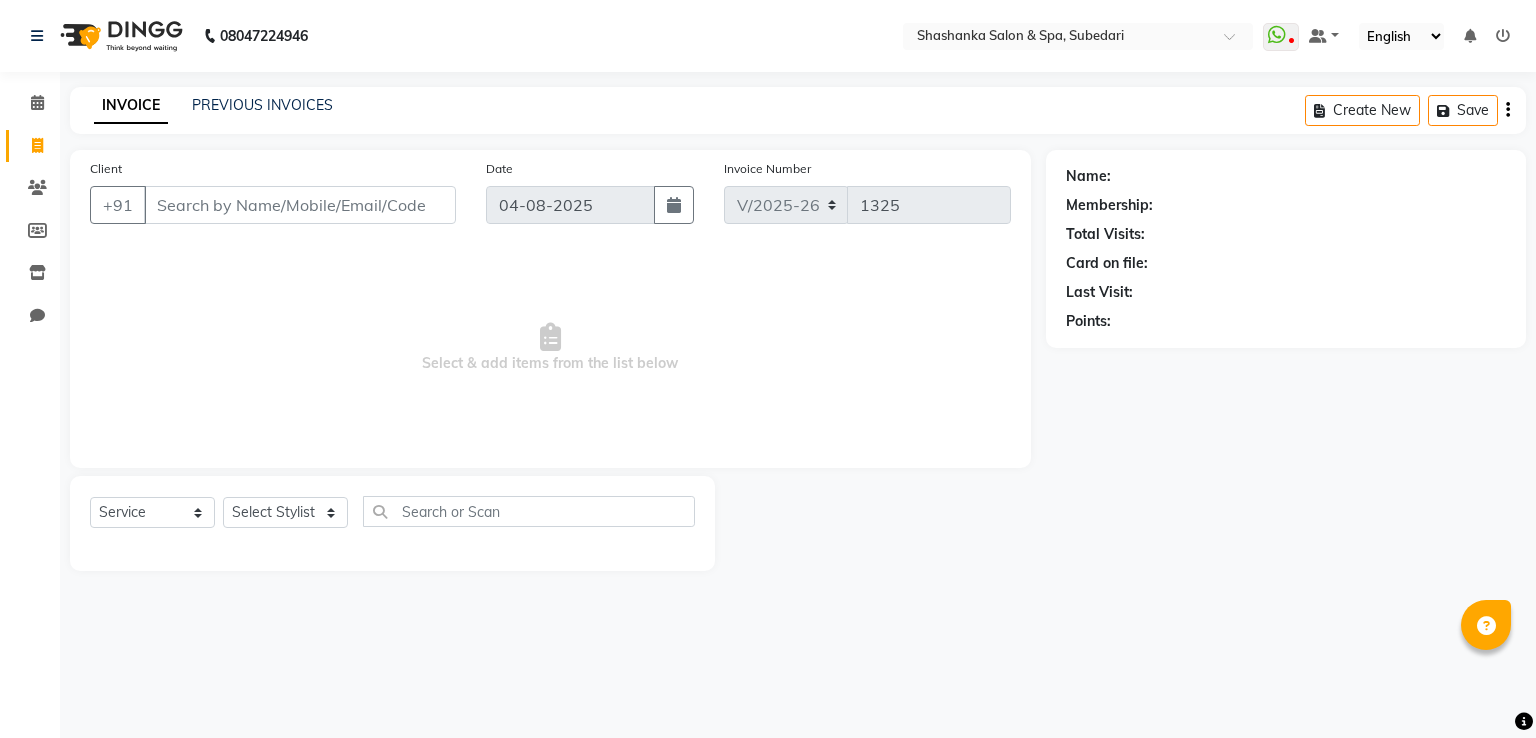 click on "Client" at bounding box center [300, 205] 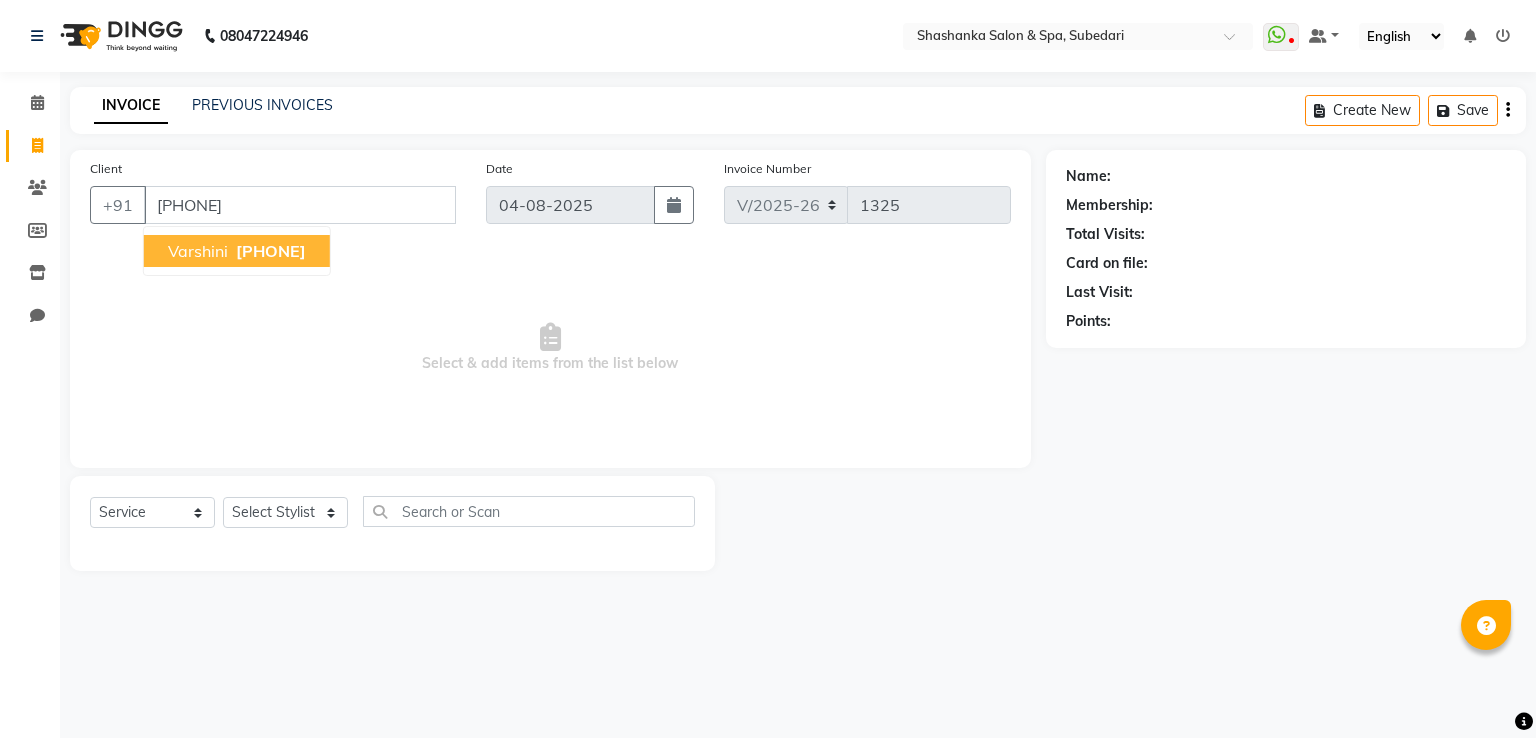 type on "[PHONE]" 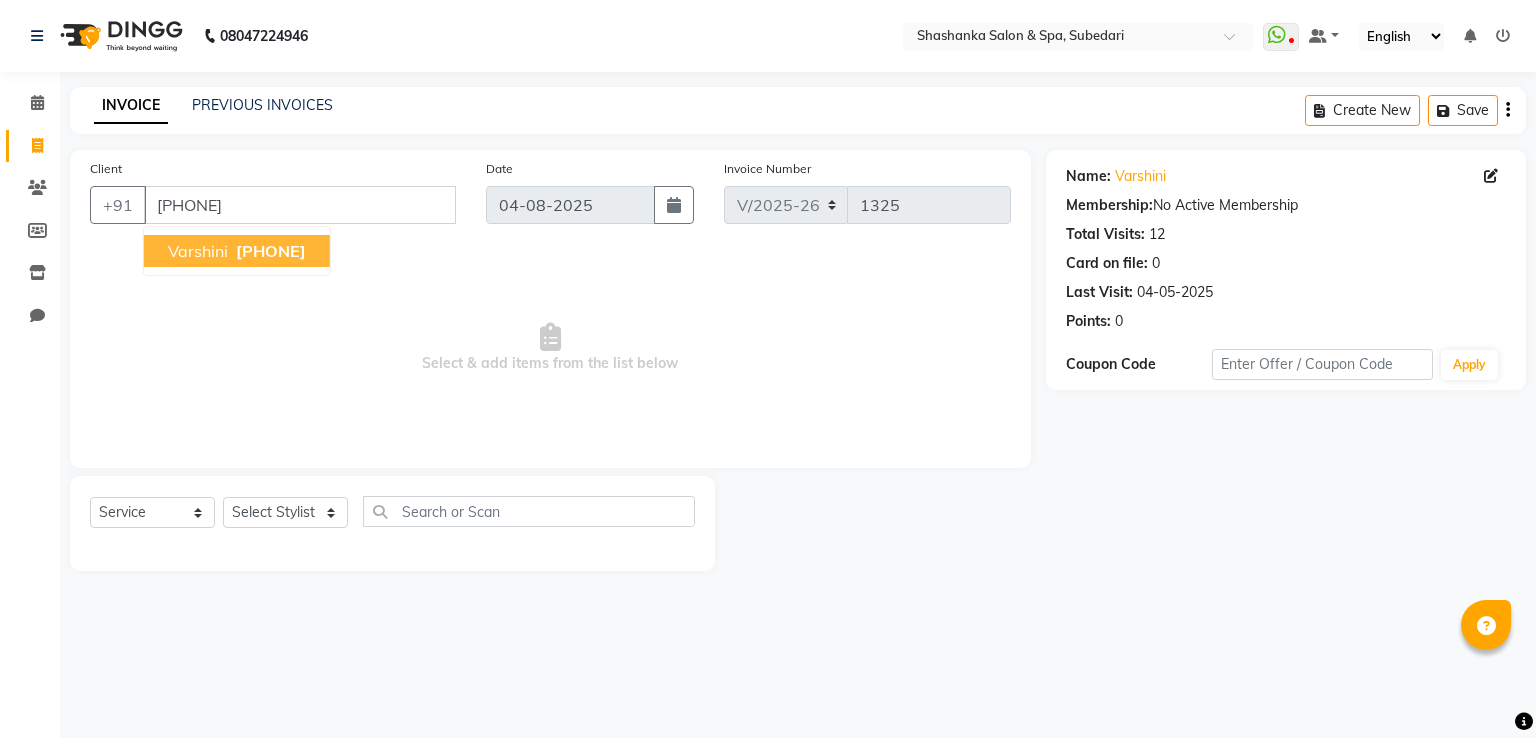 click on "[PHONE]" at bounding box center [271, 251] 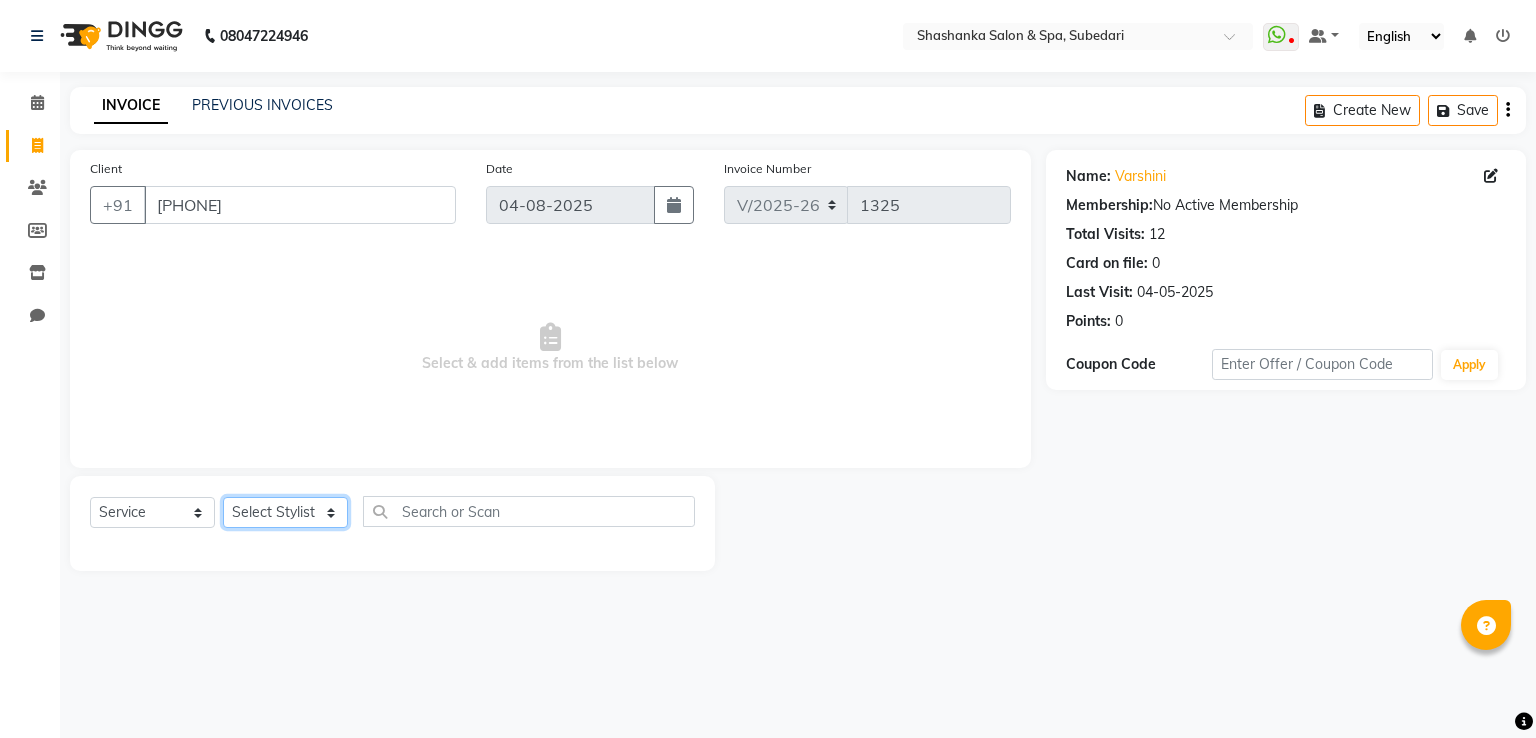 click on "Select Stylist Manasa Ravali Receptionist Renuka Saba saif Soumya J Zeenath" 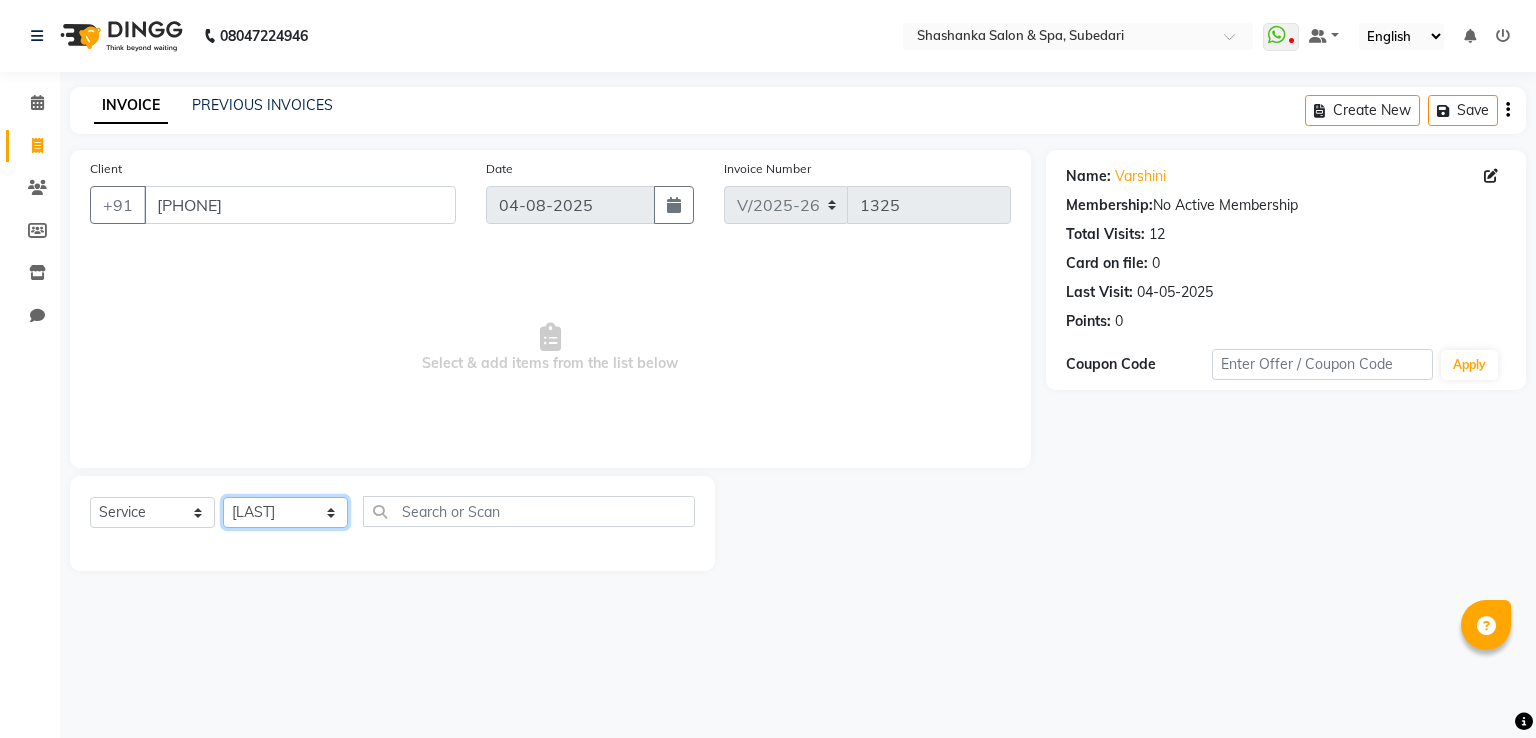 click on "Select Stylist Manasa Ravali Receptionist Renuka Saba saif Soumya J Zeenath" 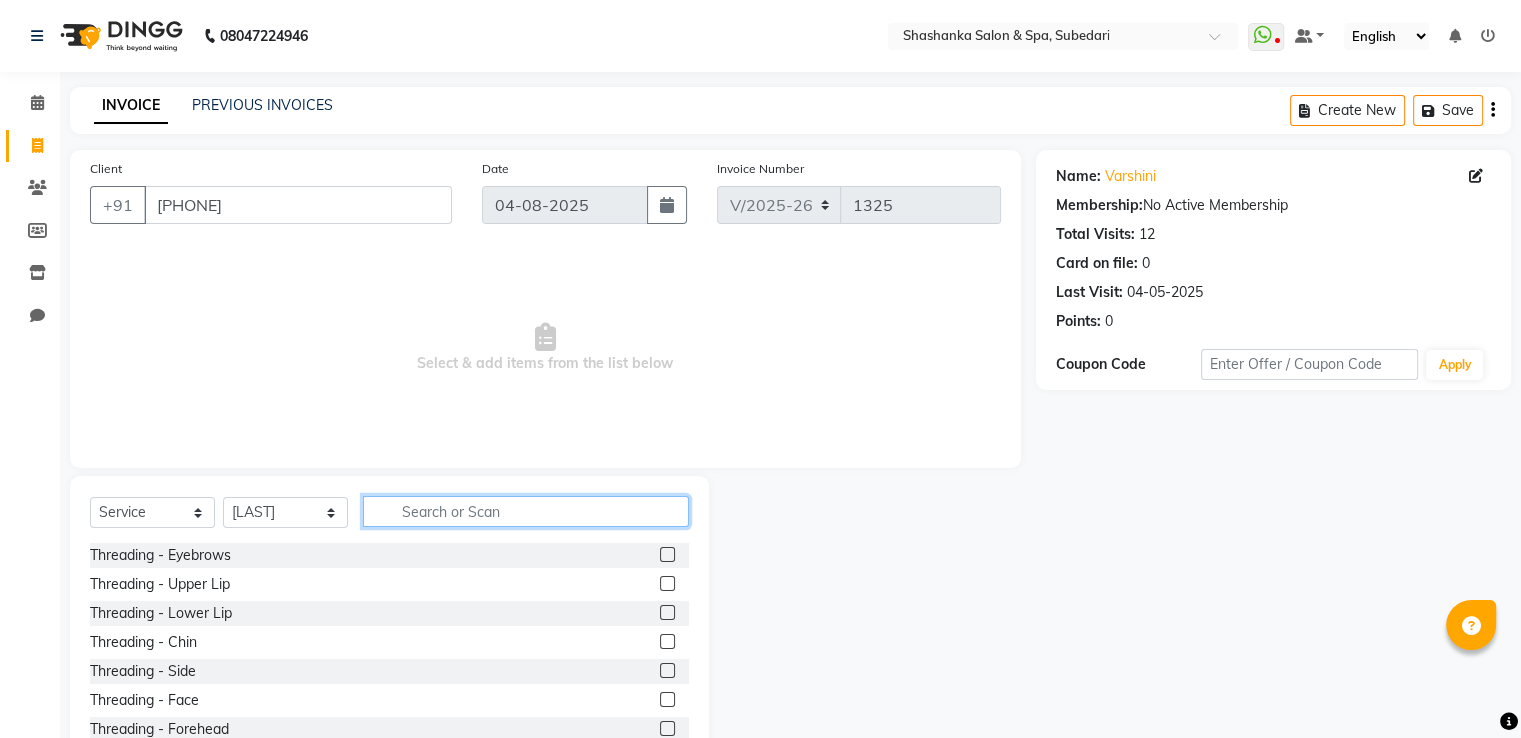 click 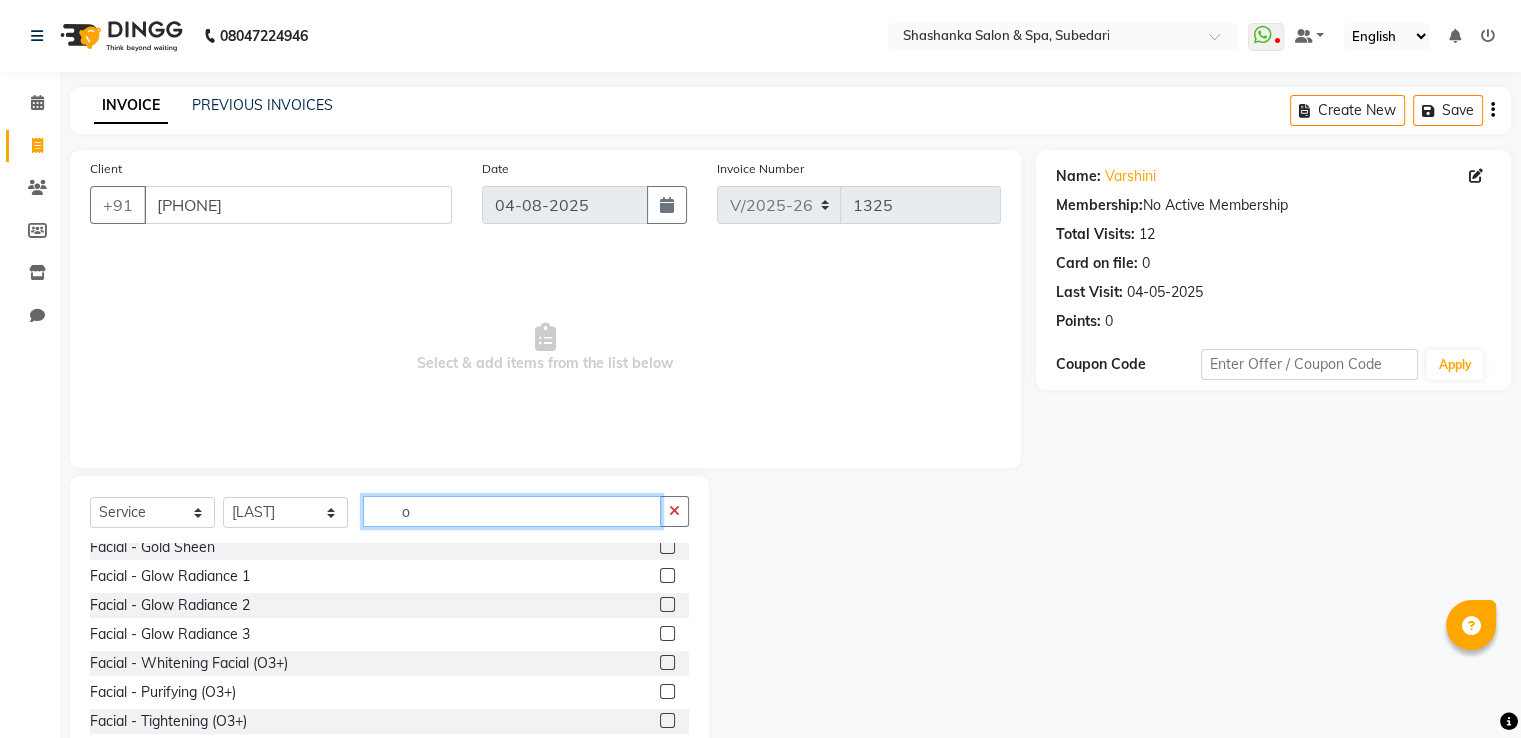scroll, scrollTop: 1249, scrollLeft: 0, axis: vertical 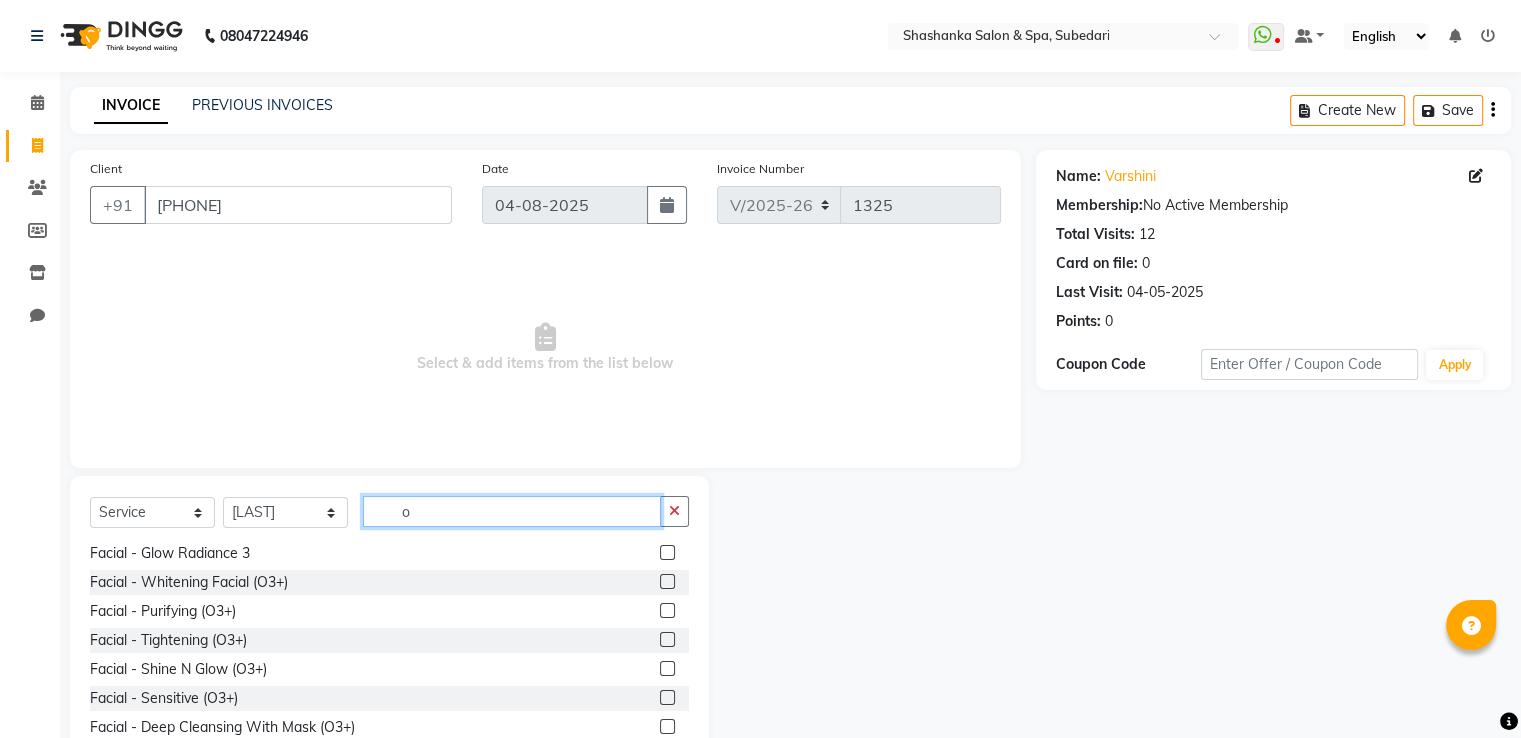 type on "o" 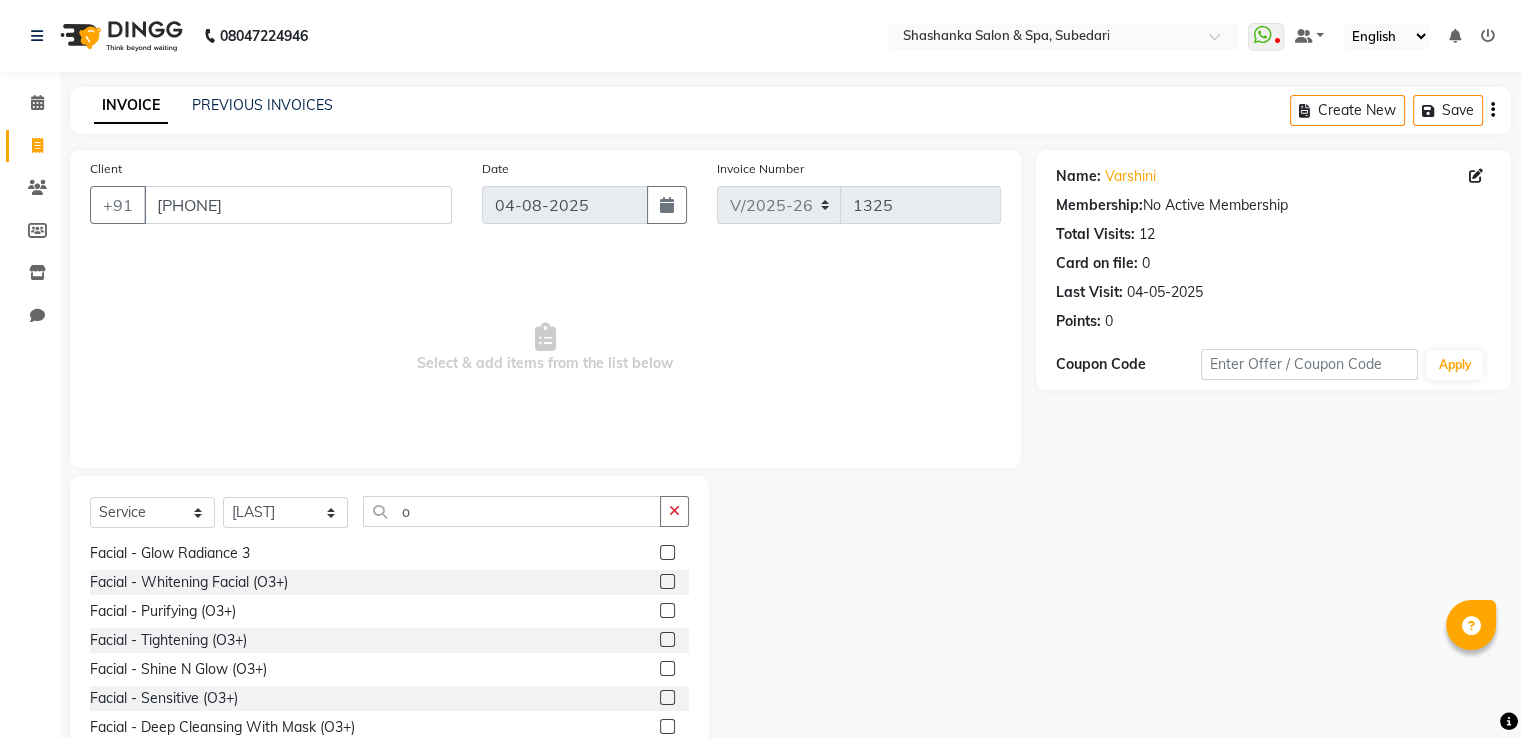 click 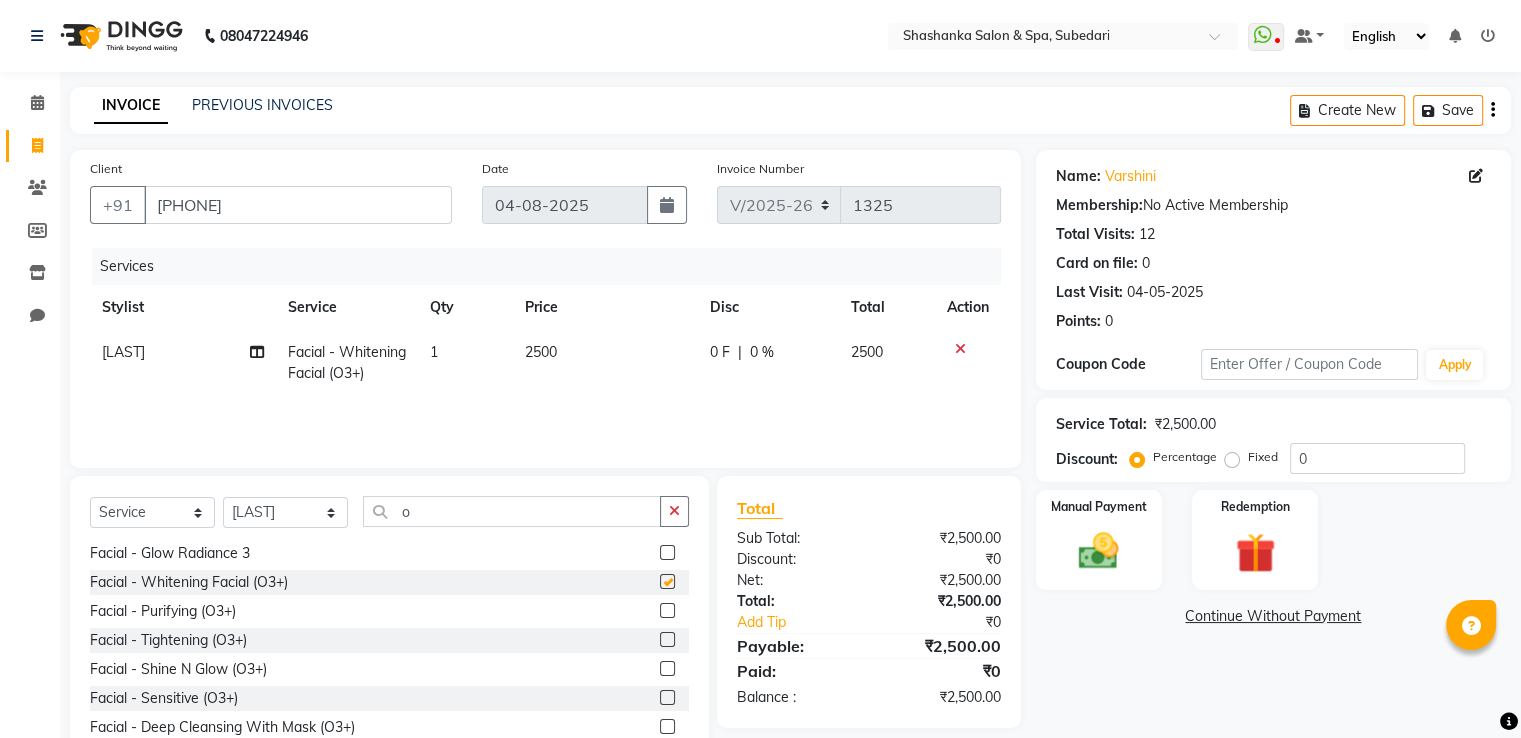 checkbox on "false" 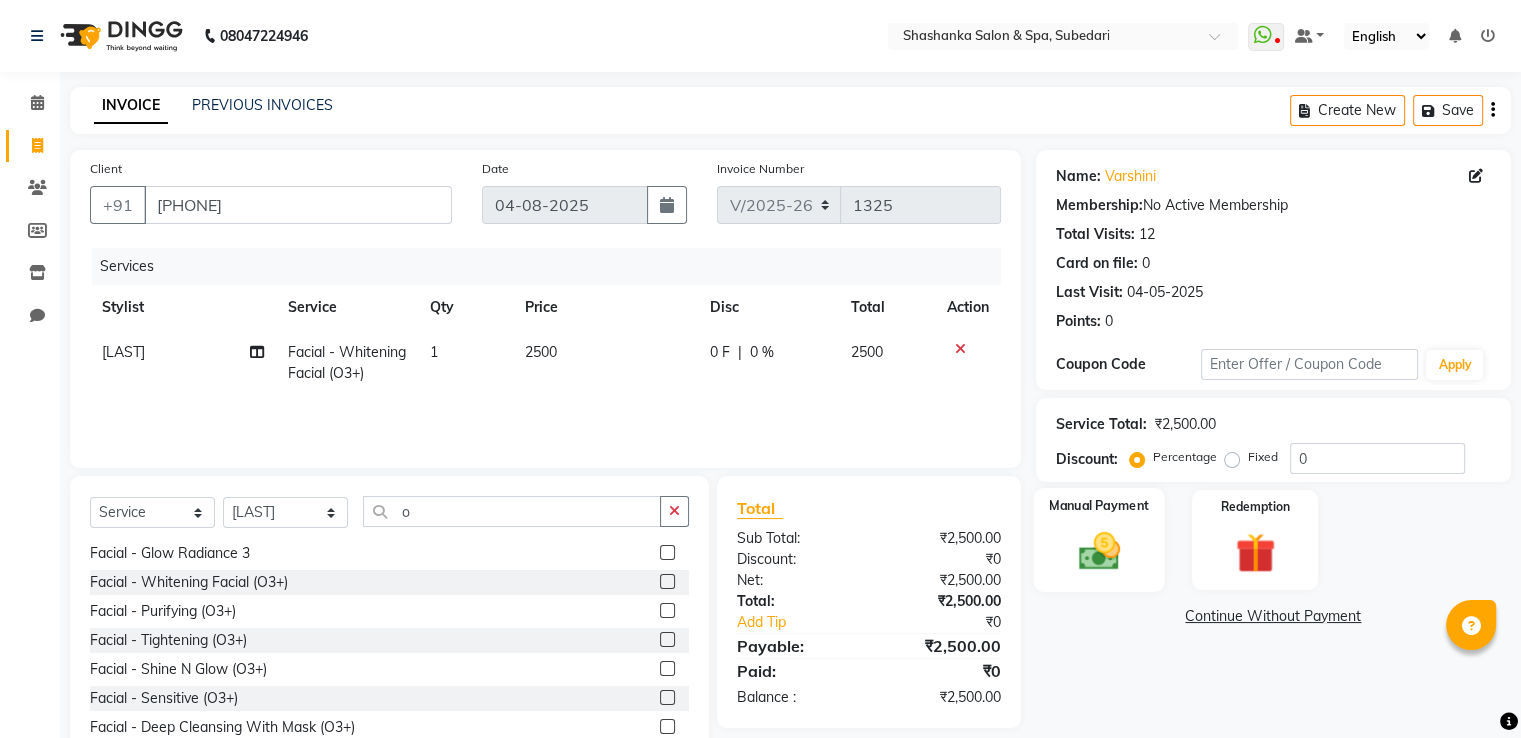 click 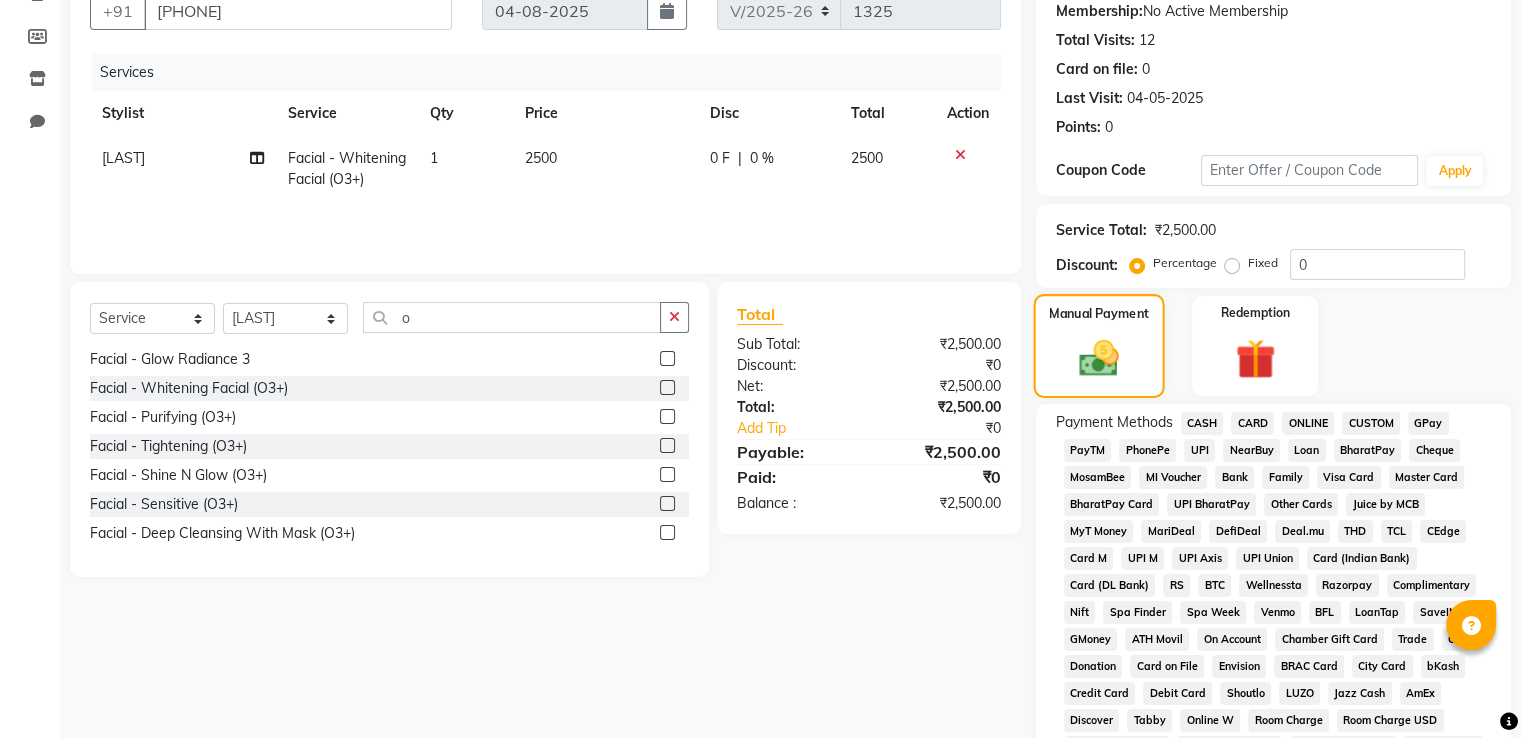 scroll, scrollTop: 195, scrollLeft: 0, axis: vertical 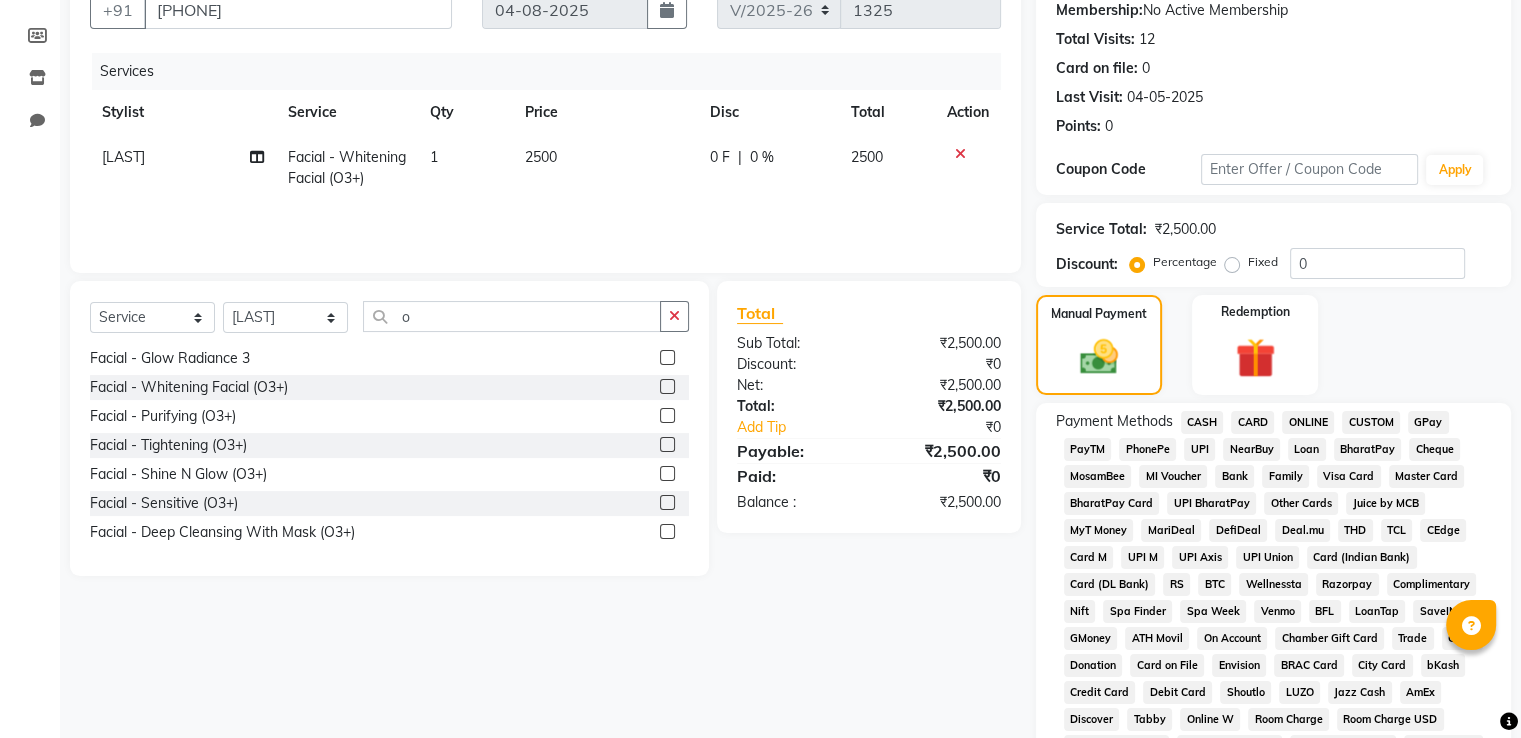 click 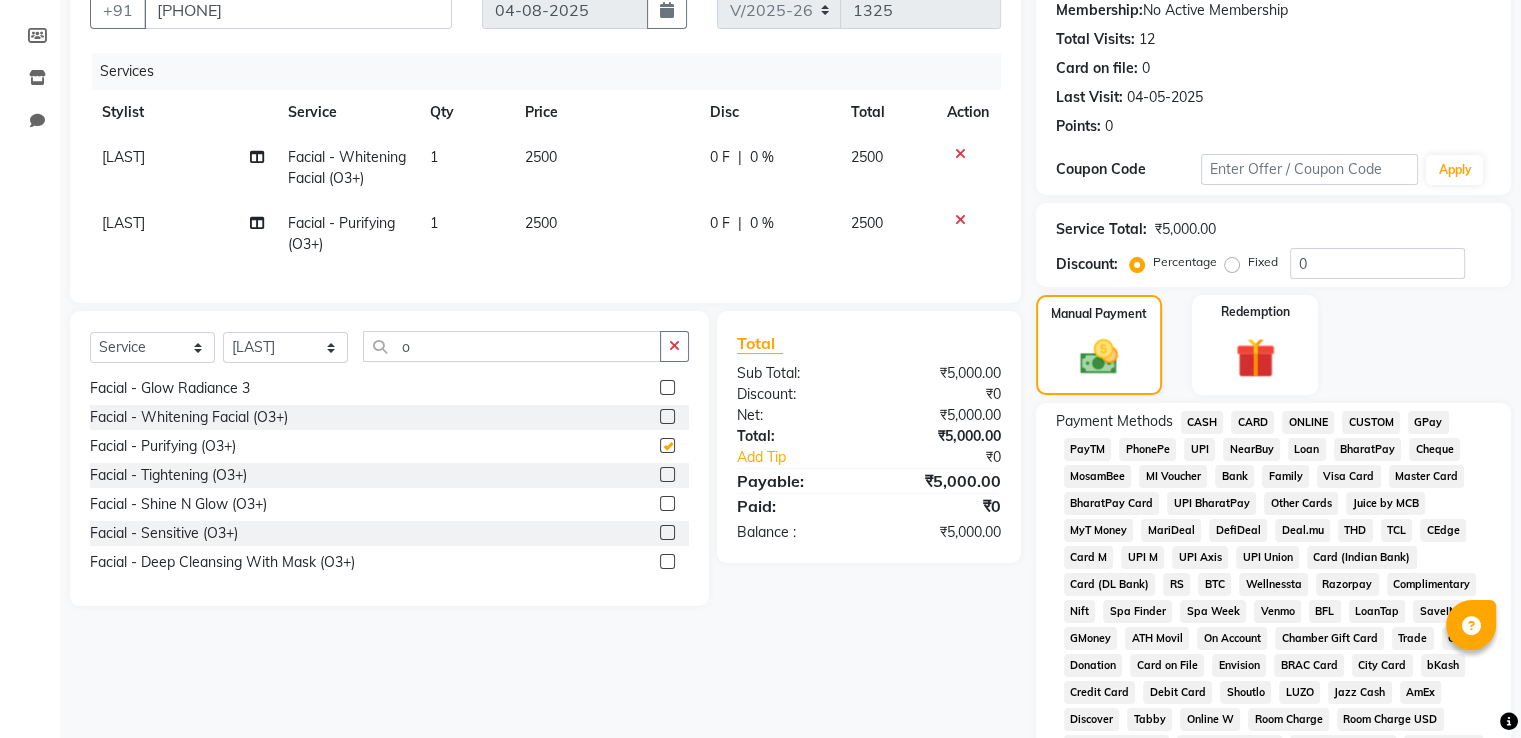 checkbox on "false" 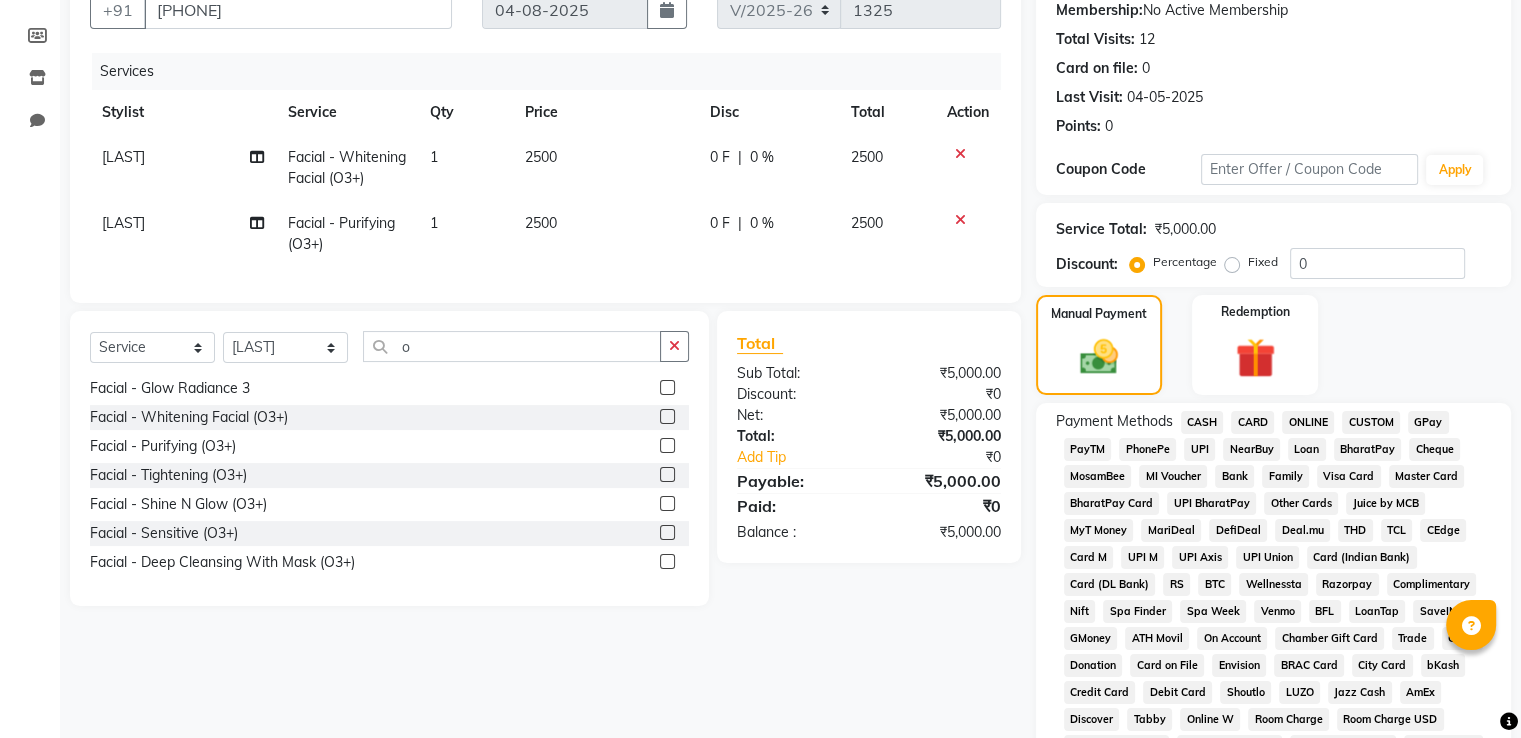 click 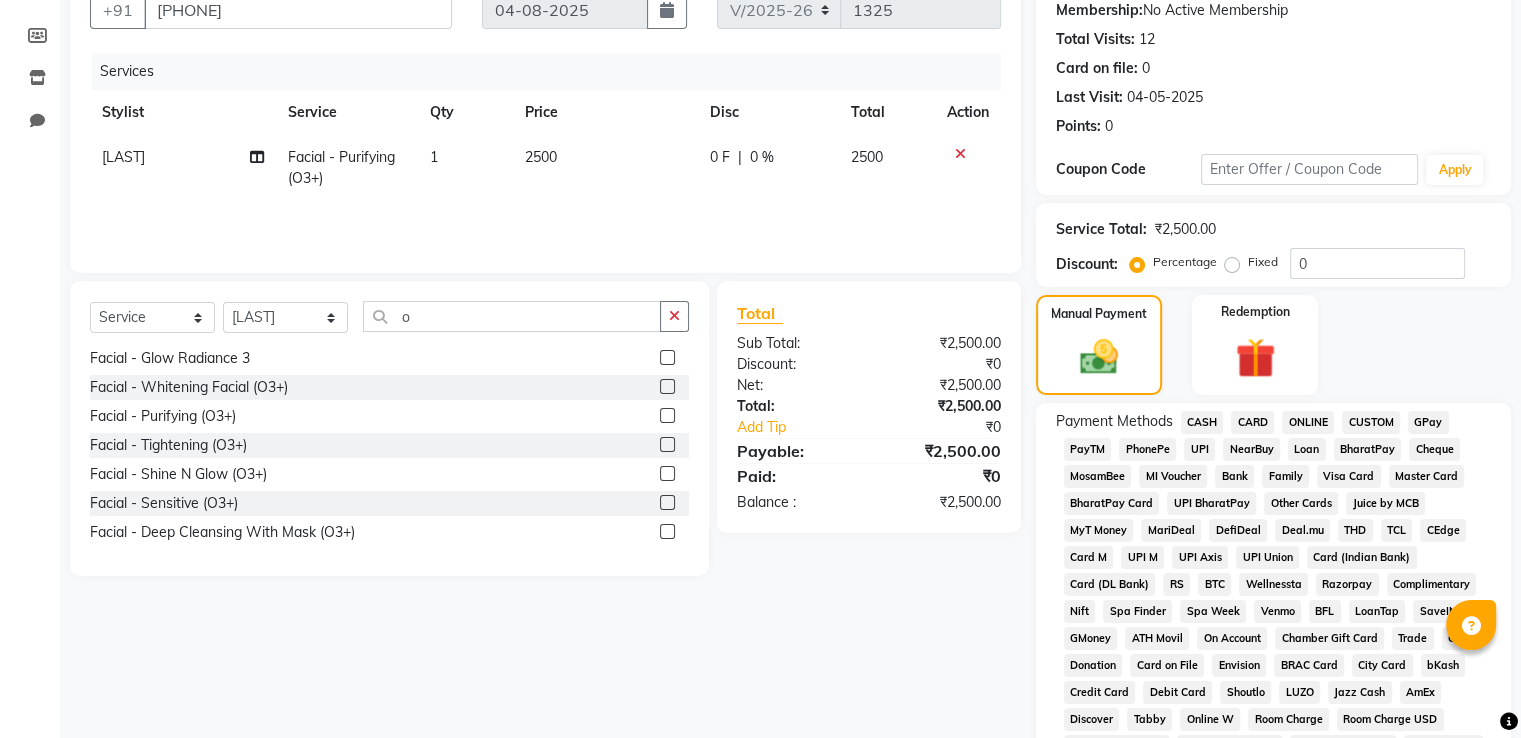 click on "GPay" 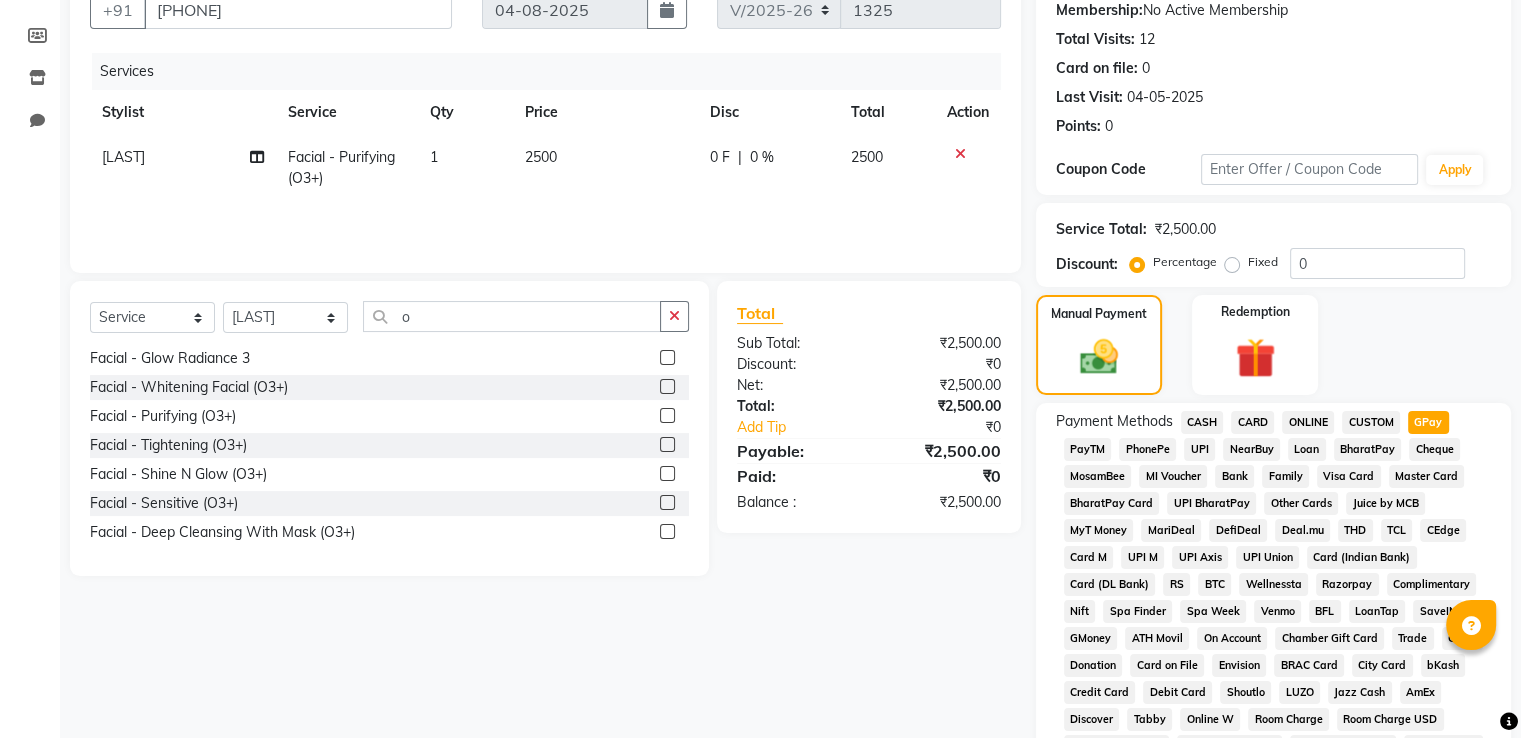 scroll, scrollTop: 609, scrollLeft: 0, axis: vertical 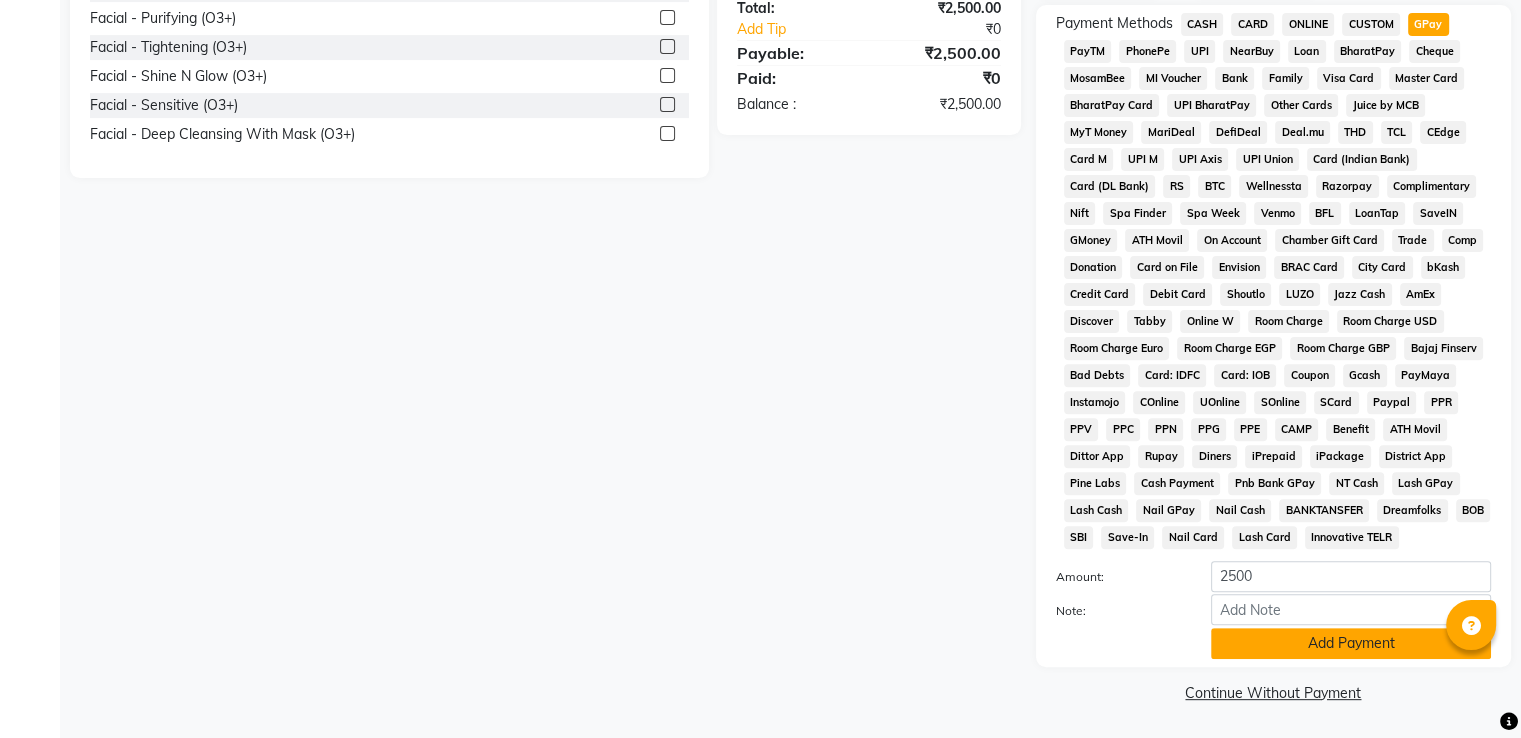 click on "Add Payment" 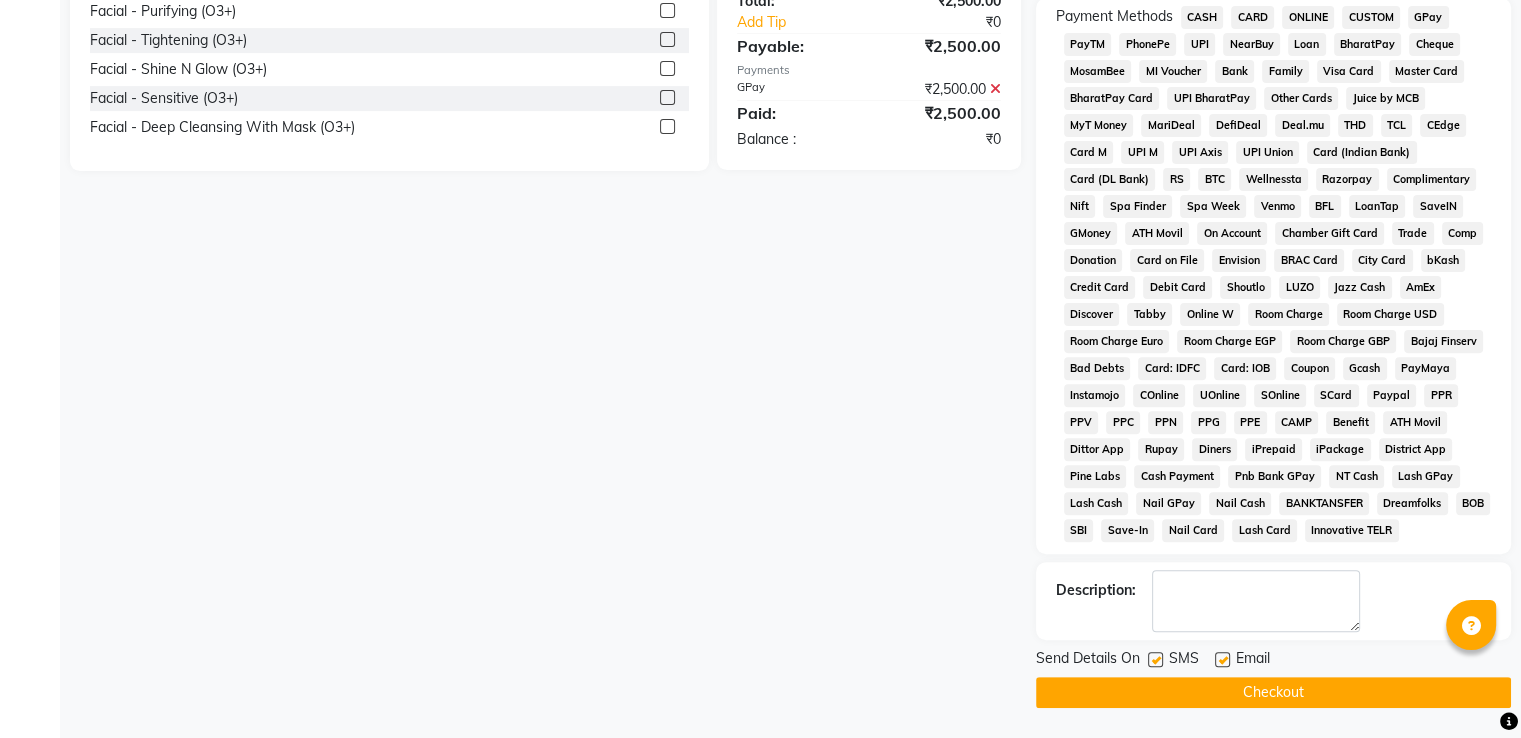 click on "Checkout" 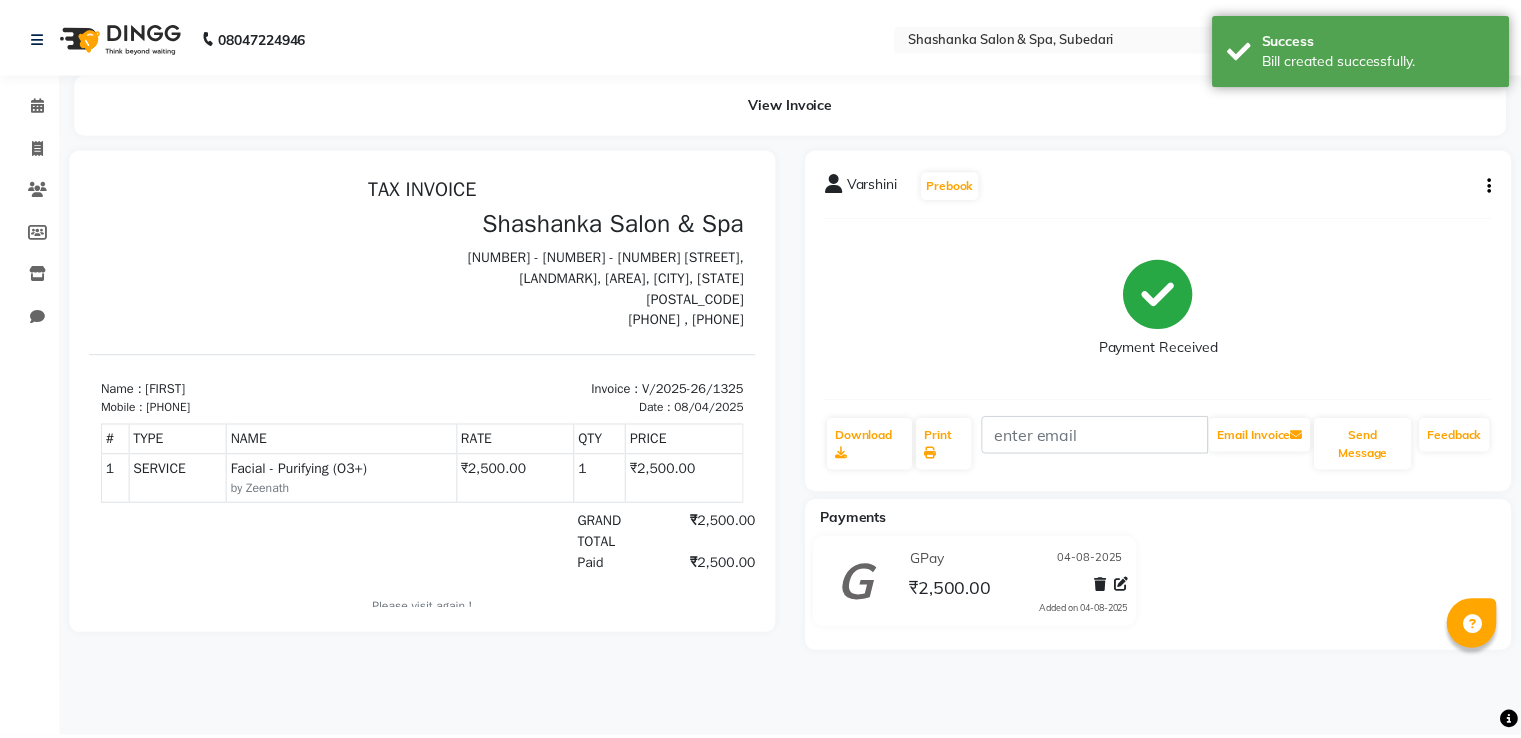 scroll, scrollTop: 0, scrollLeft: 0, axis: both 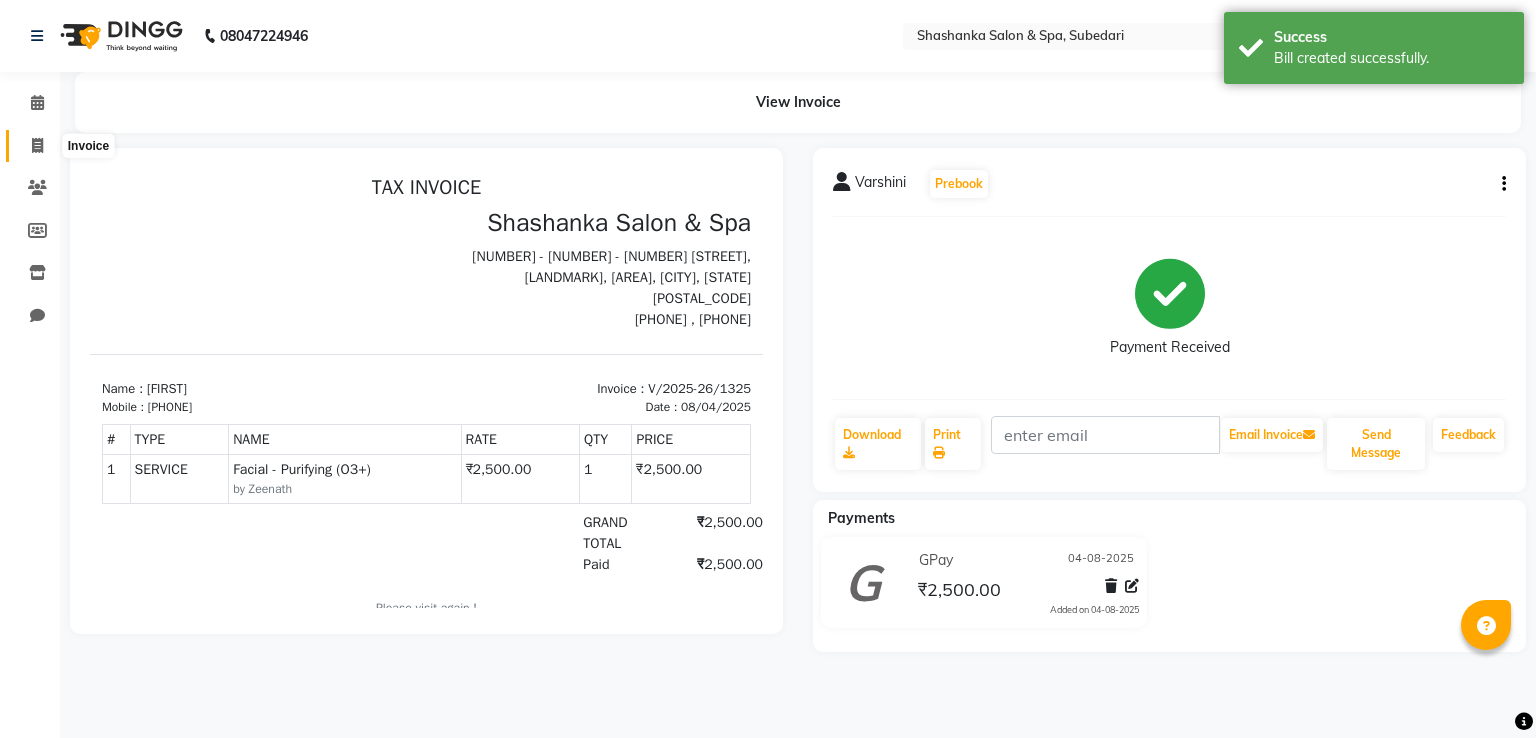 click 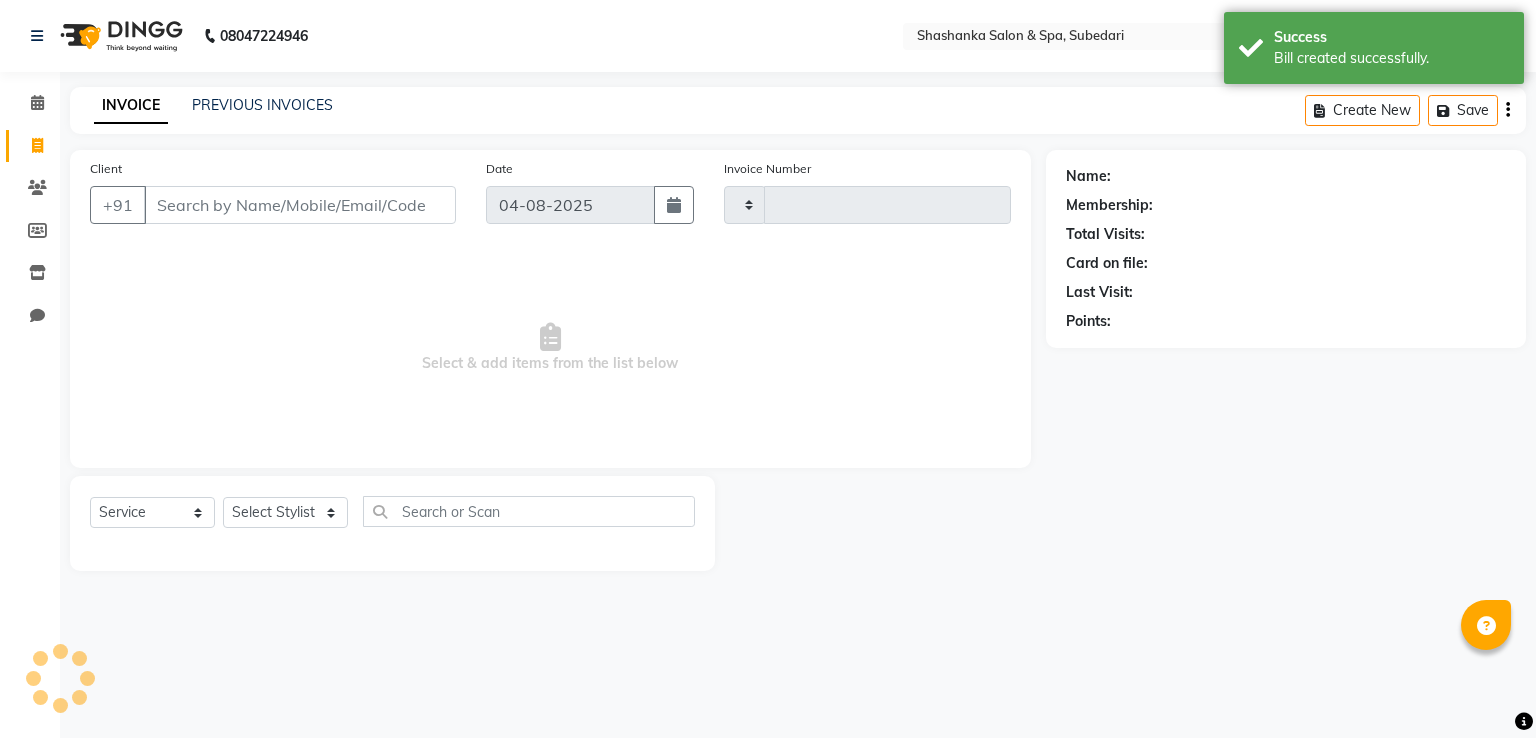 type on "1326" 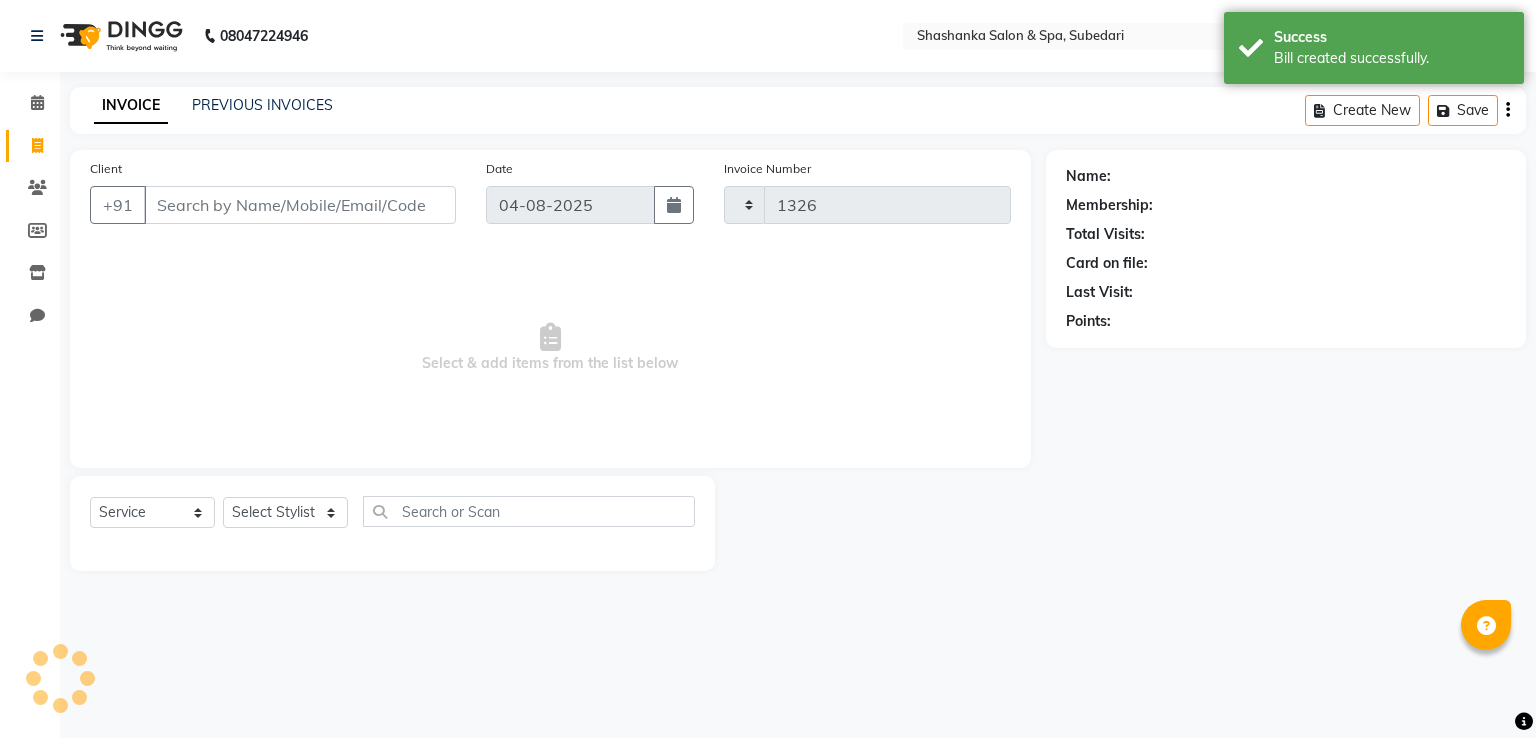 select on "67" 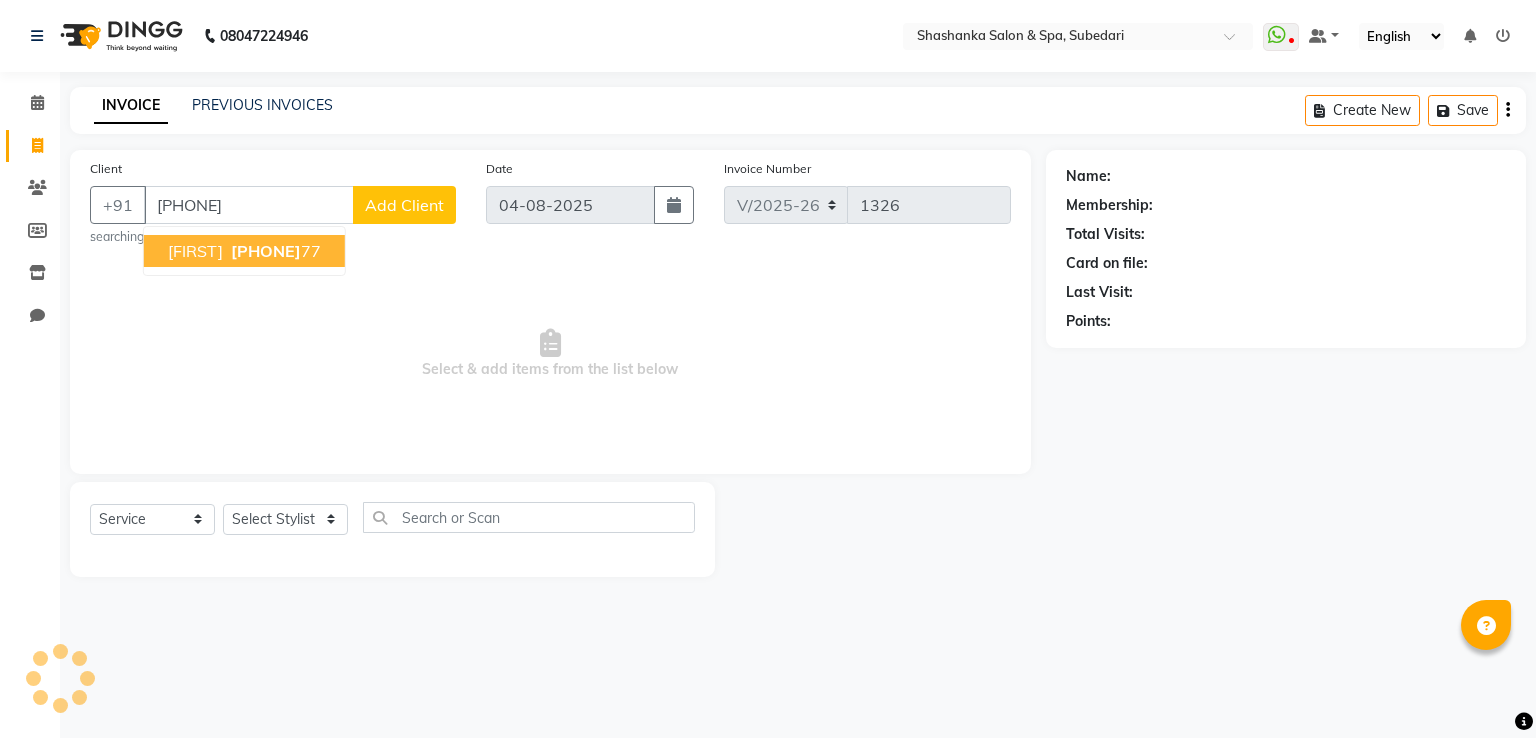 type on "[PHONE]" 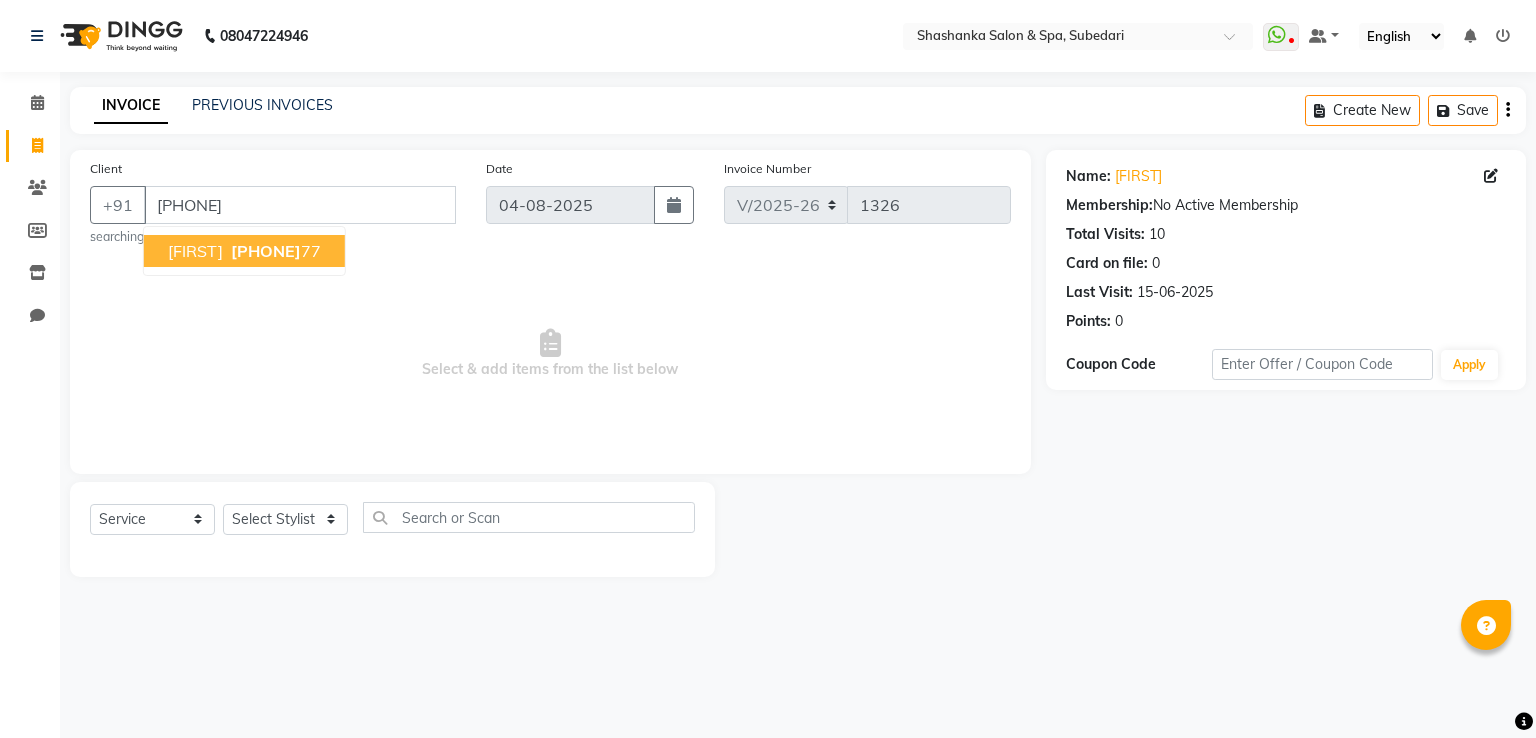 click on "[PHONE]" at bounding box center [266, 251] 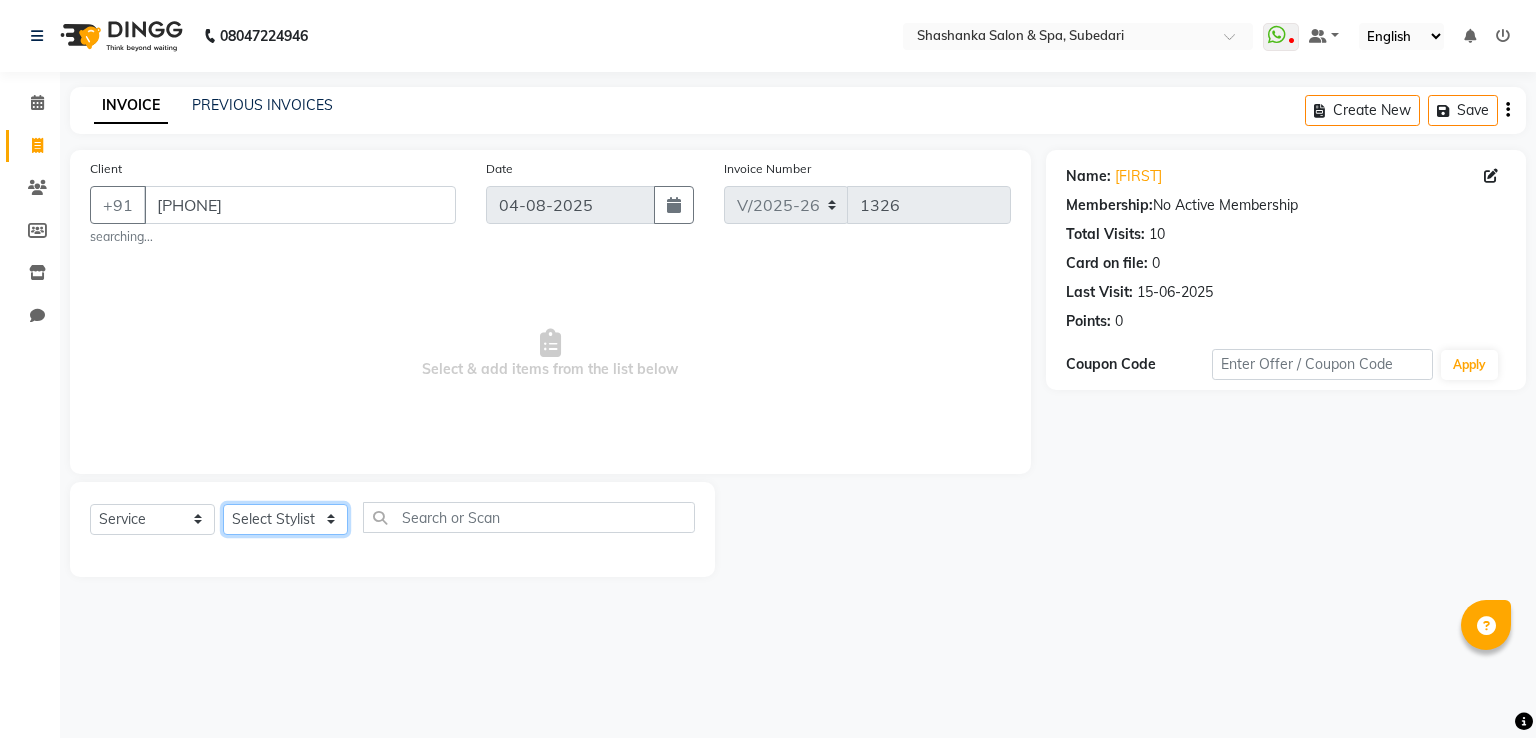 click on "Select Stylist Manasa Ravali Receptionist Renuka Saba saif Soumya J Zeenath" 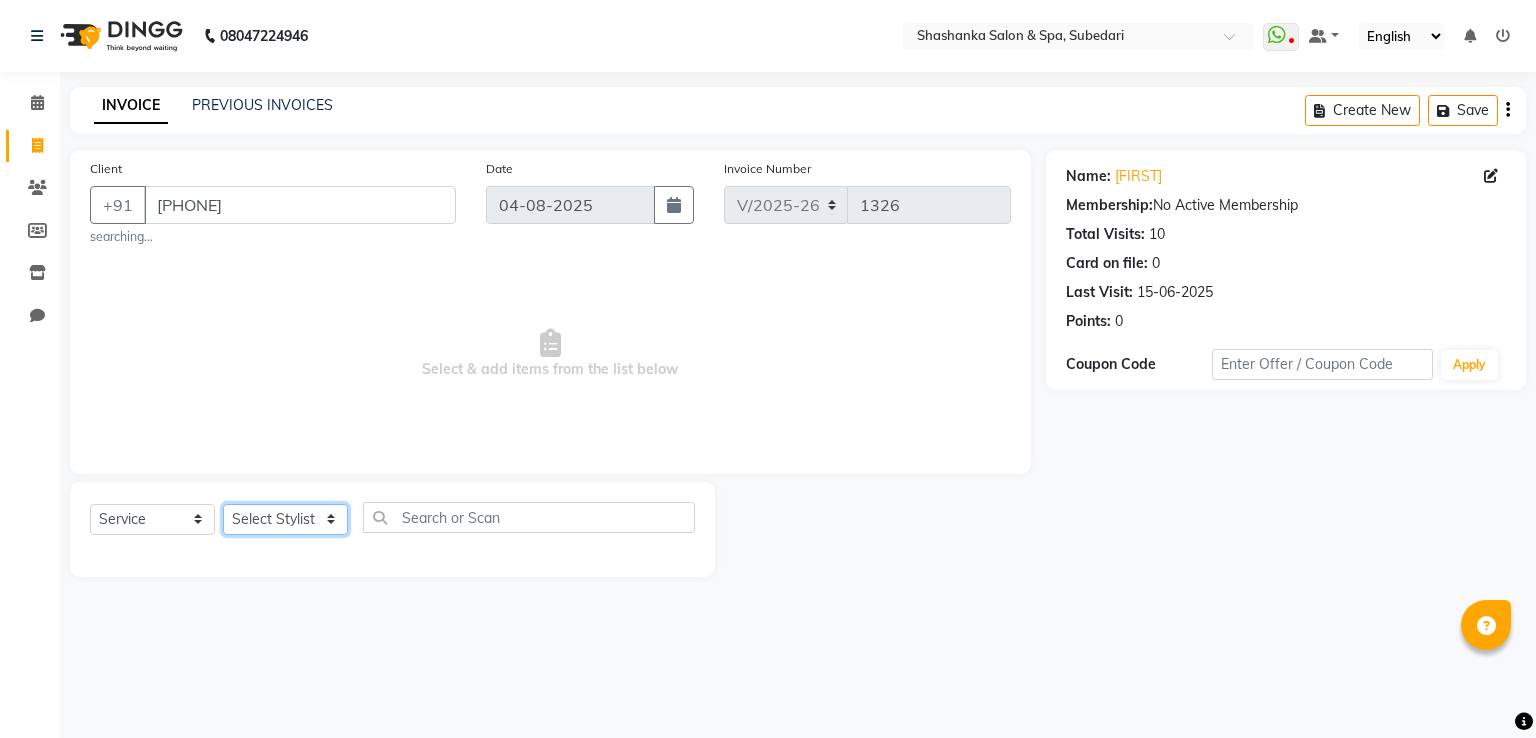 select on "20459" 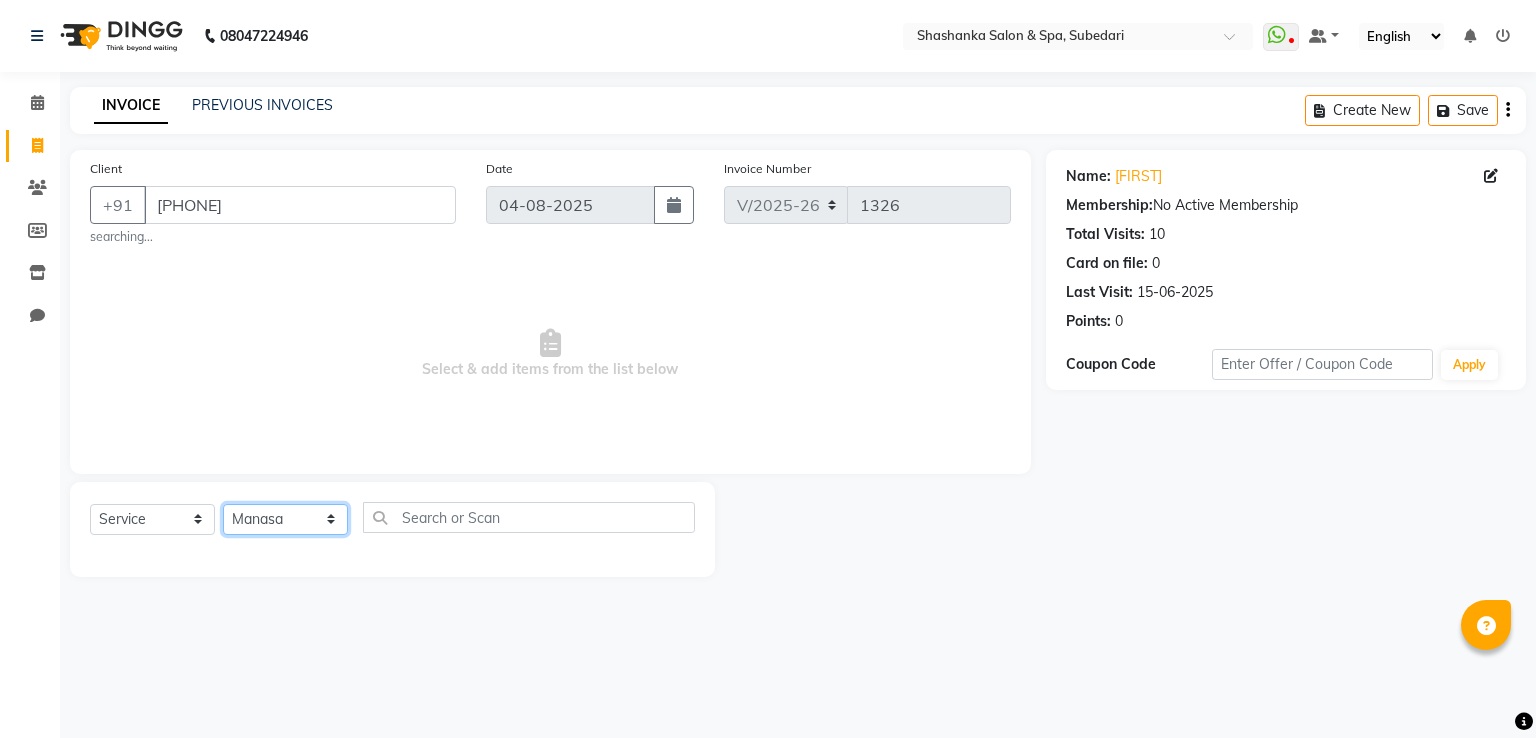 click on "Select Stylist Manasa Ravali Receptionist Renuka Saba saif Soumya J Zeenath" 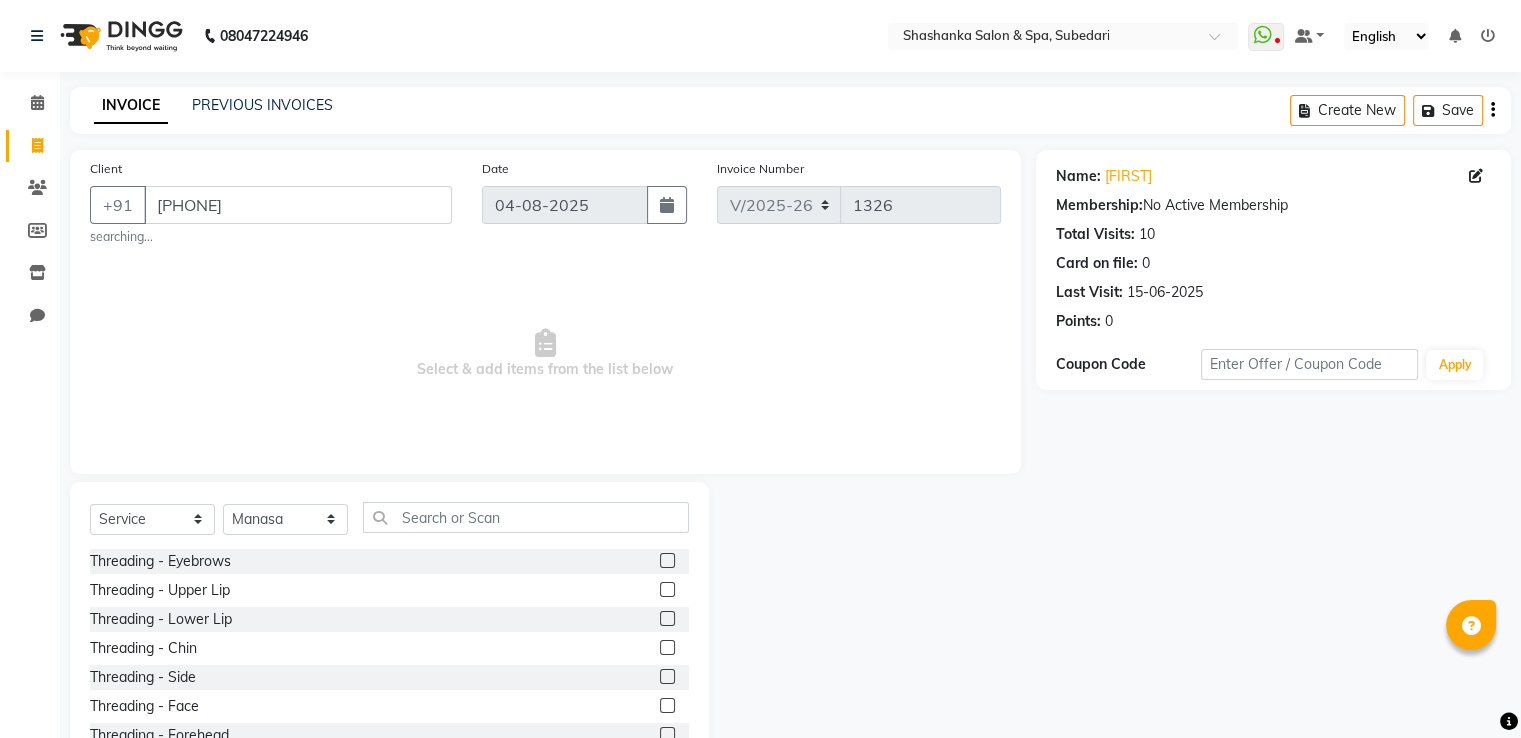 click 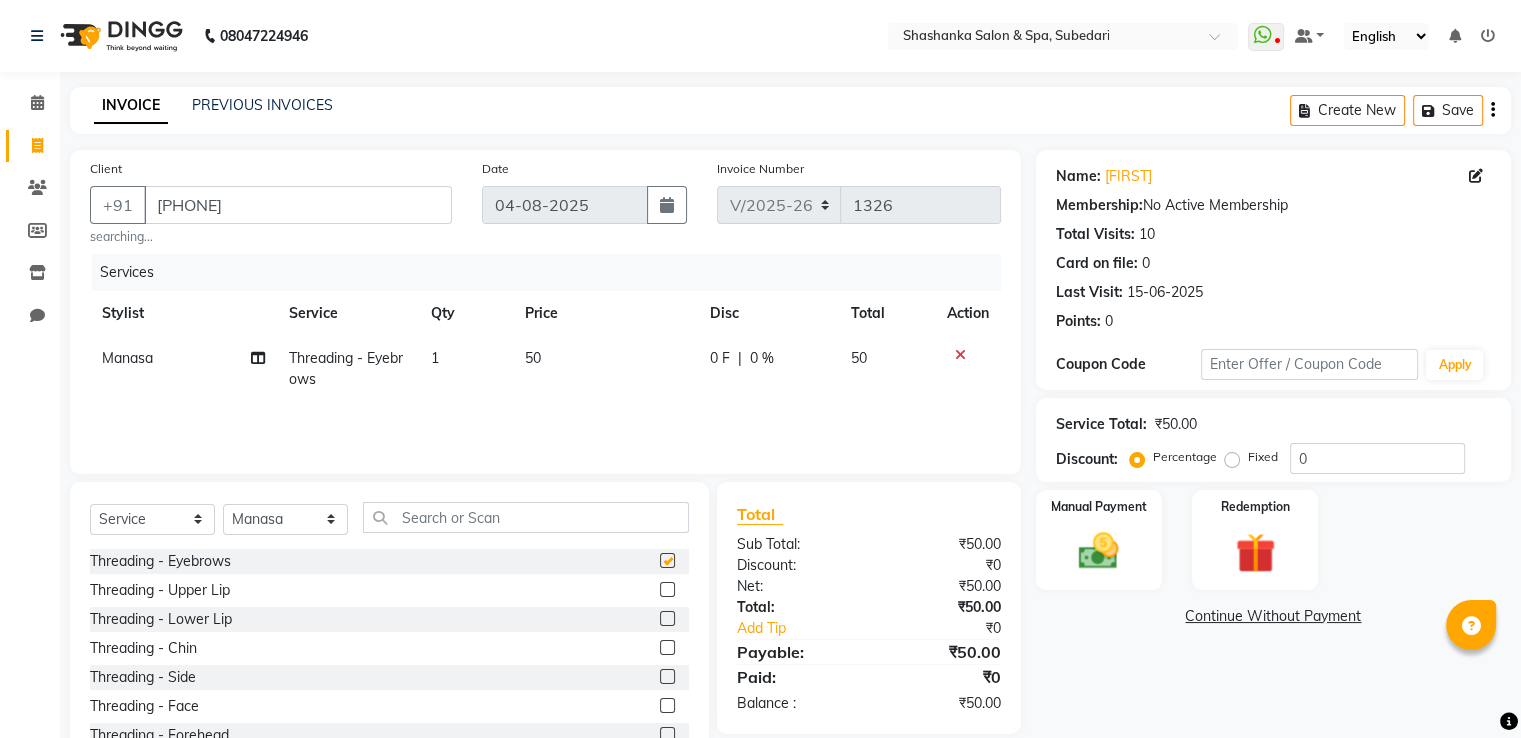 checkbox on "false" 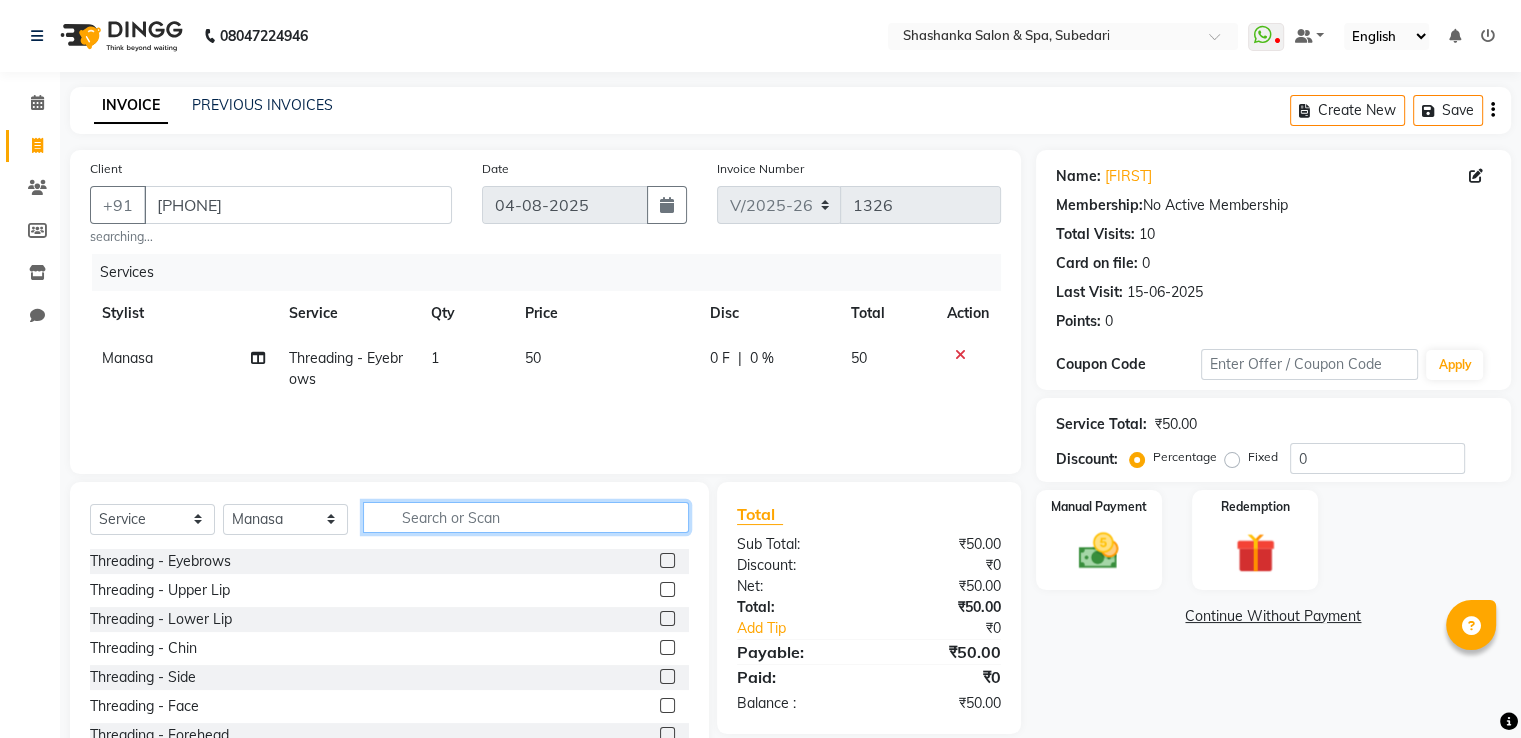 click 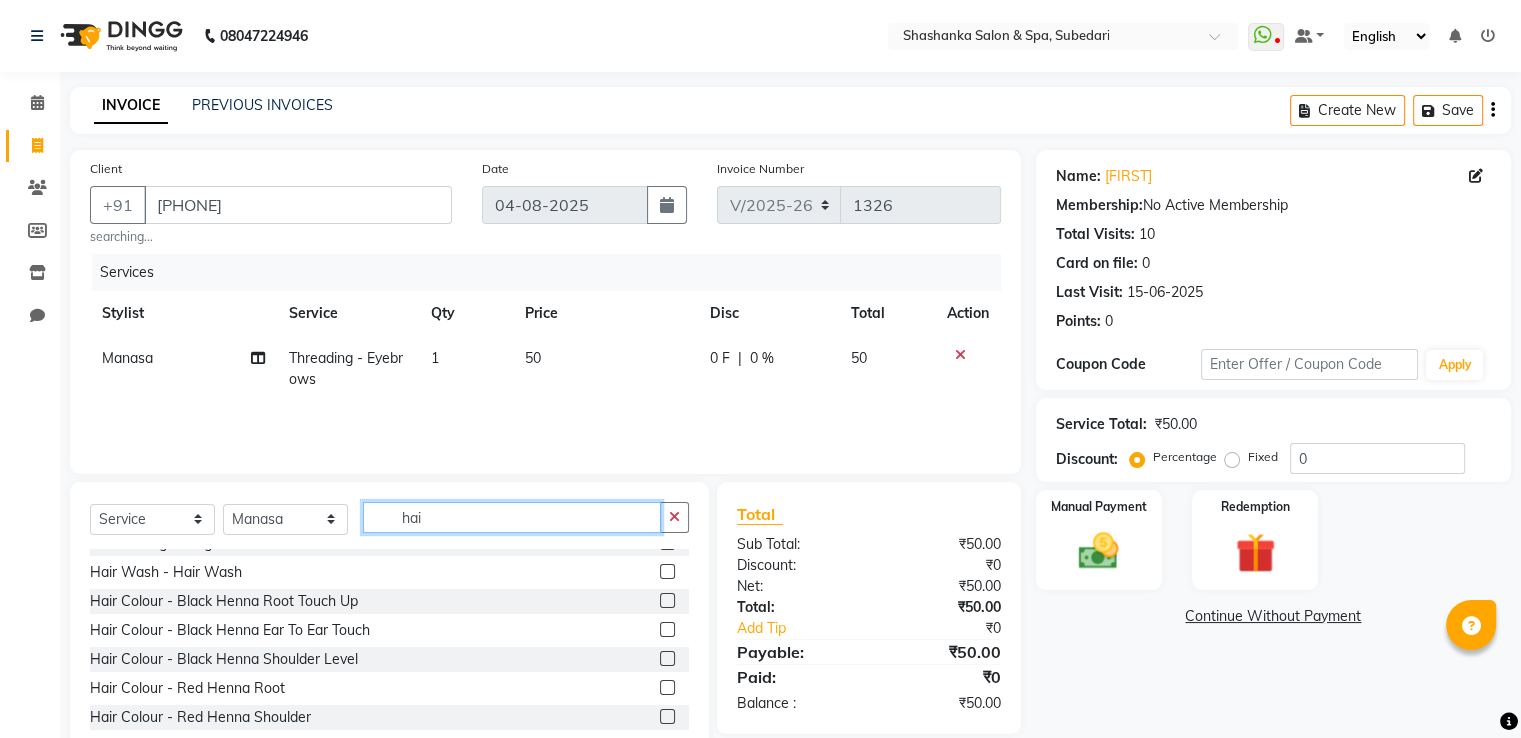scroll, scrollTop: 356, scrollLeft: 0, axis: vertical 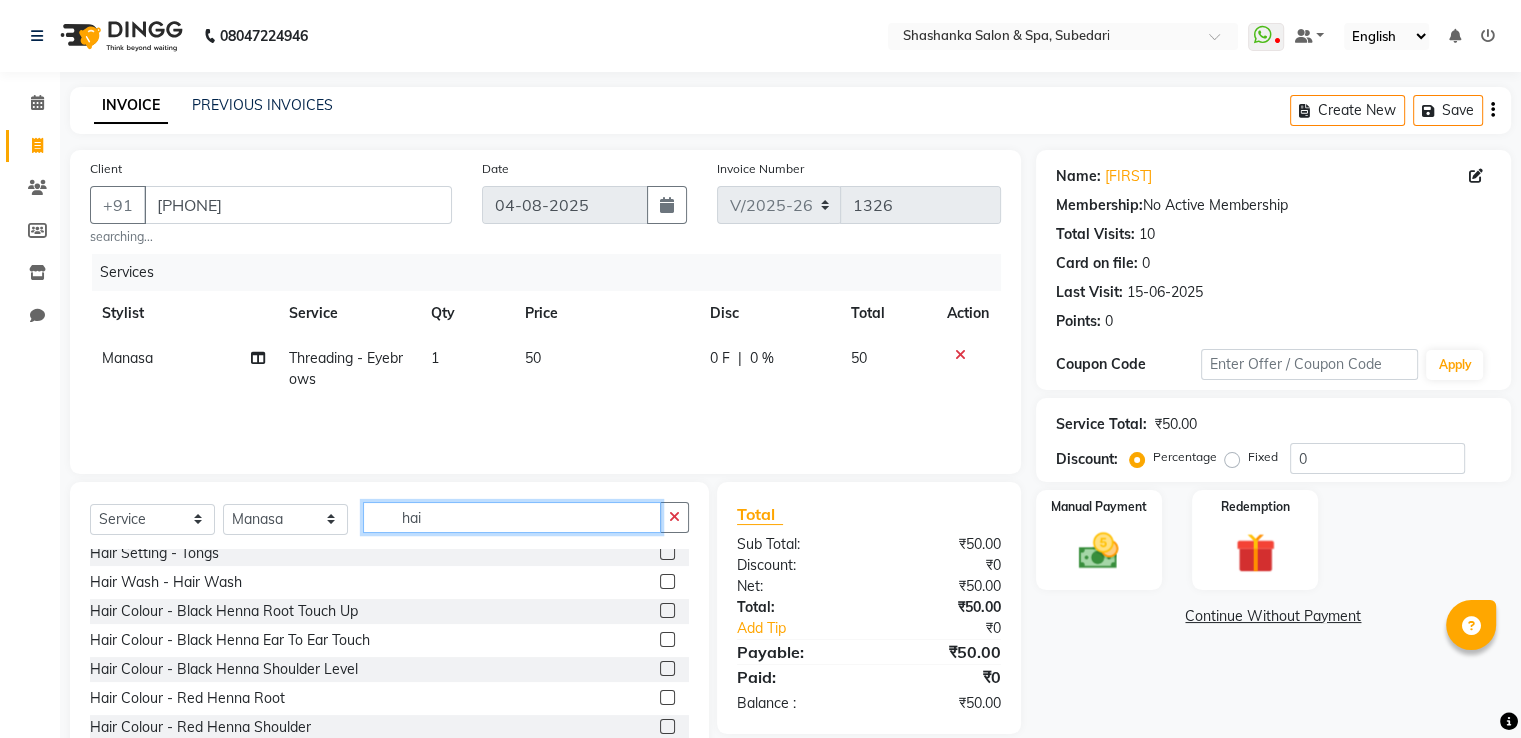type on "hai" 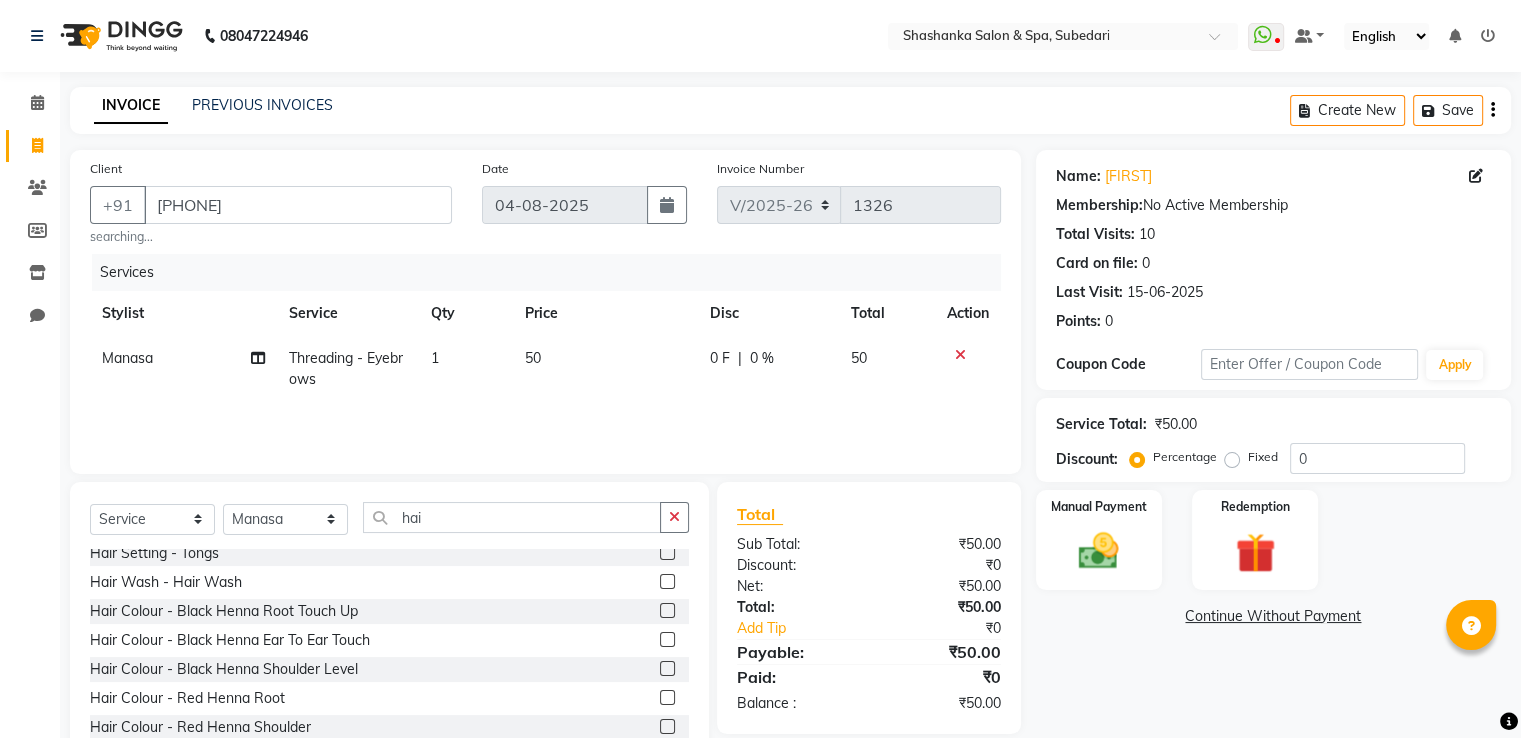 click 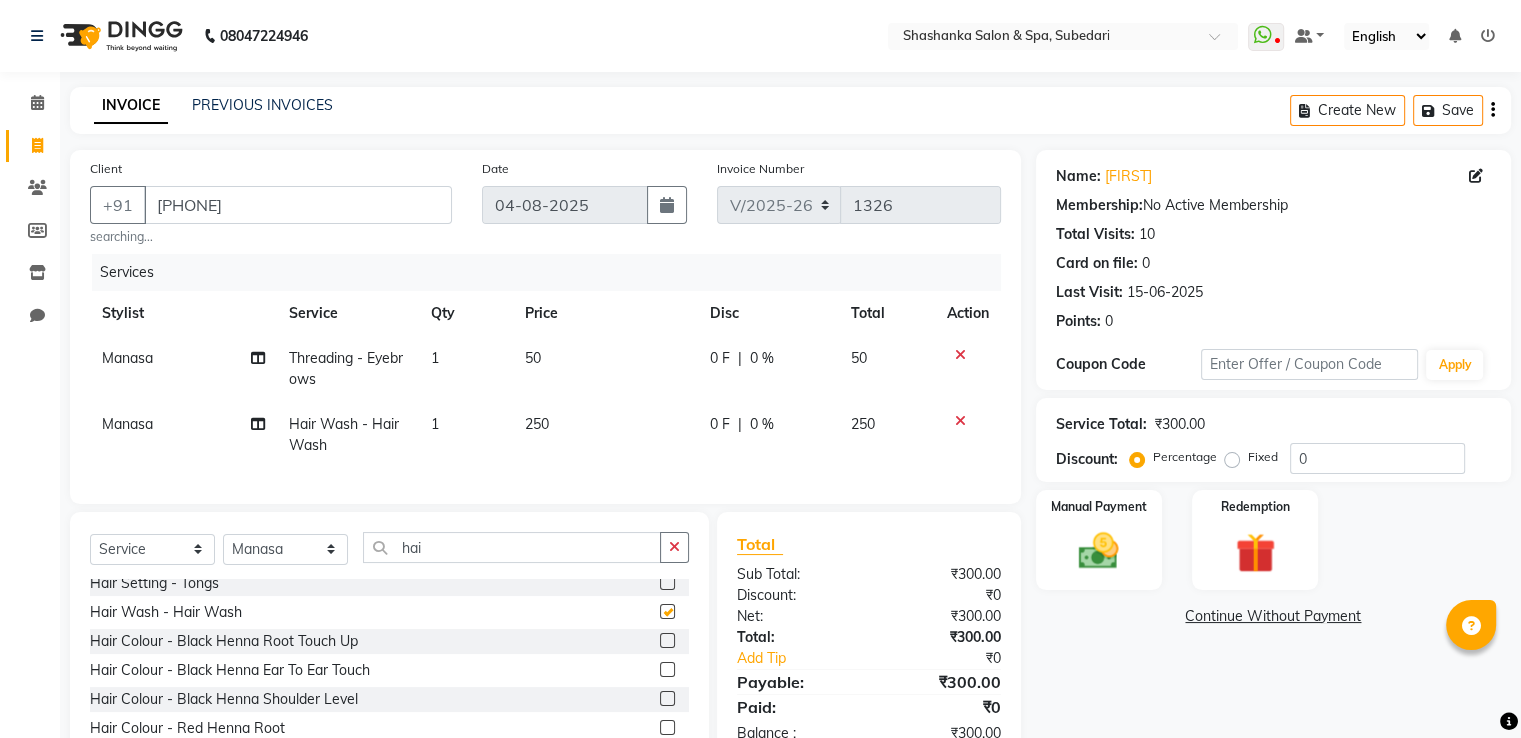 checkbox on "false" 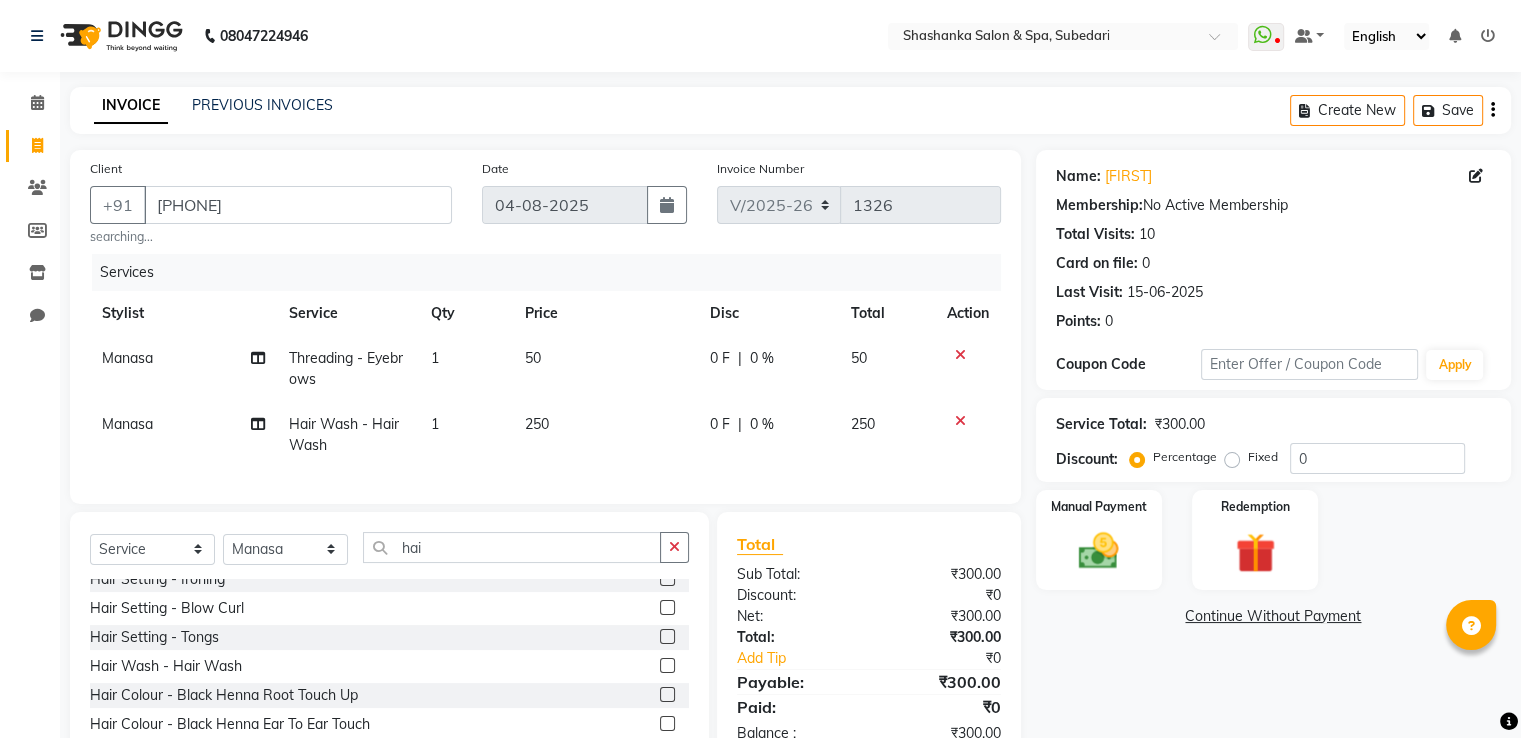 scroll, scrollTop: 303, scrollLeft: 0, axis: vertical 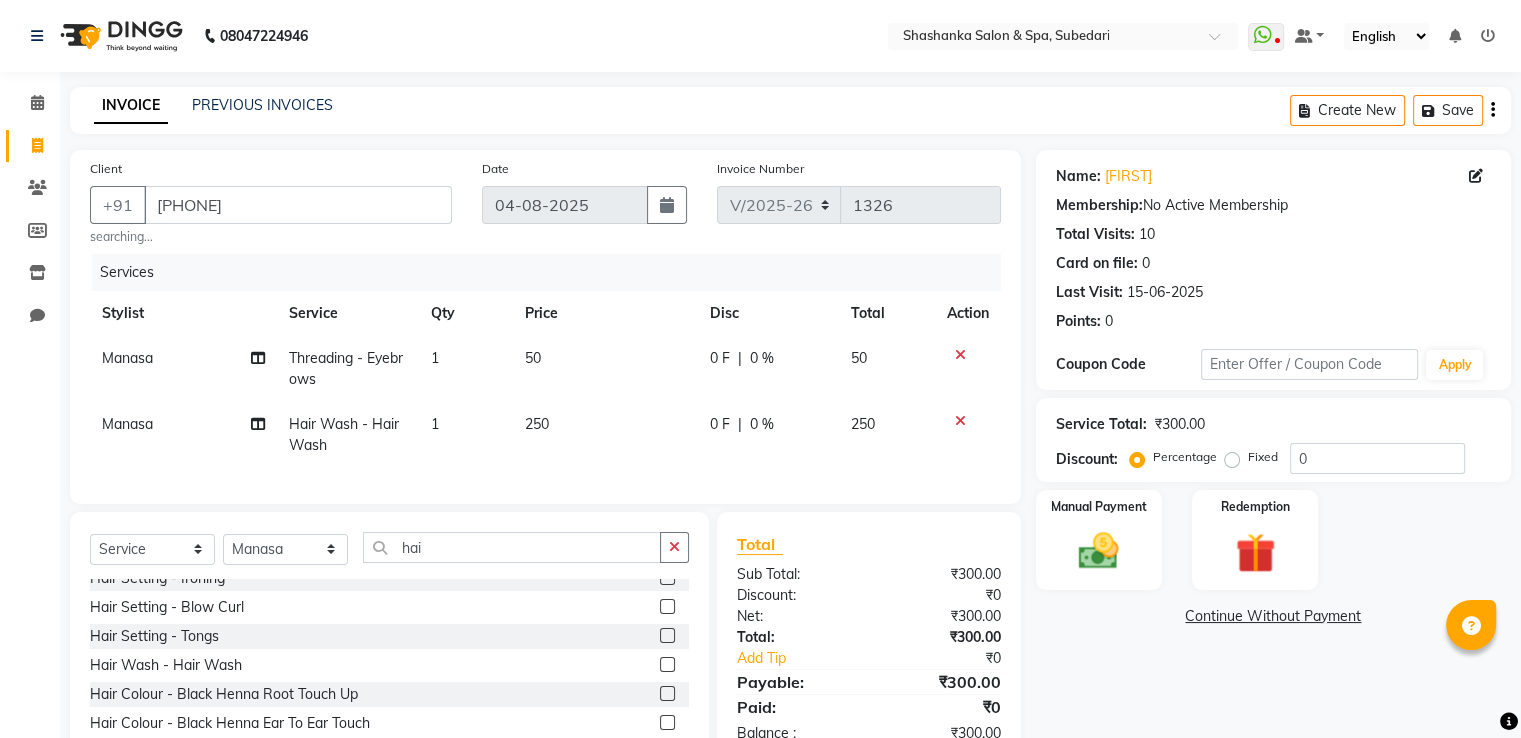 click 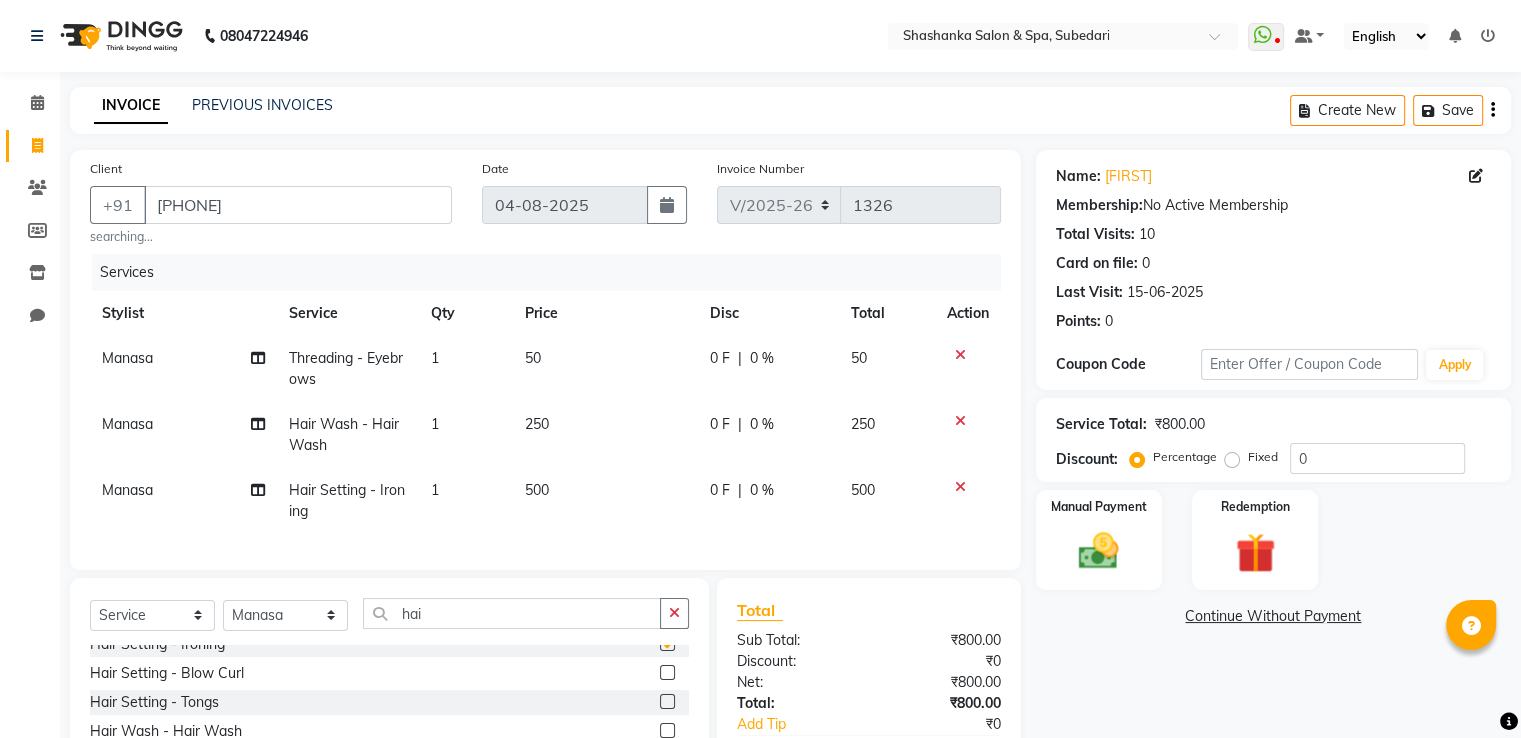 checkbox on "false" 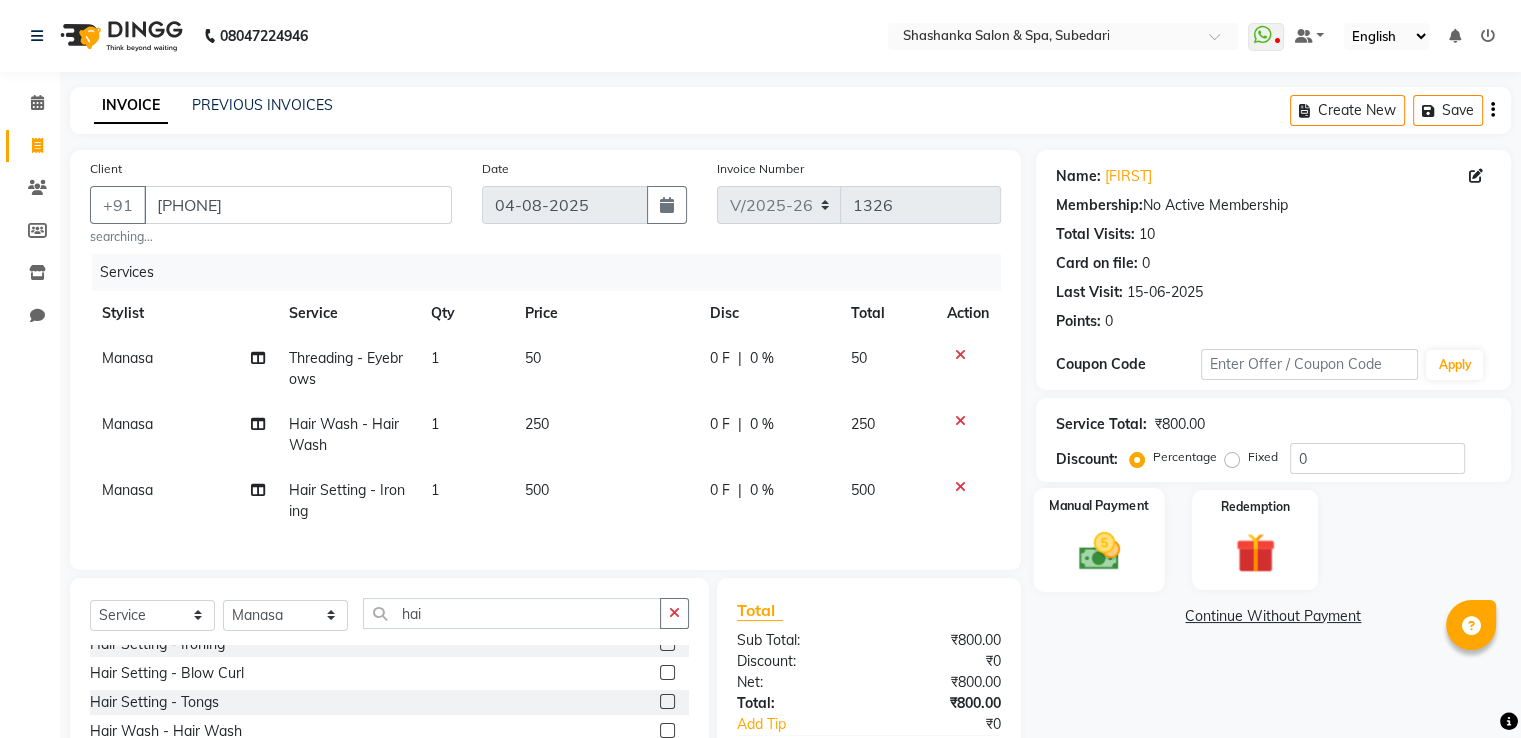 click 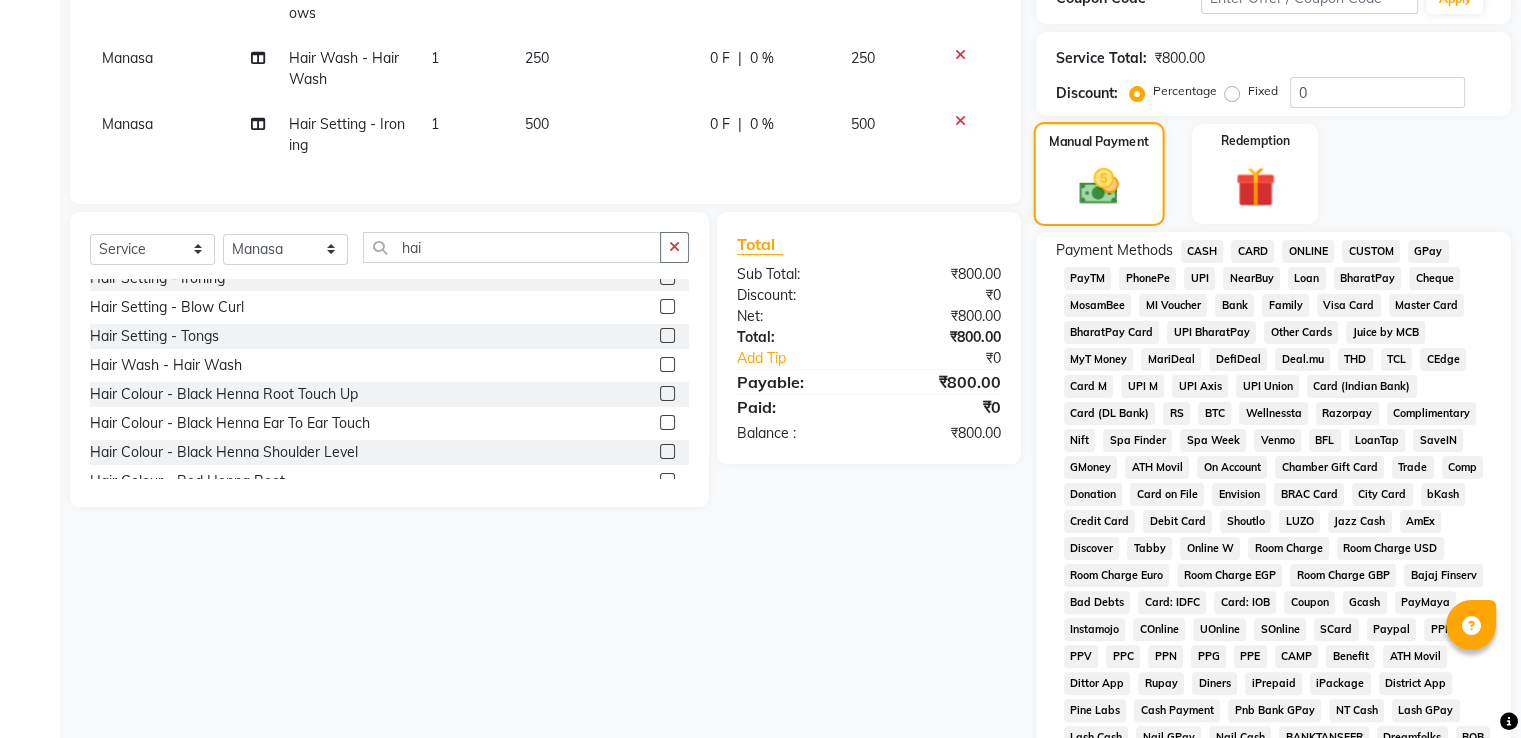 scroll, scrollTop: 502, scrollLeft: 0, axis: vertical 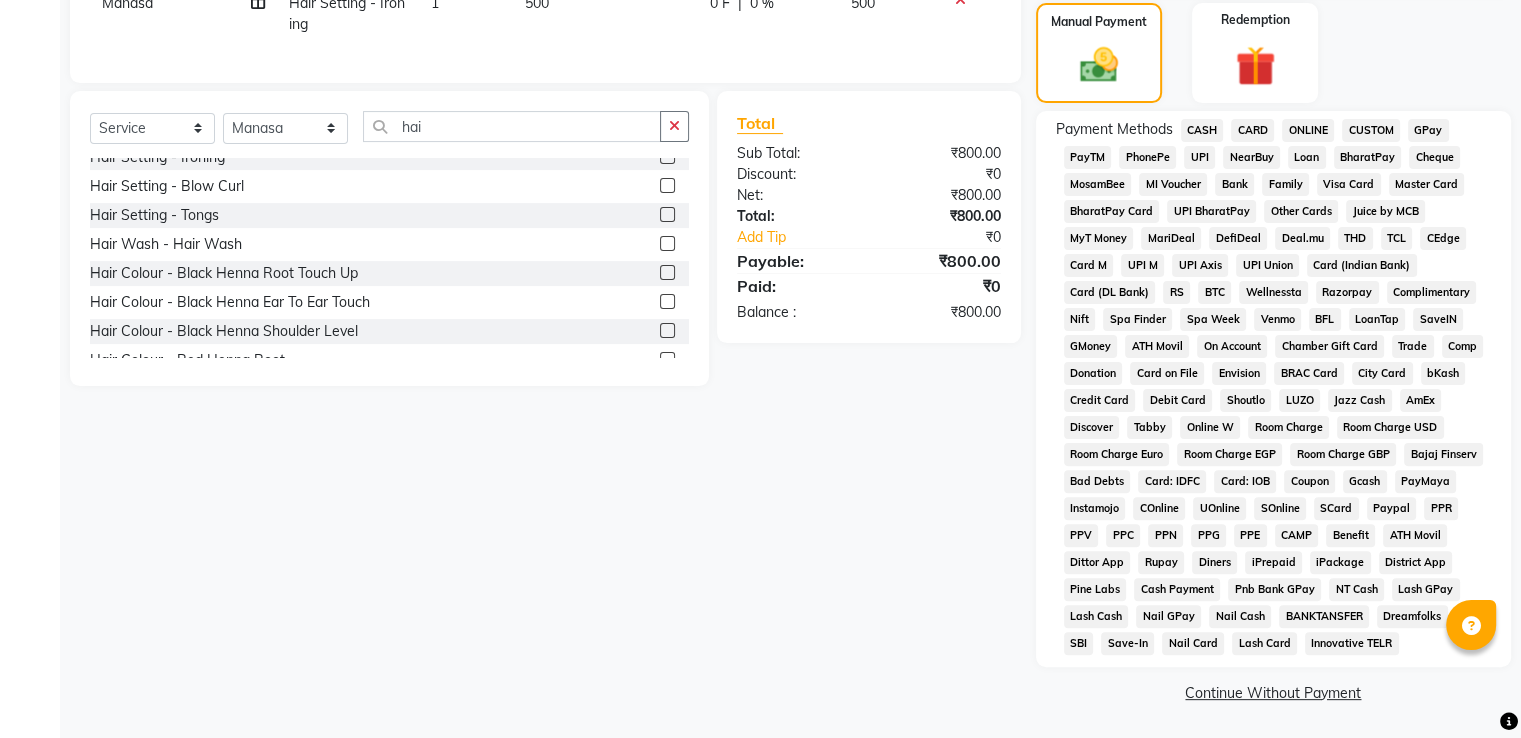 click on "CASH" 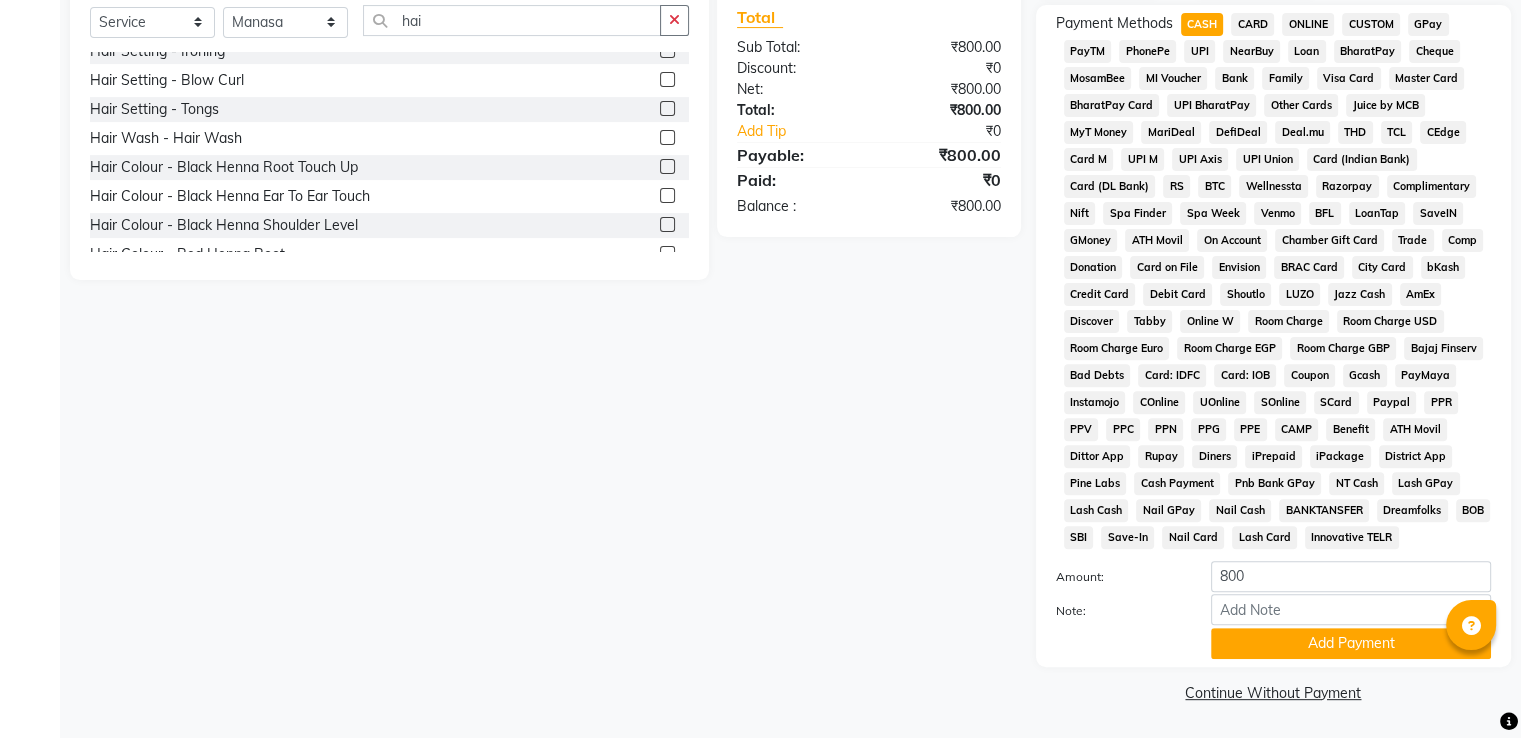 scroll, scrollTop: 609, scrollLeft: 0, axis: vertical 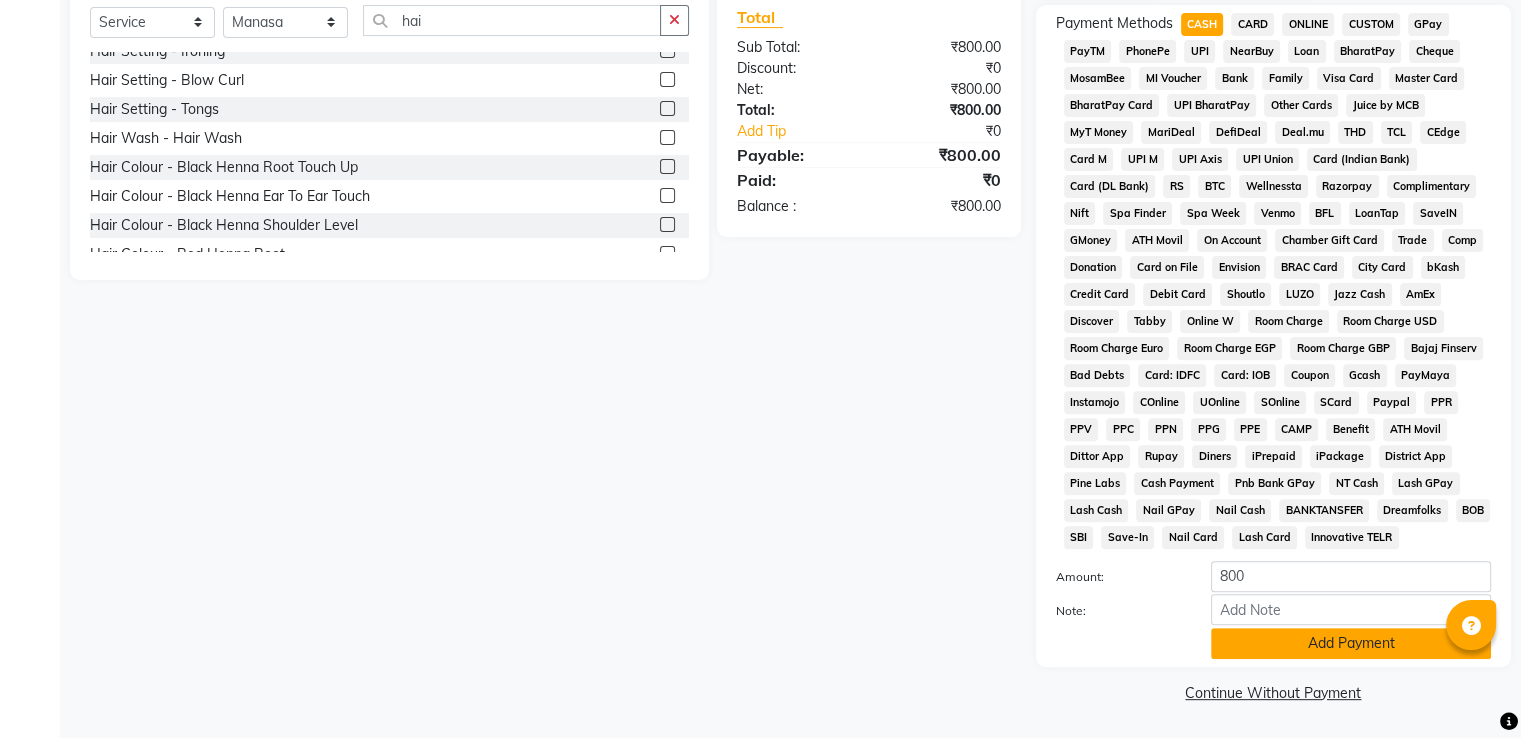 click on "Add Payment" 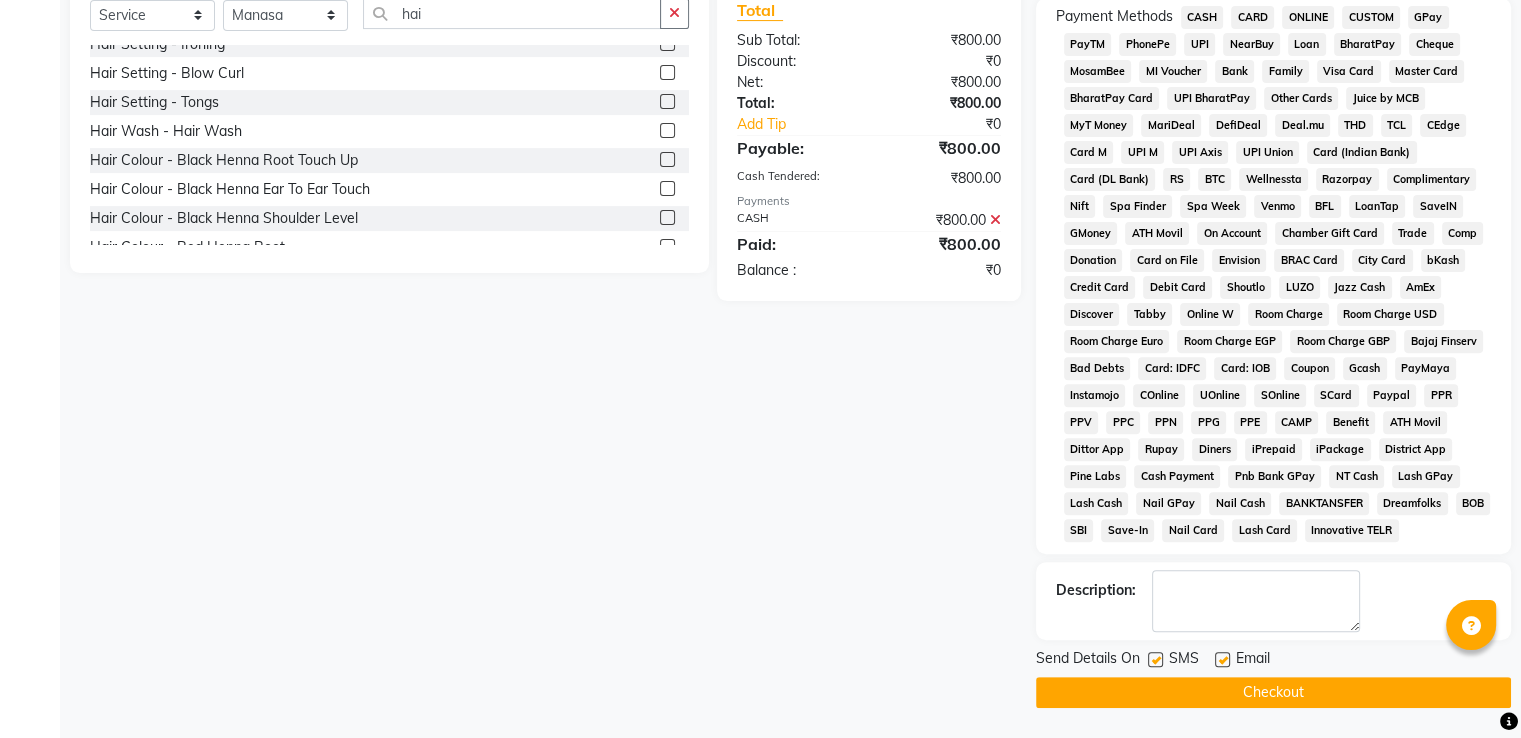 click on "Checkout" 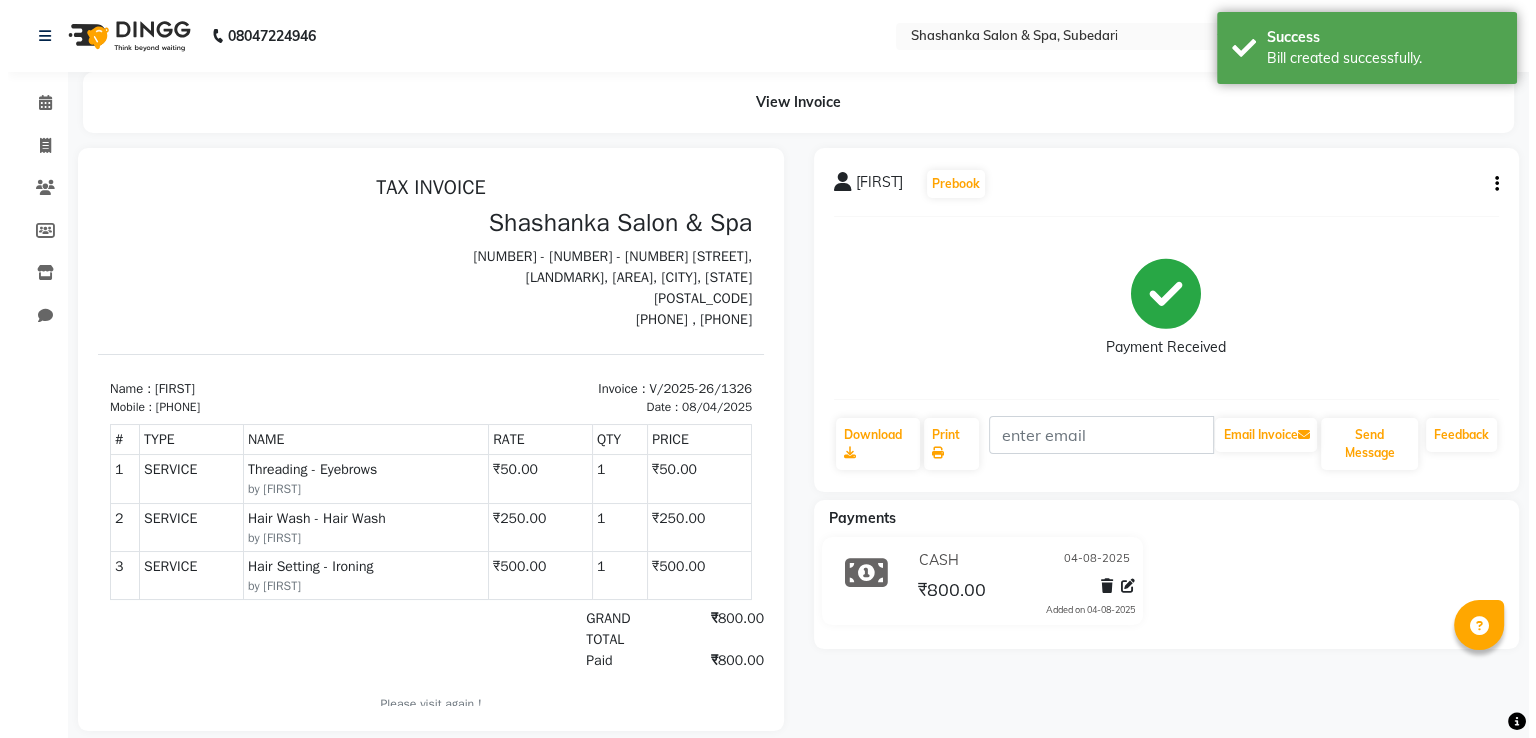 scroll, scrollTop: 0, scrollLeft: 0, axis: both 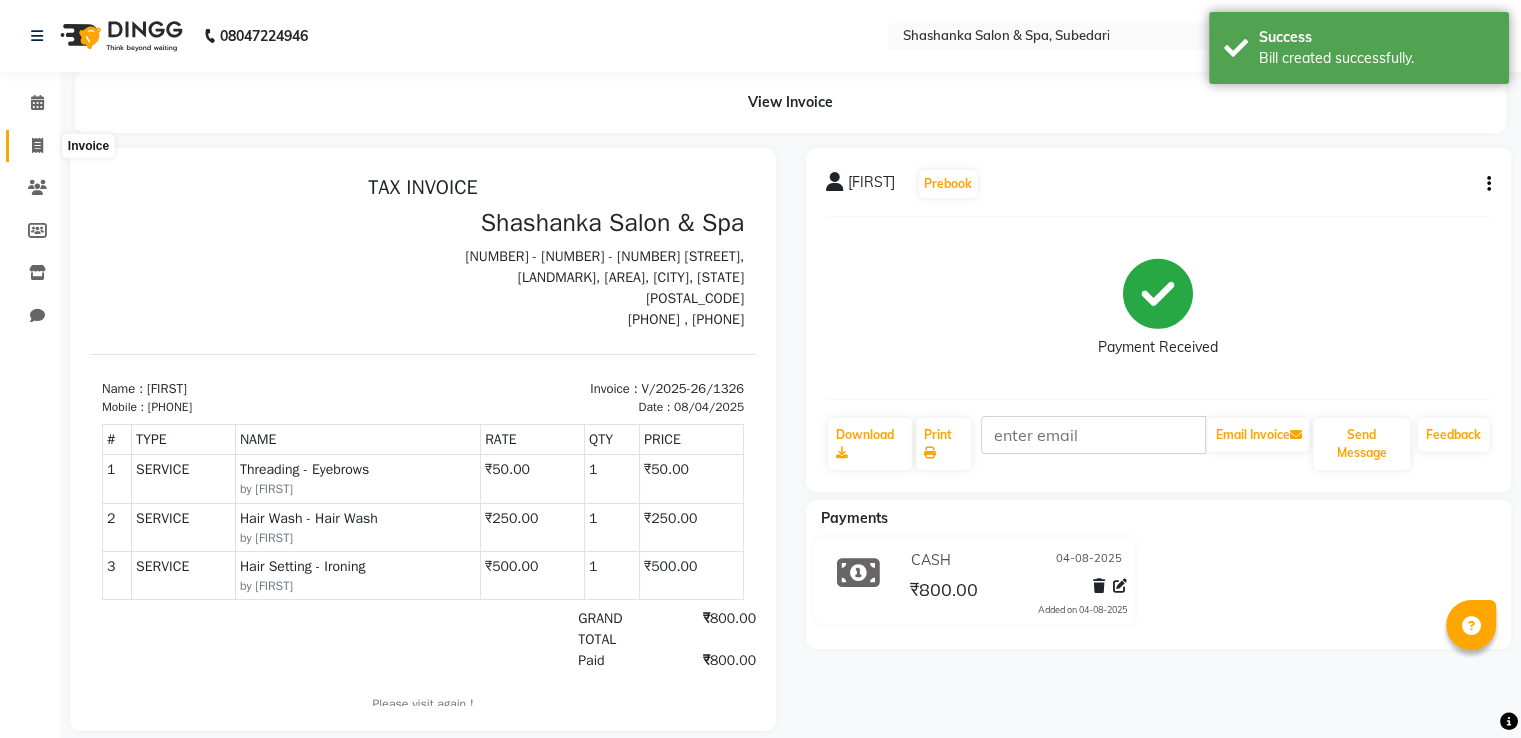 click 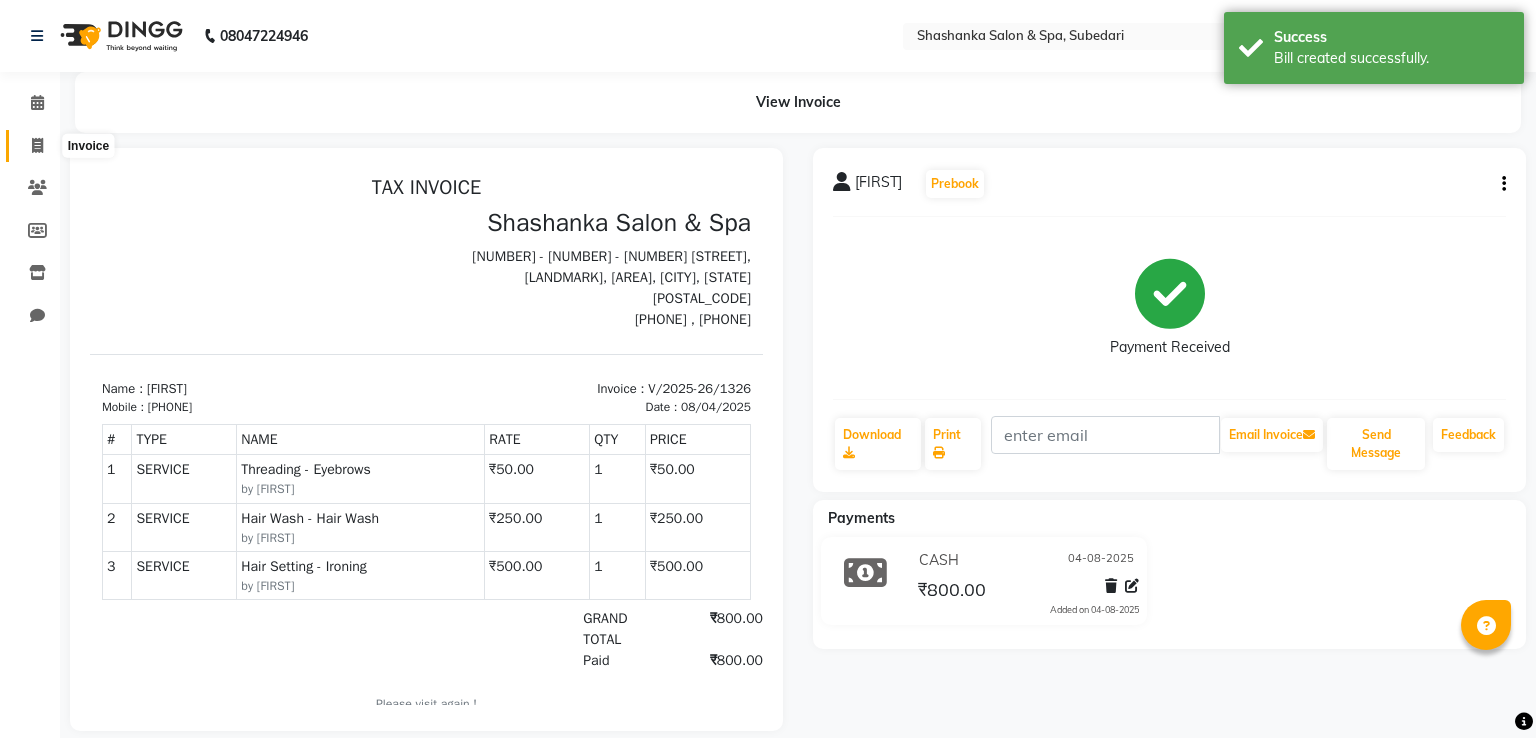 select on "service" 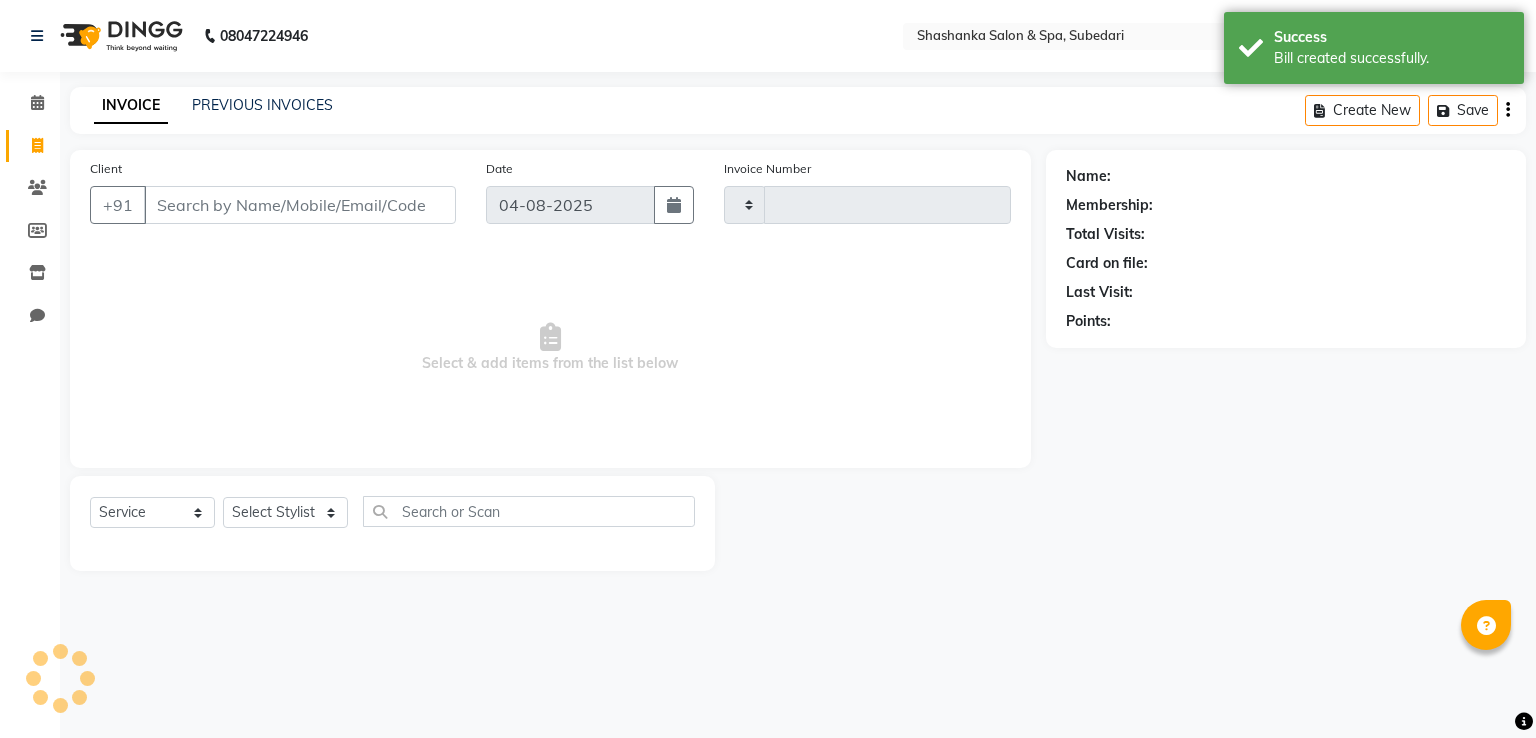 type on "1327" 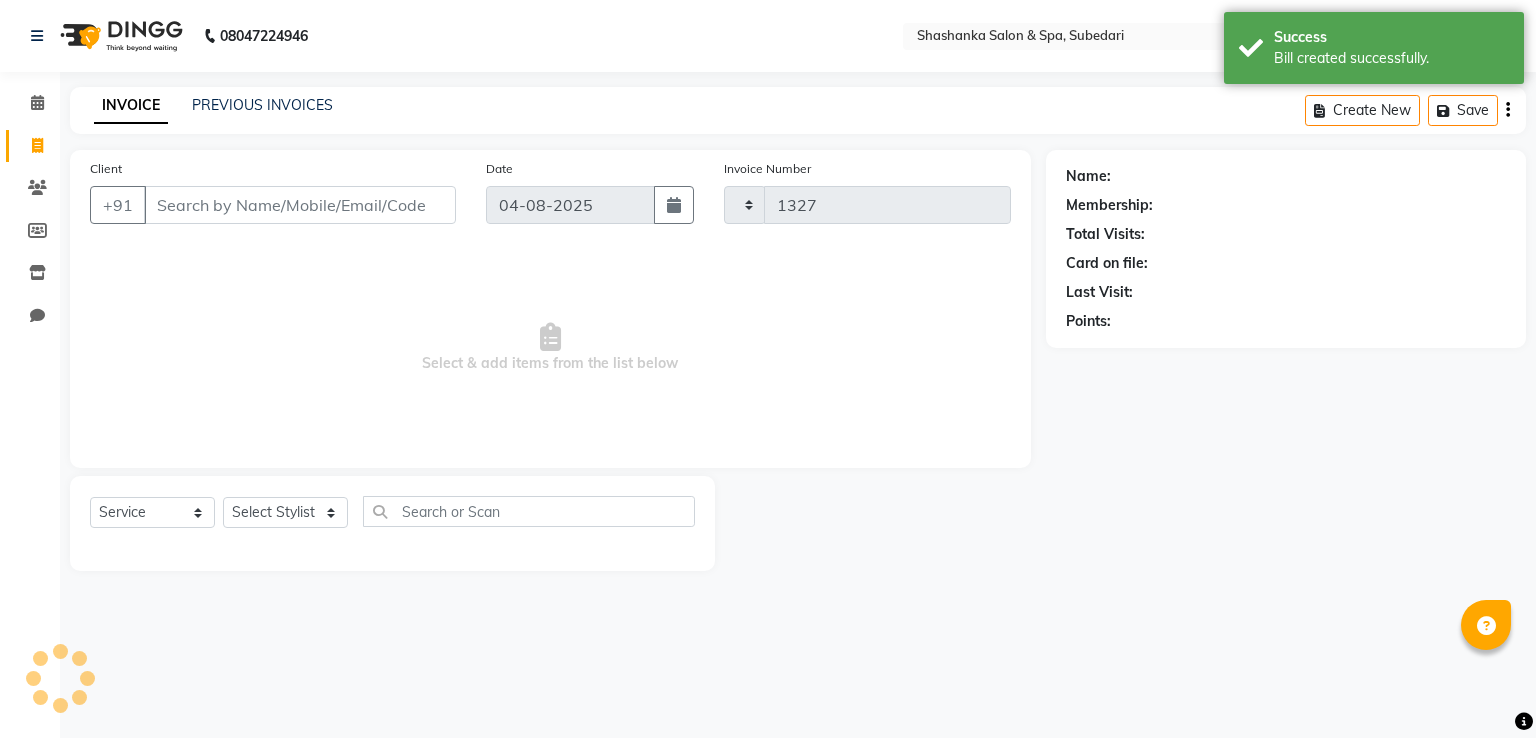 select on "67" 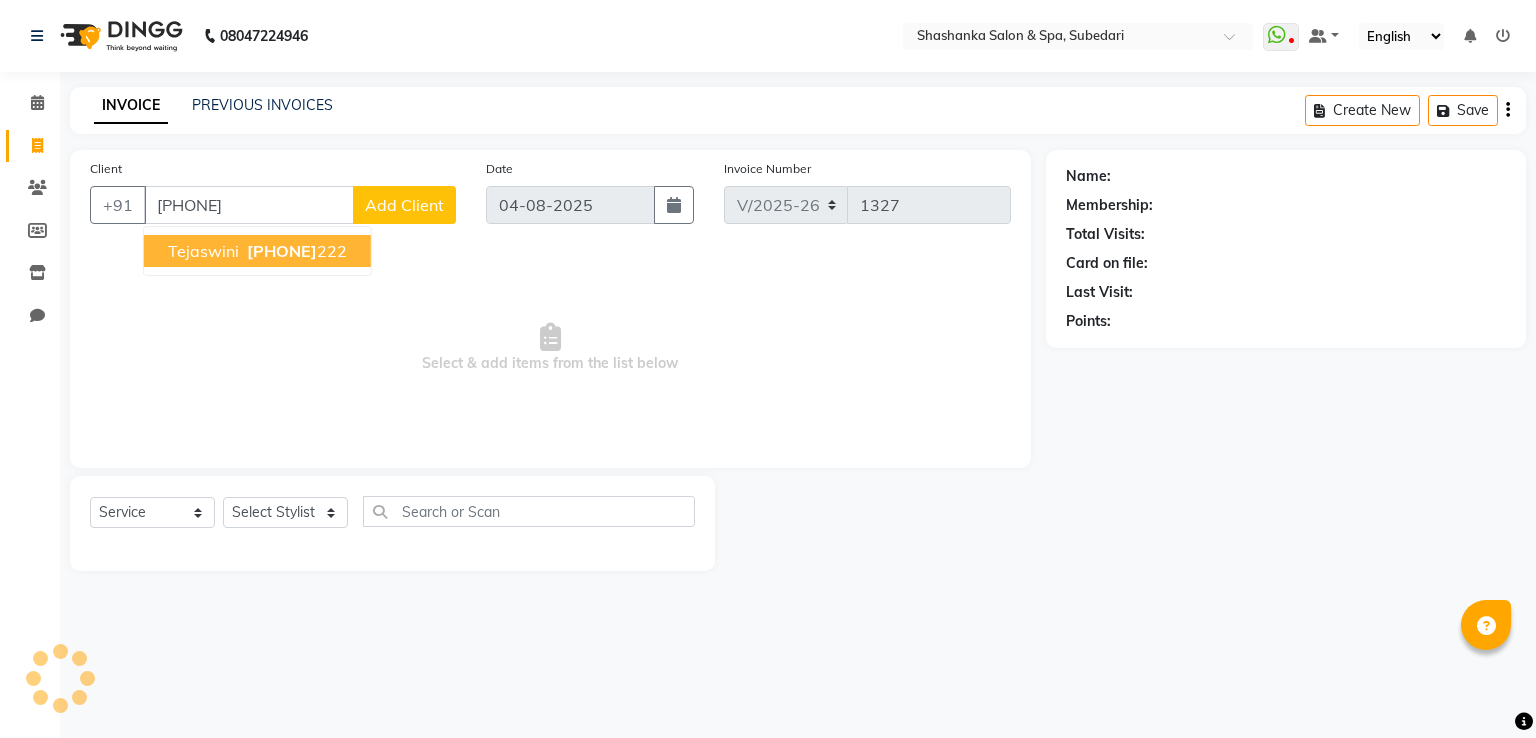 type on "[PHONE]" 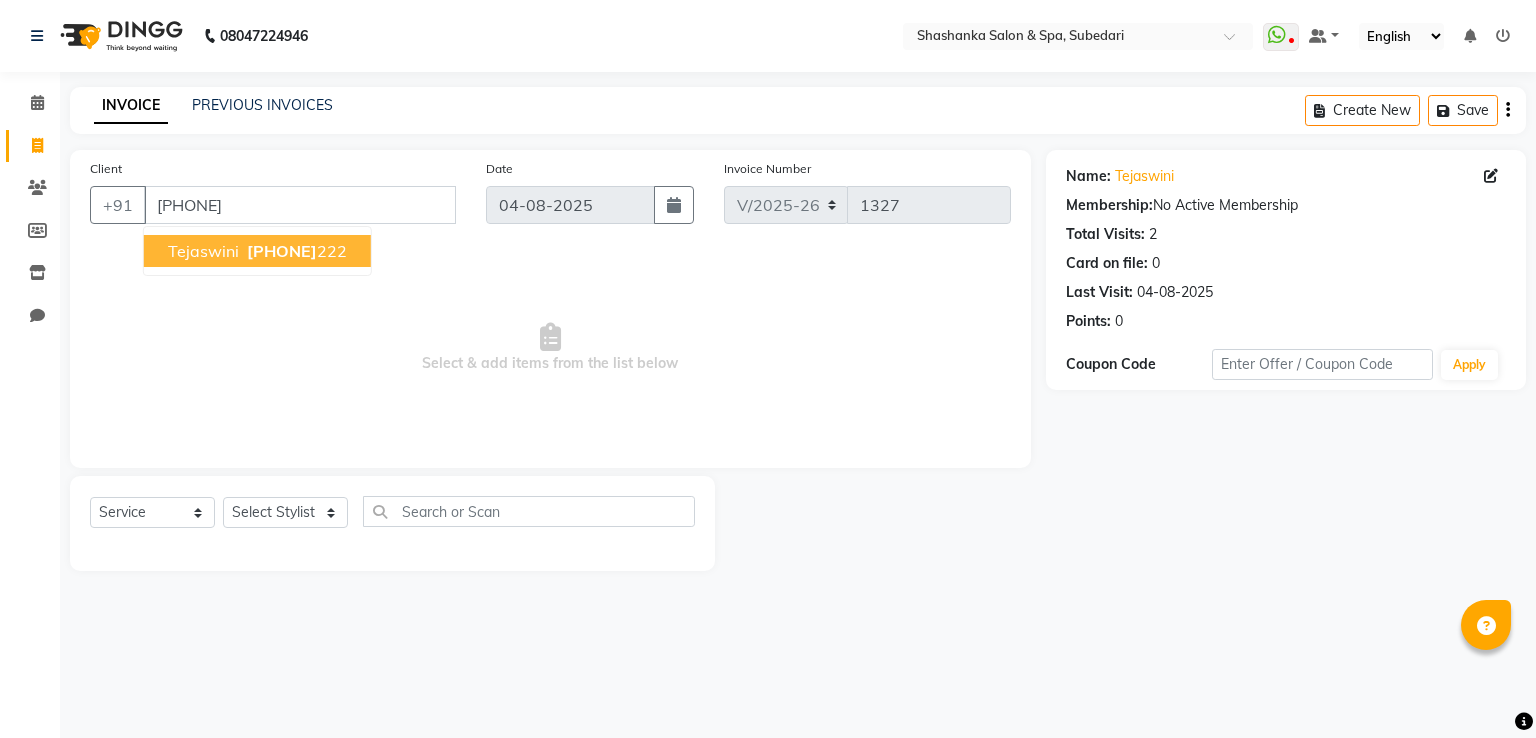 click on "[PHONE]" at bounding box center [282, 251] 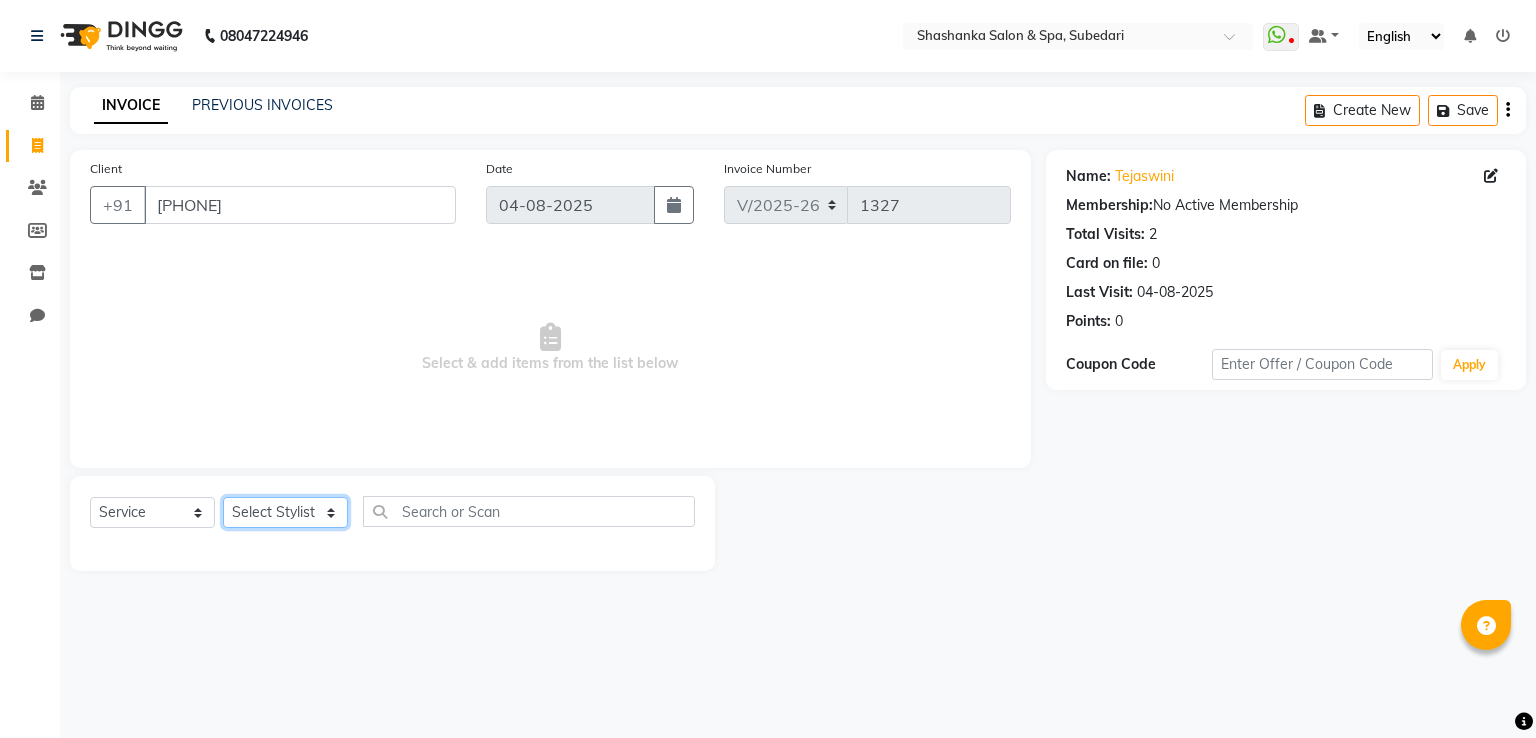 click on "Select Stylist Manasa Ravali Receptionist Renuka Saba saif Soumya J Zeenath" 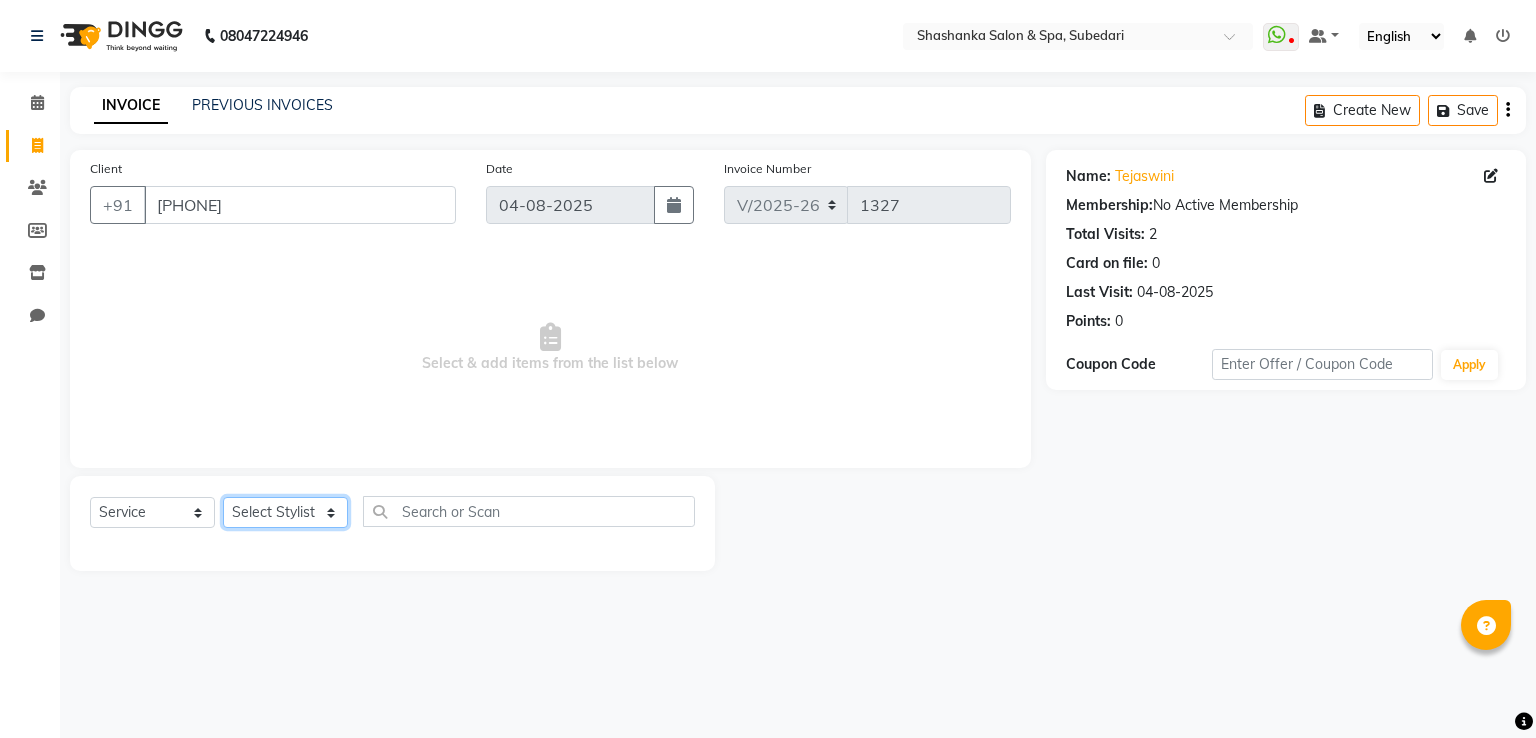 click on "Select Stylist Manasa Ravali Receptionist Renuka Saba saif Soumya J Zeenath" 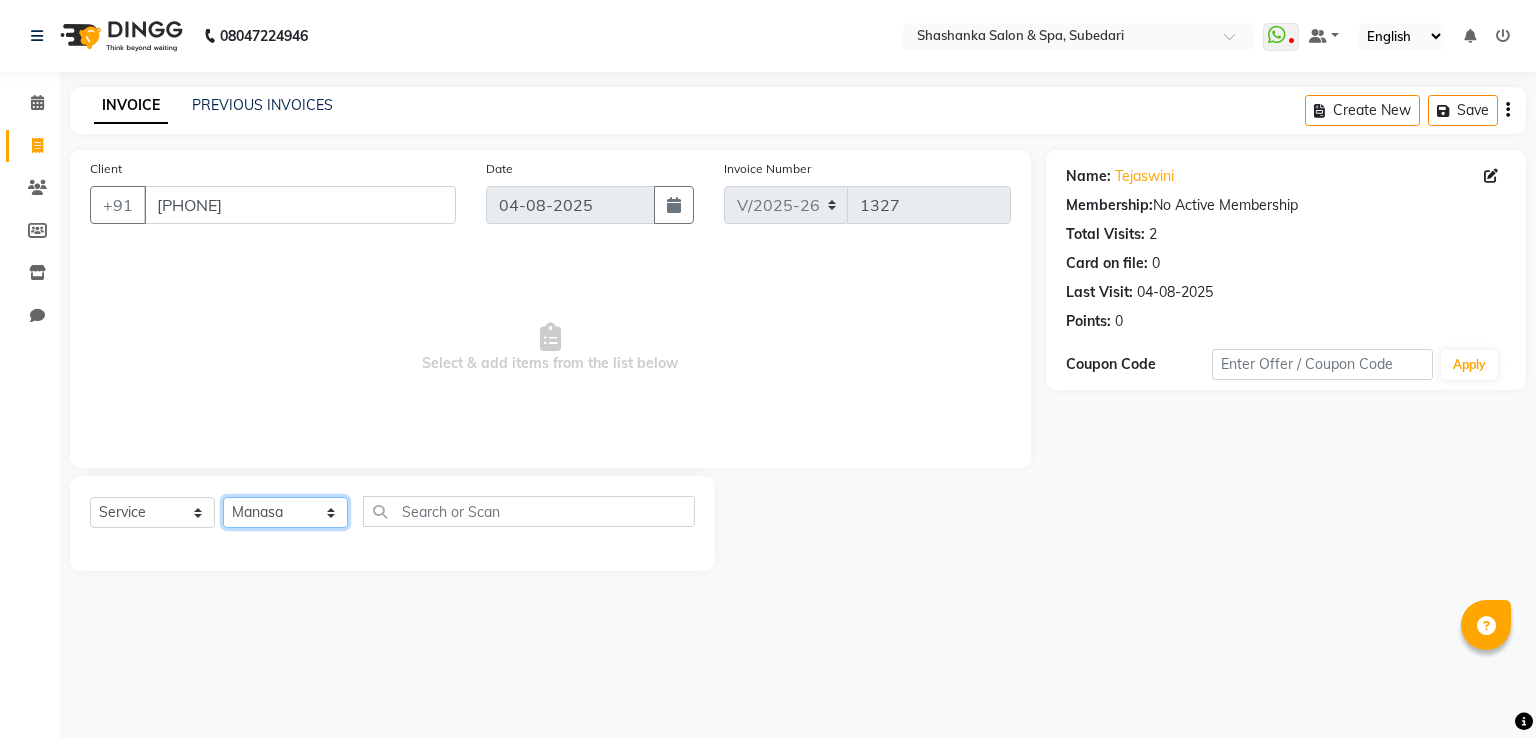 click on "Select Stylist Manasa Ravali Receptionist Renuka Saba saif Soumya J Zeenath" 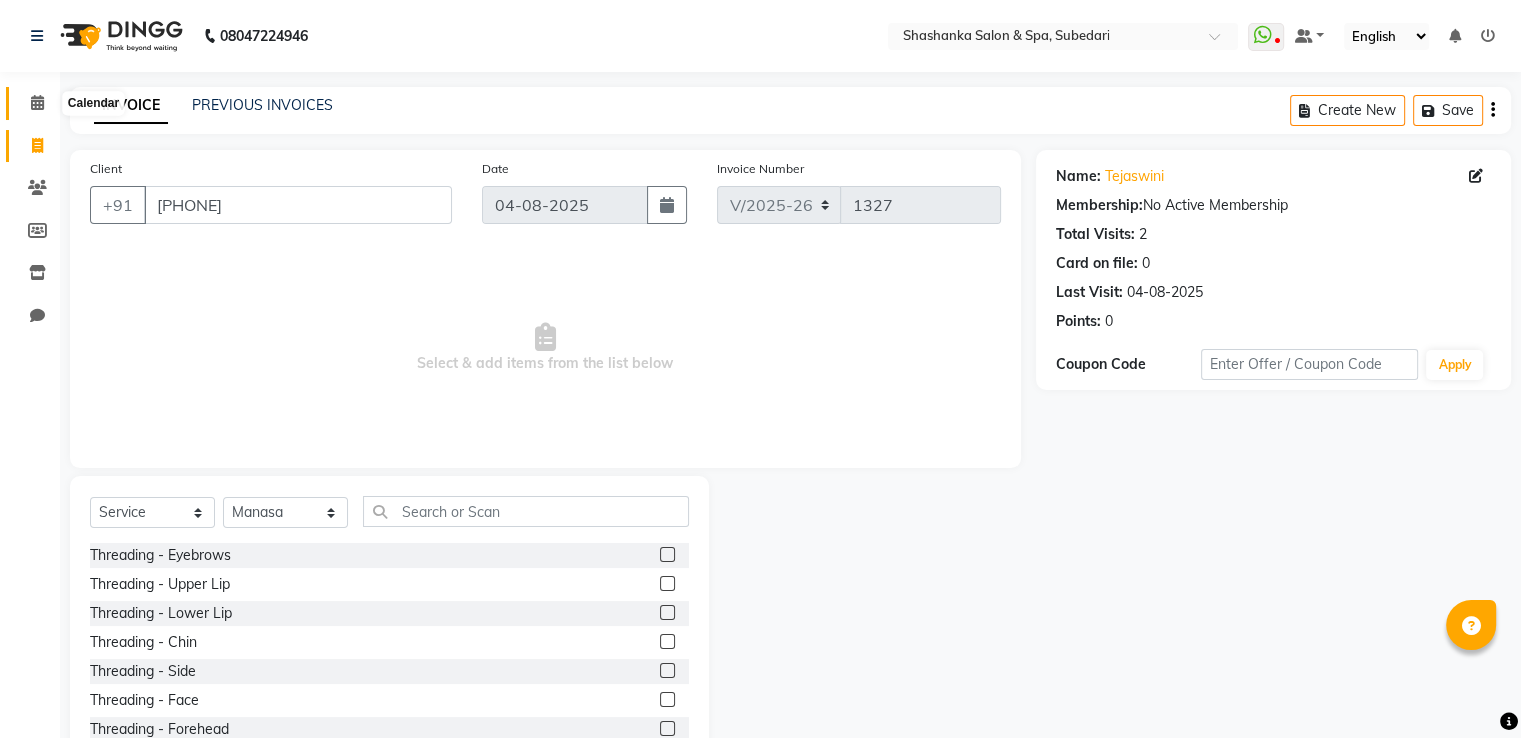 click 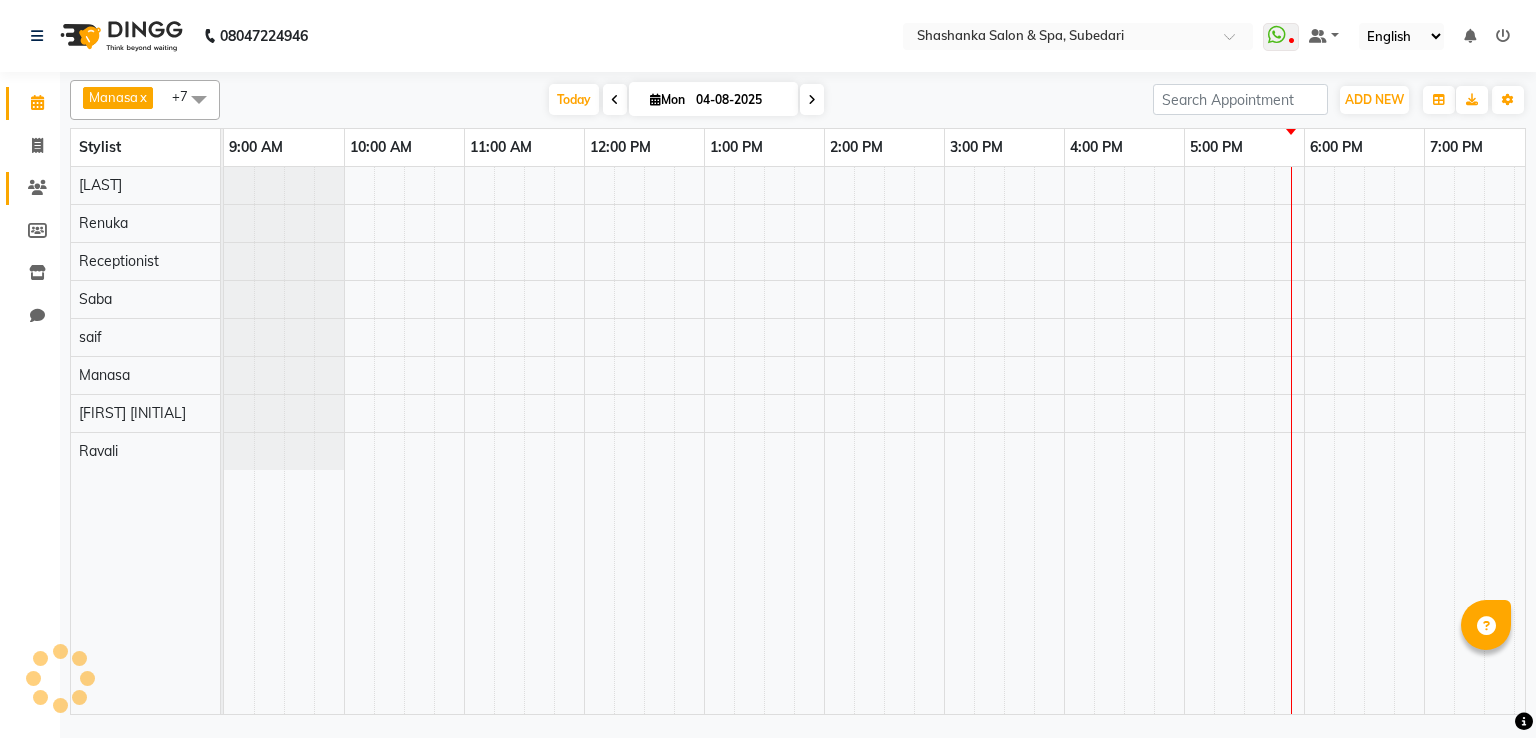 scroll, scrollTop: 0, scrollLeft: 138, axis: horizontal 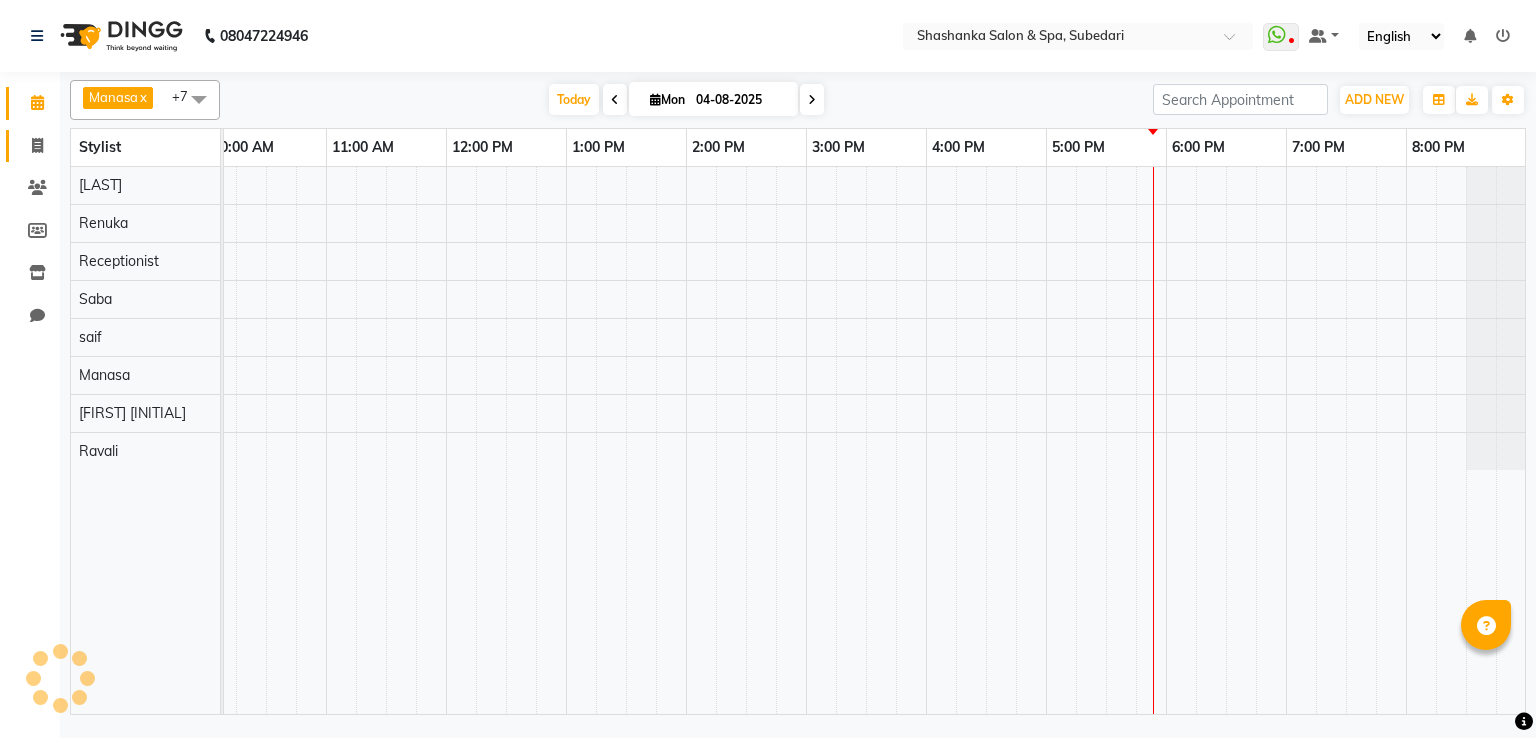 click 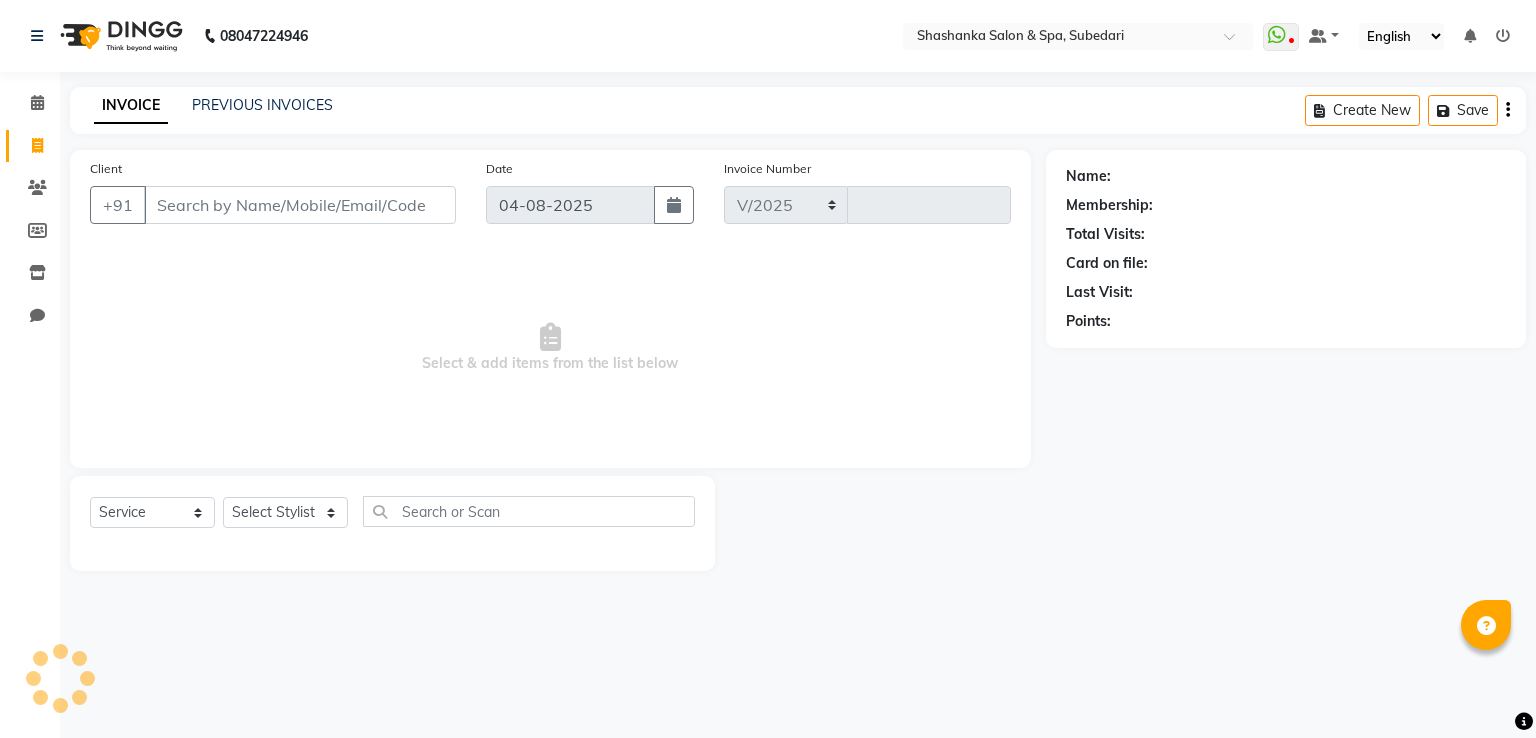 select on "67" 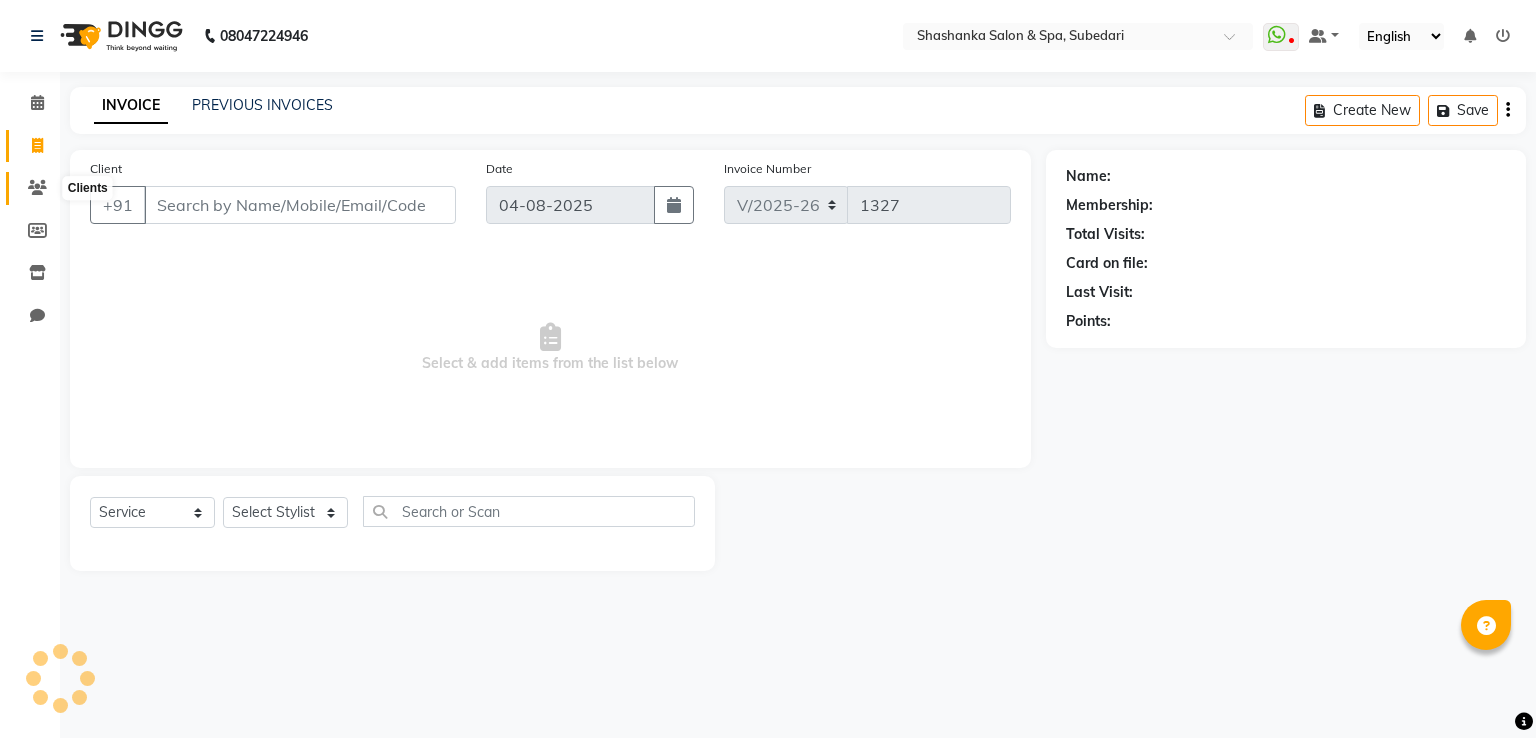 click 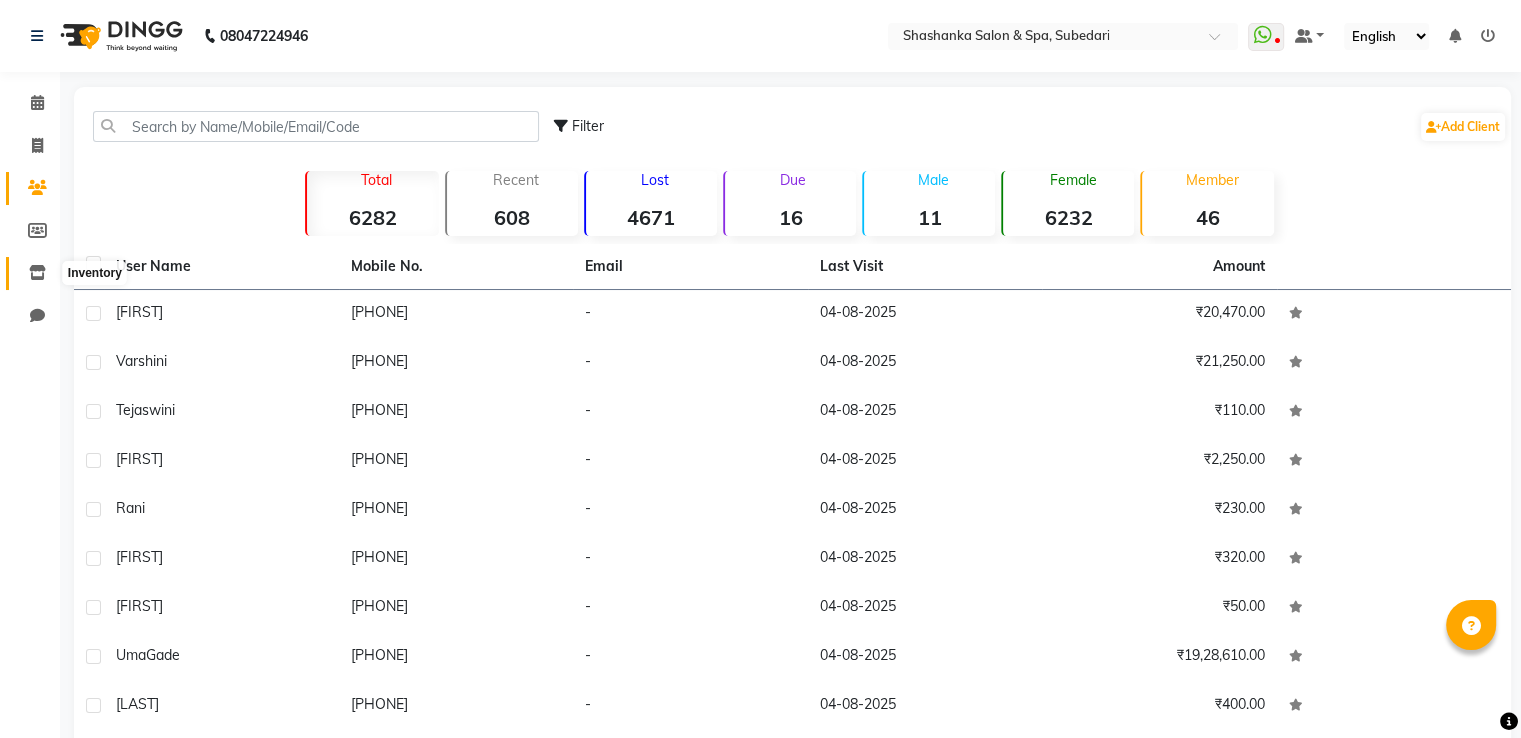 click 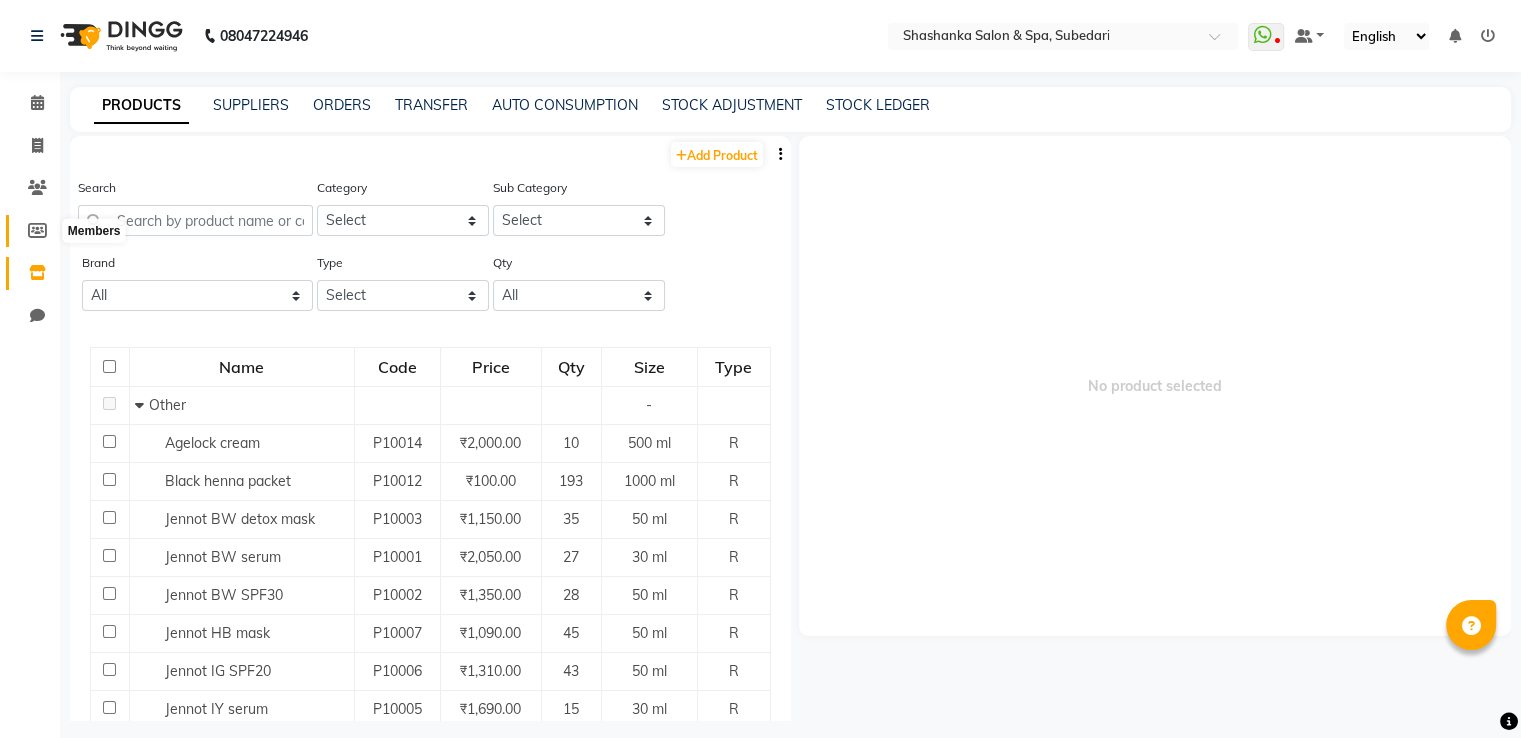 click 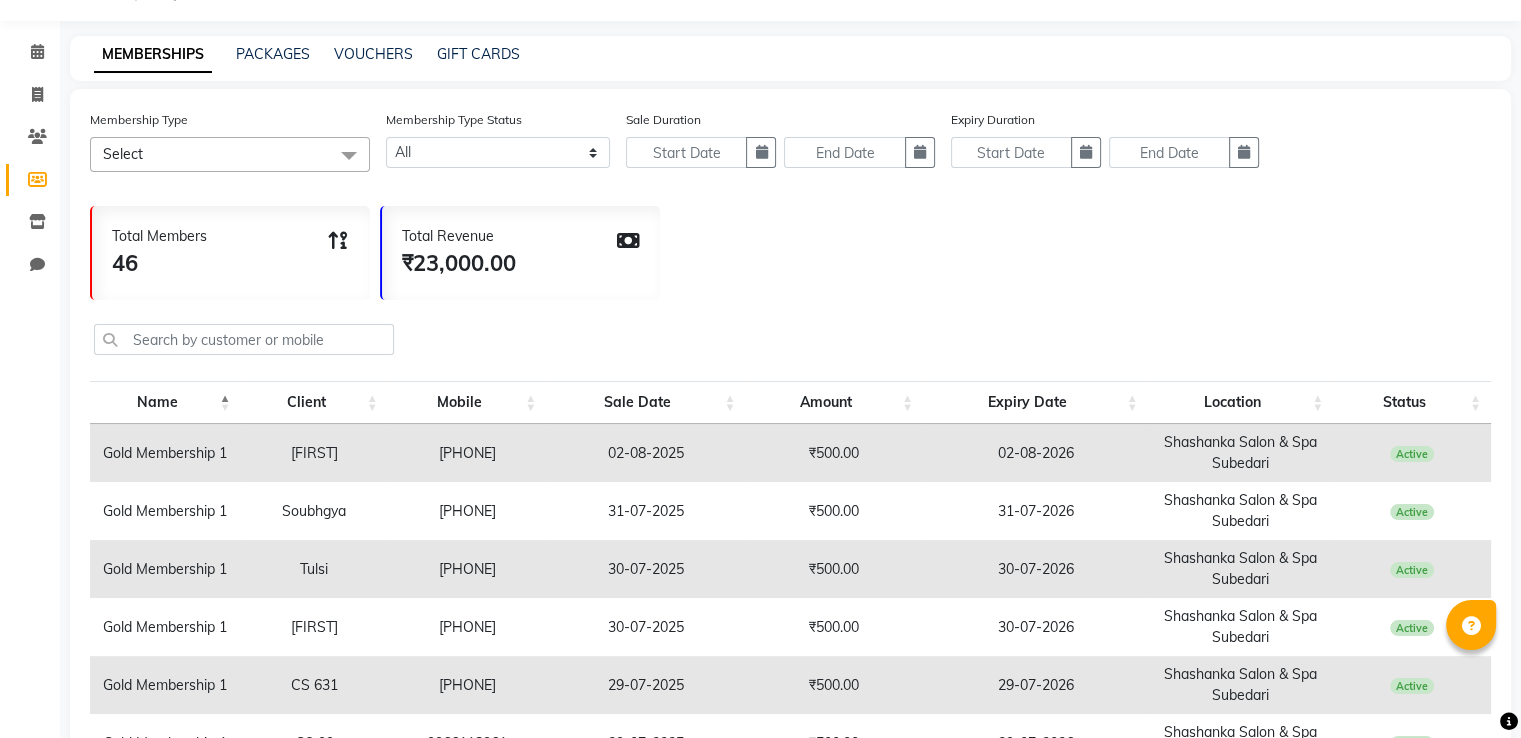 scroll, scrollTop: 50, scrollLeft: 0, axis: vertical 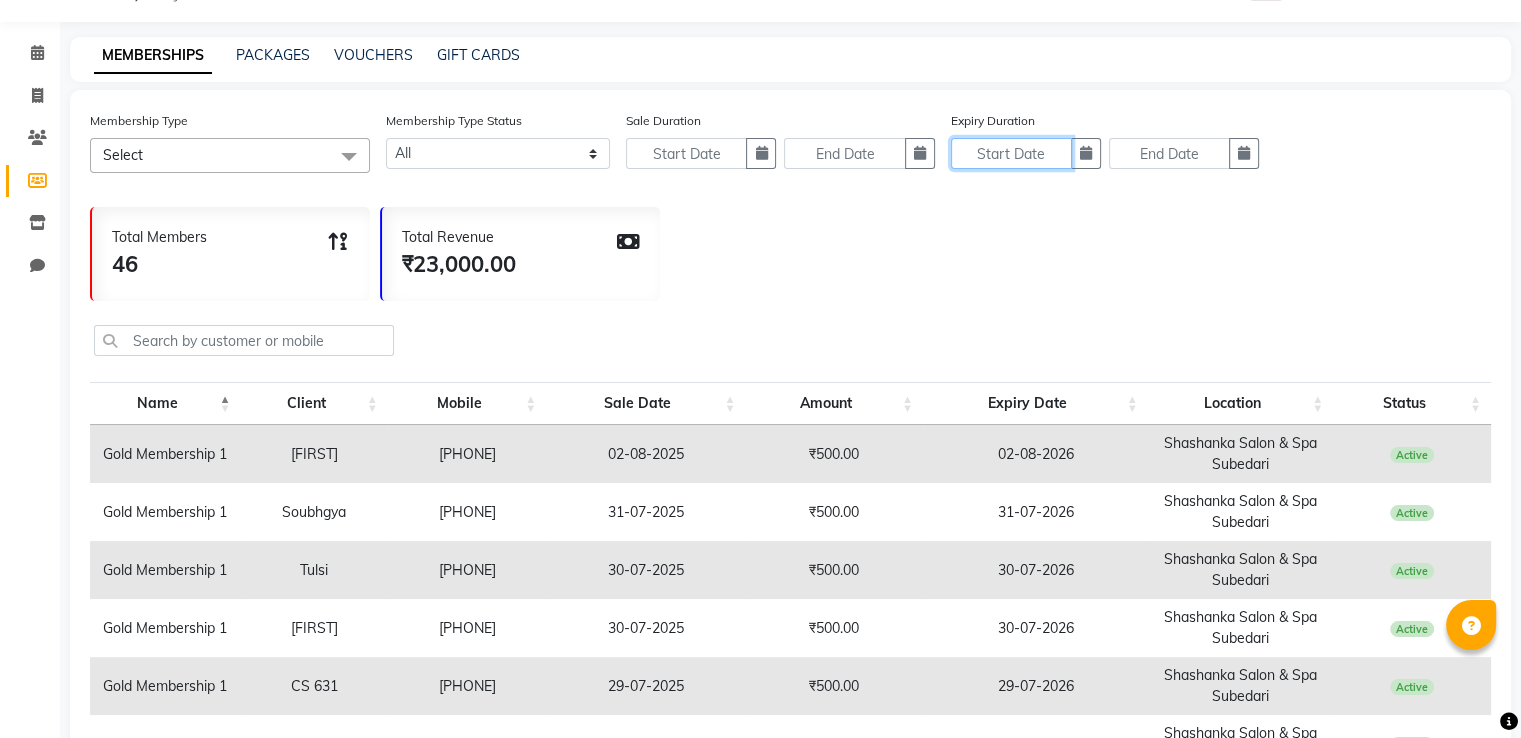 click 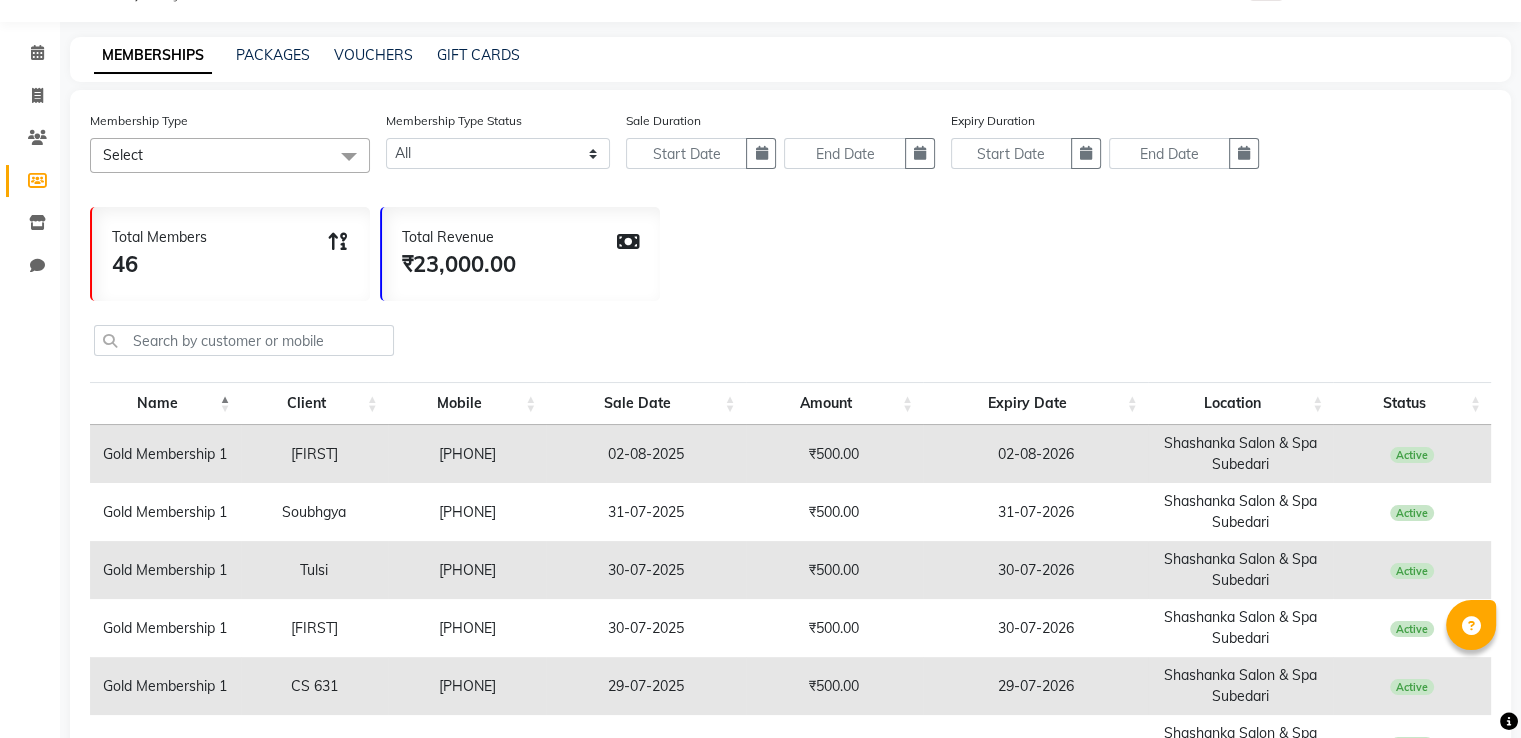 select on "8" 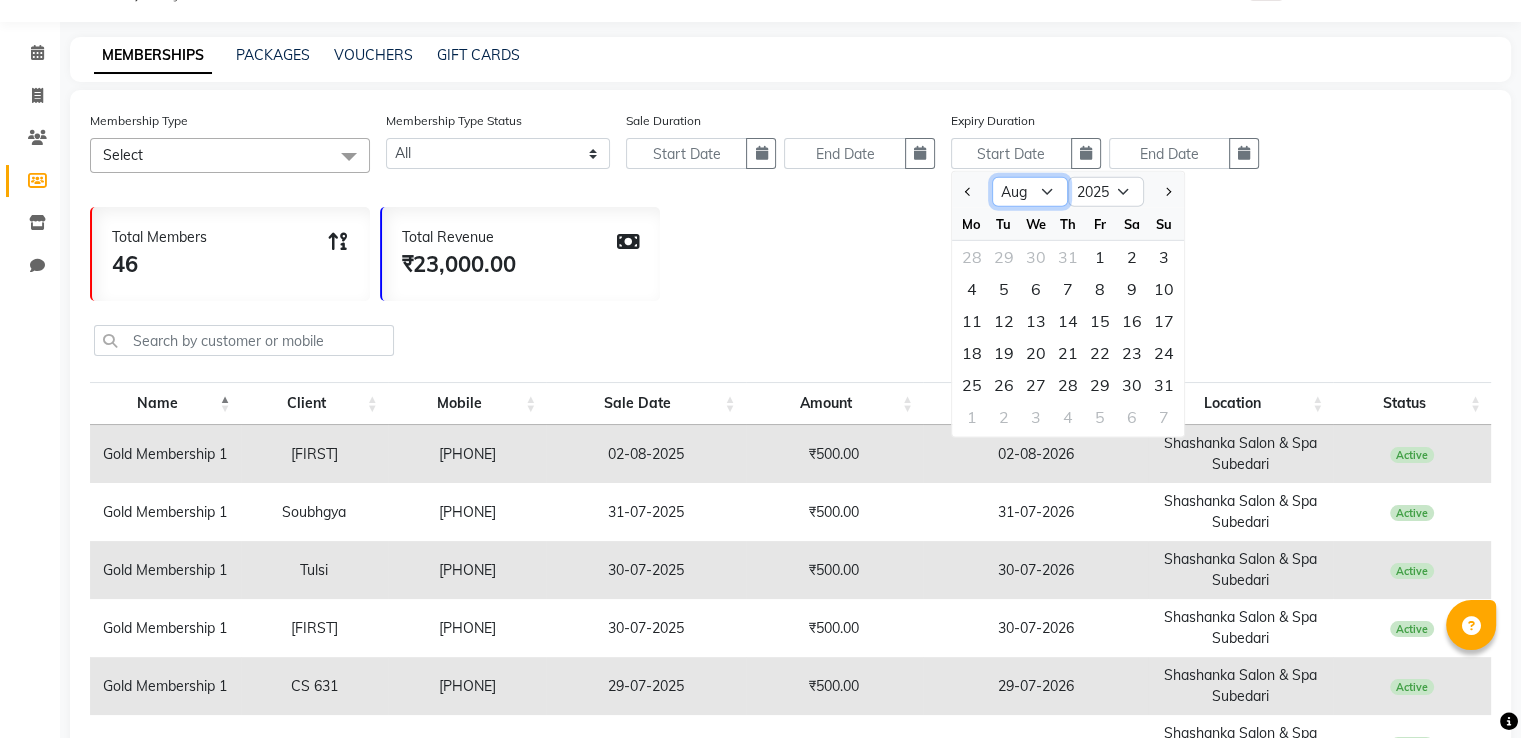 click on "Jan Feb Mar Apr May Jun Jul Aug Sep Oct Nov Dec" 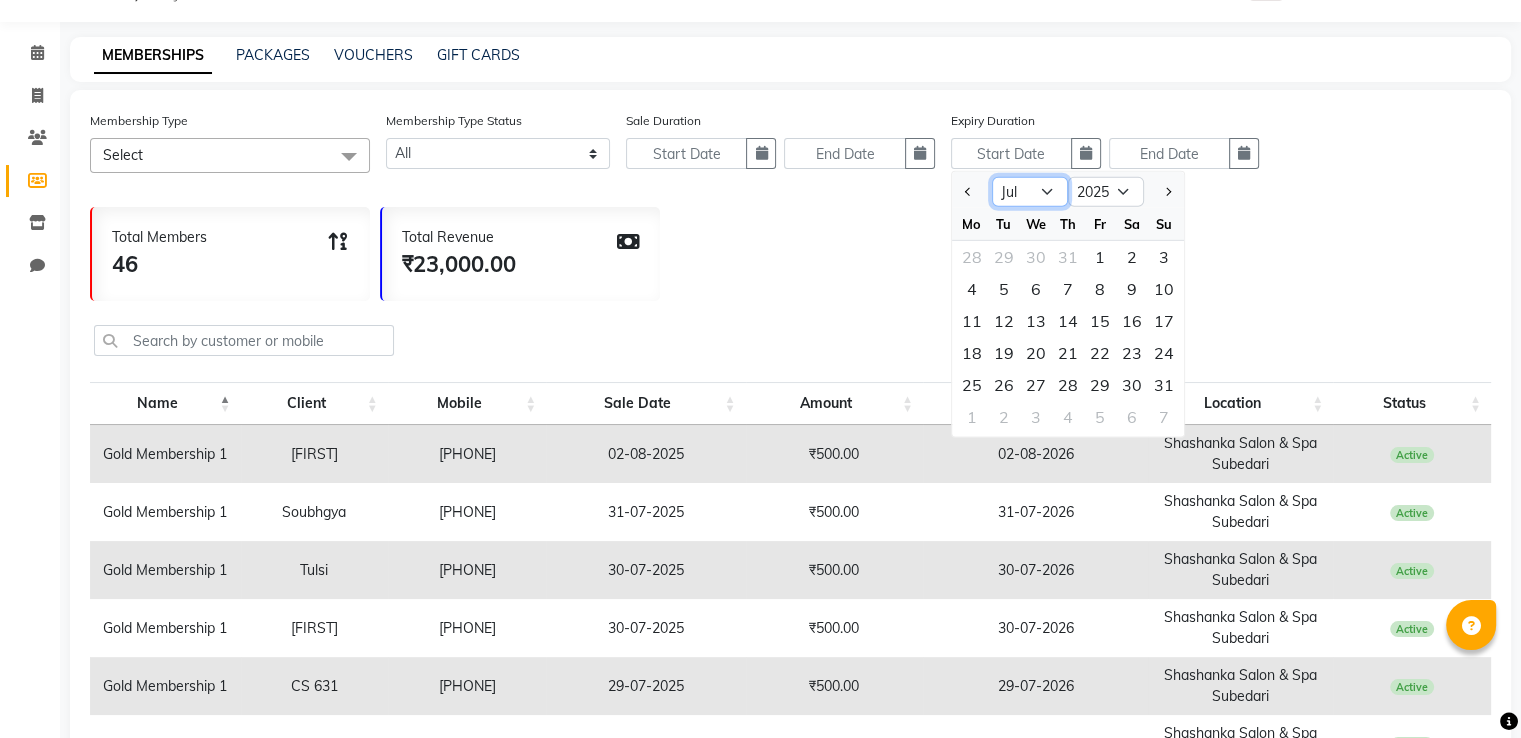 click on "Jan Feb Mar Apr May Jun Jul Aug Sep Oct Nov Dec" 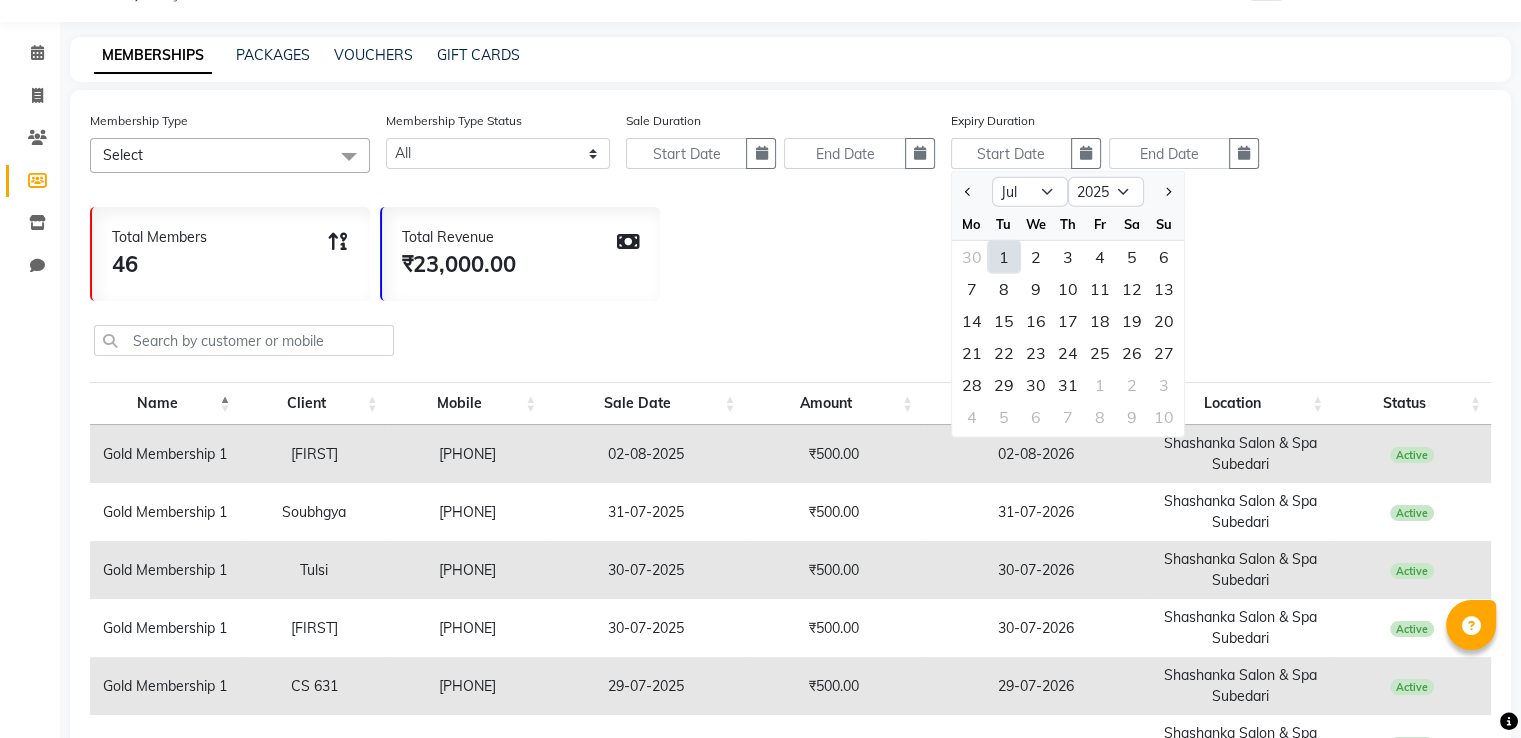 click on "1" 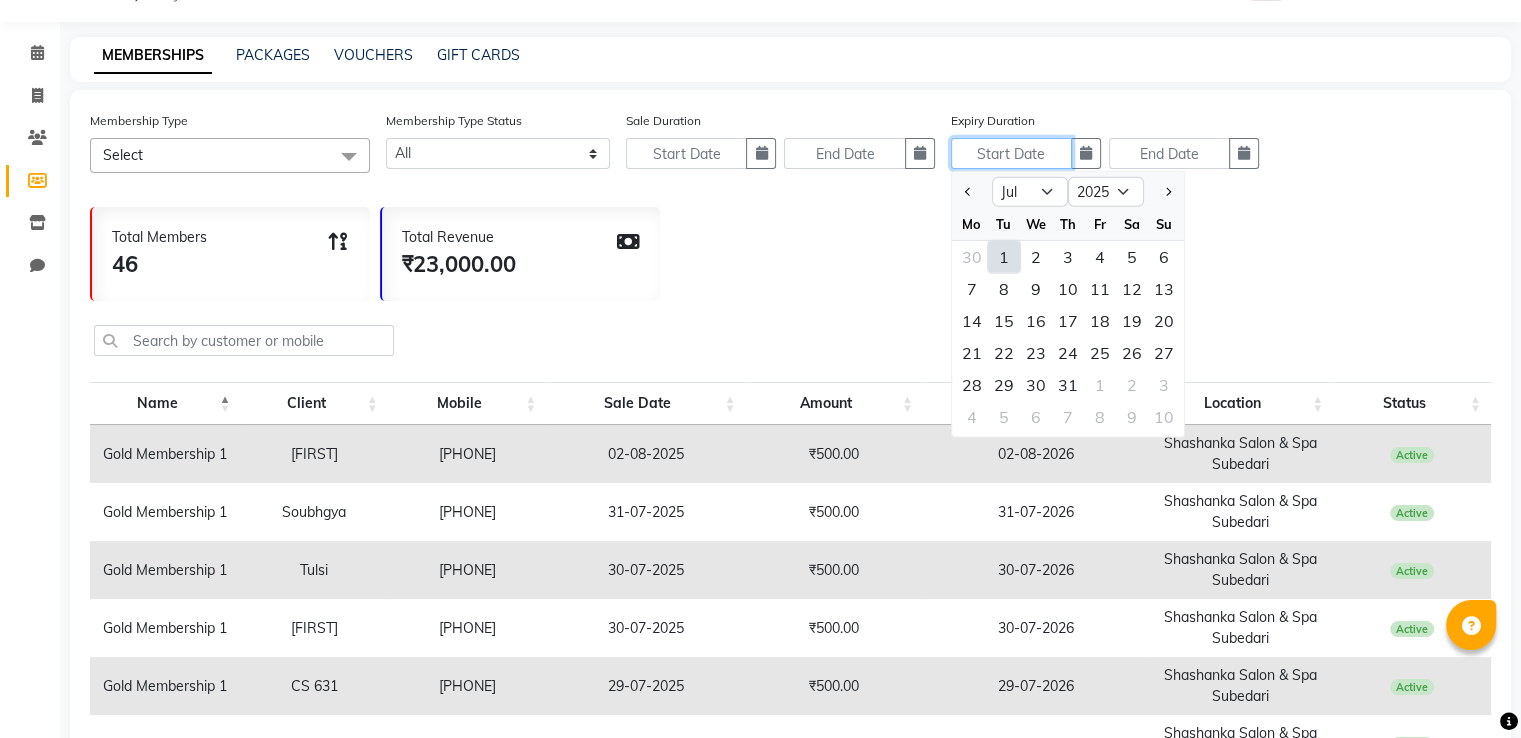type on "01-07-2025" 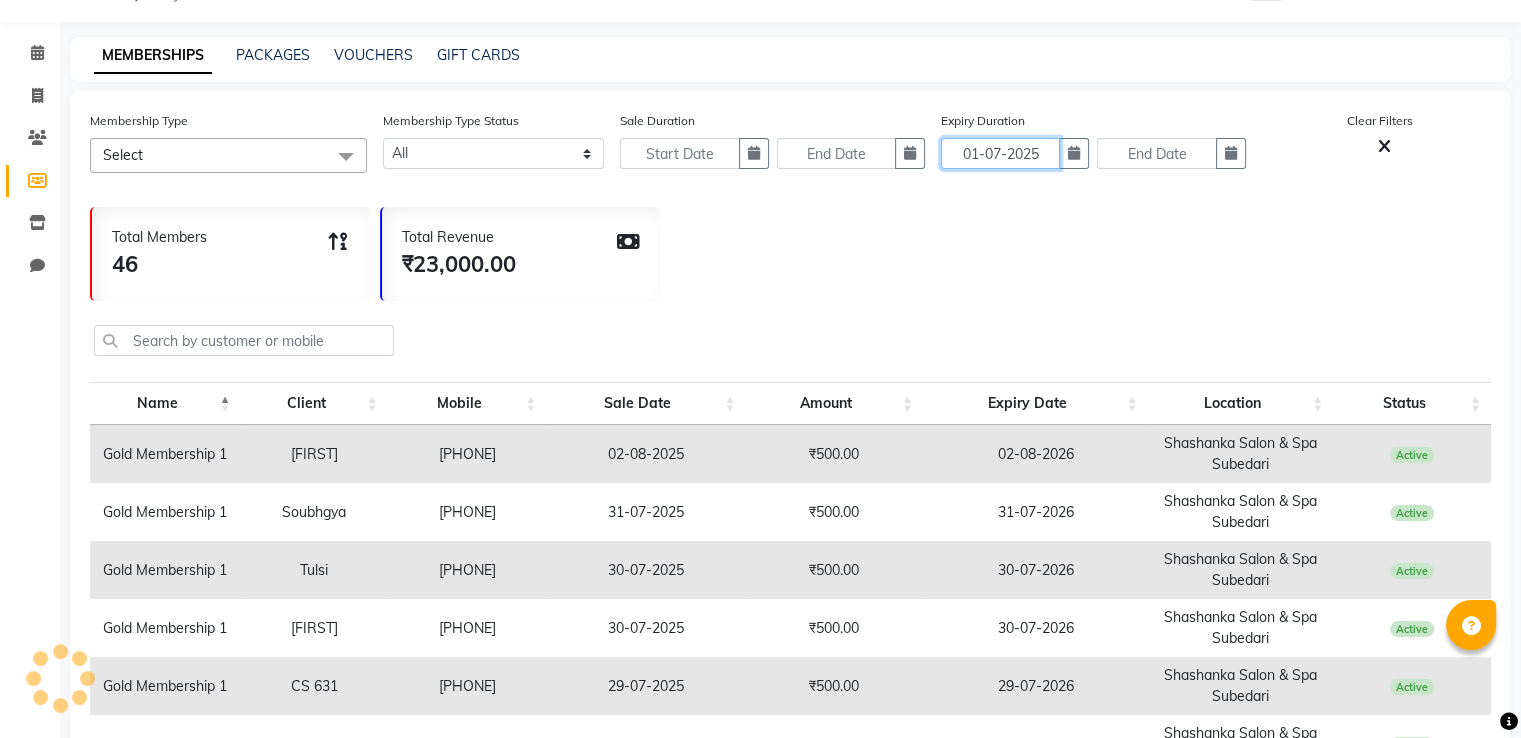 scroll, scrollTop: 0, scrollLeft: 0, axis: both 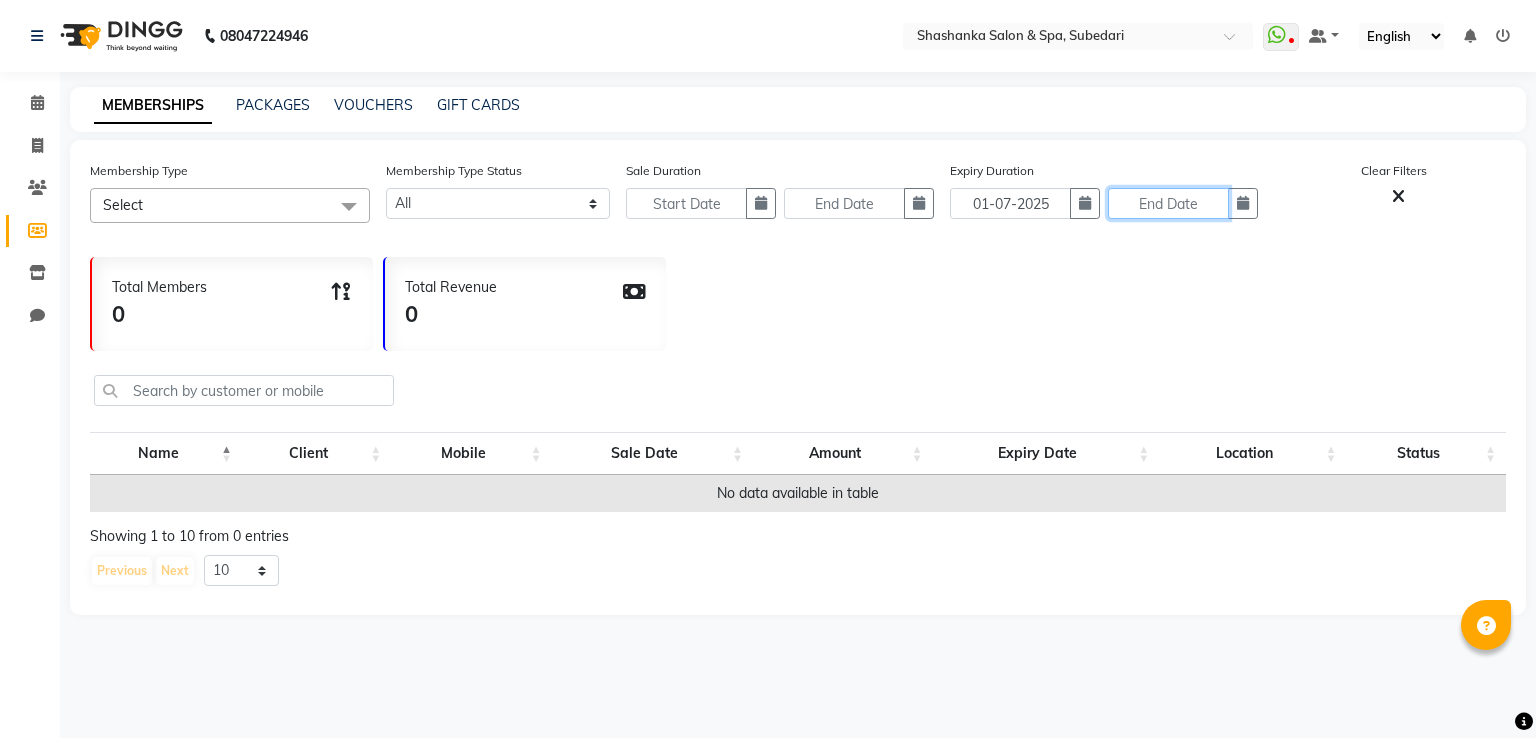 click 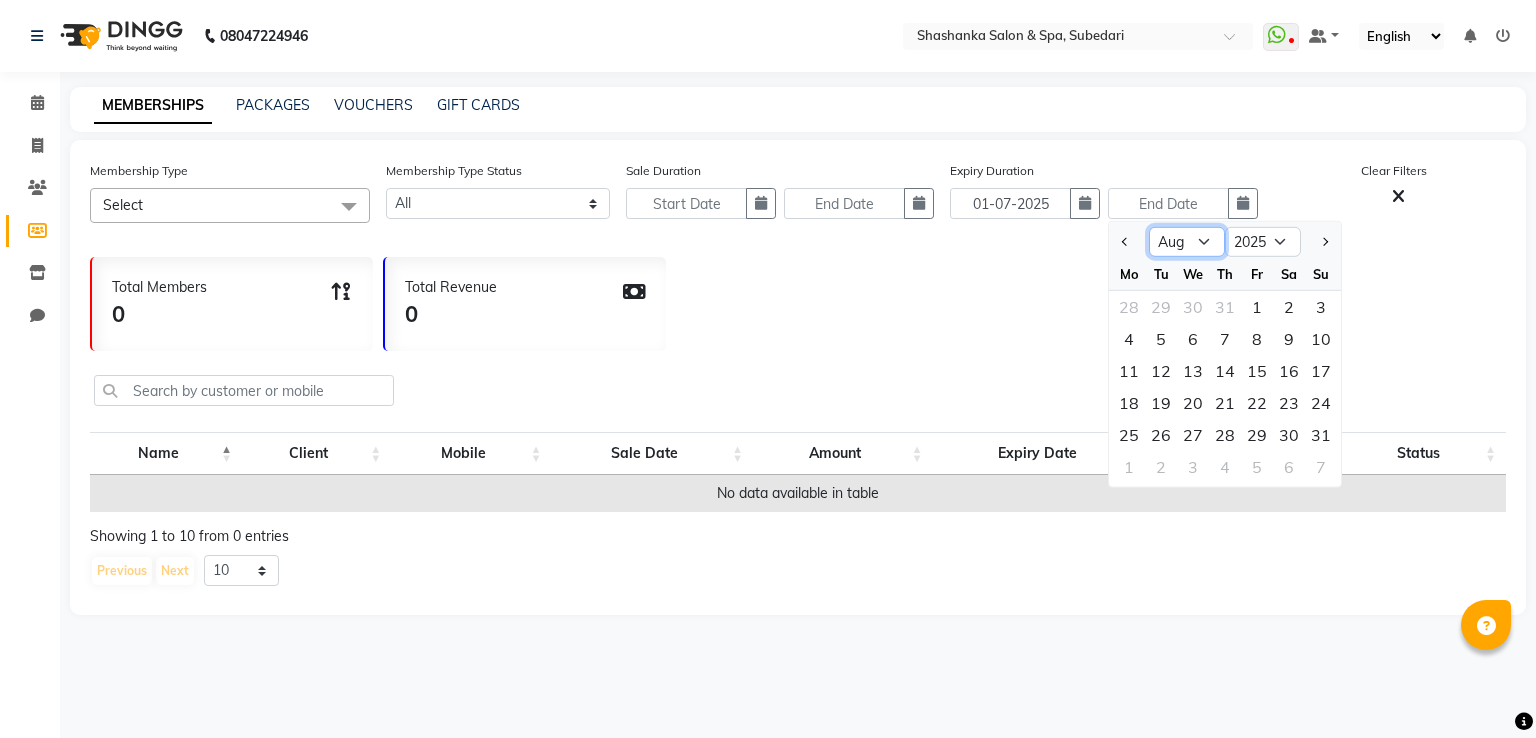 click on "Jul Aug Sep Oct Nov Dec" 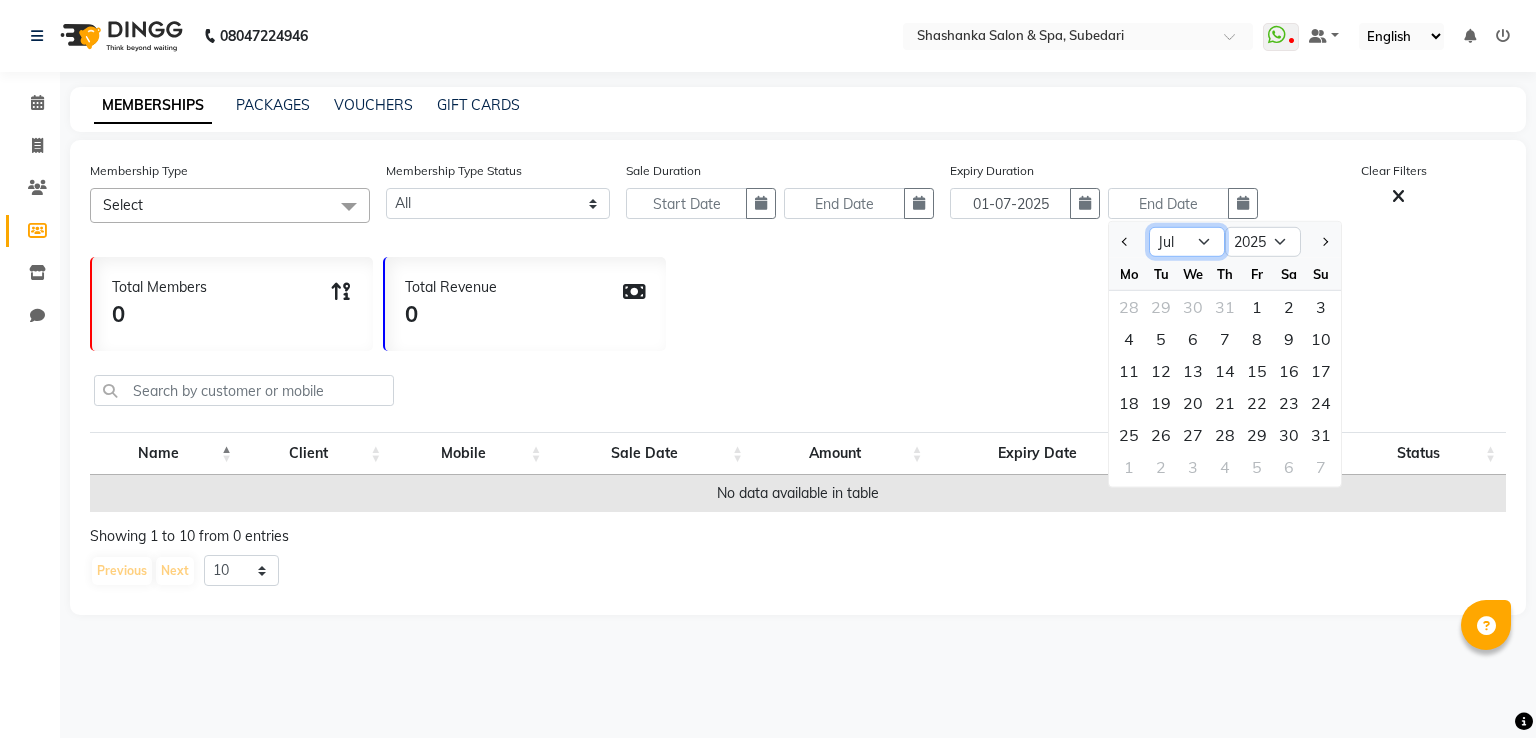 click on "Jul Aug Sep Oct Nov Dec" 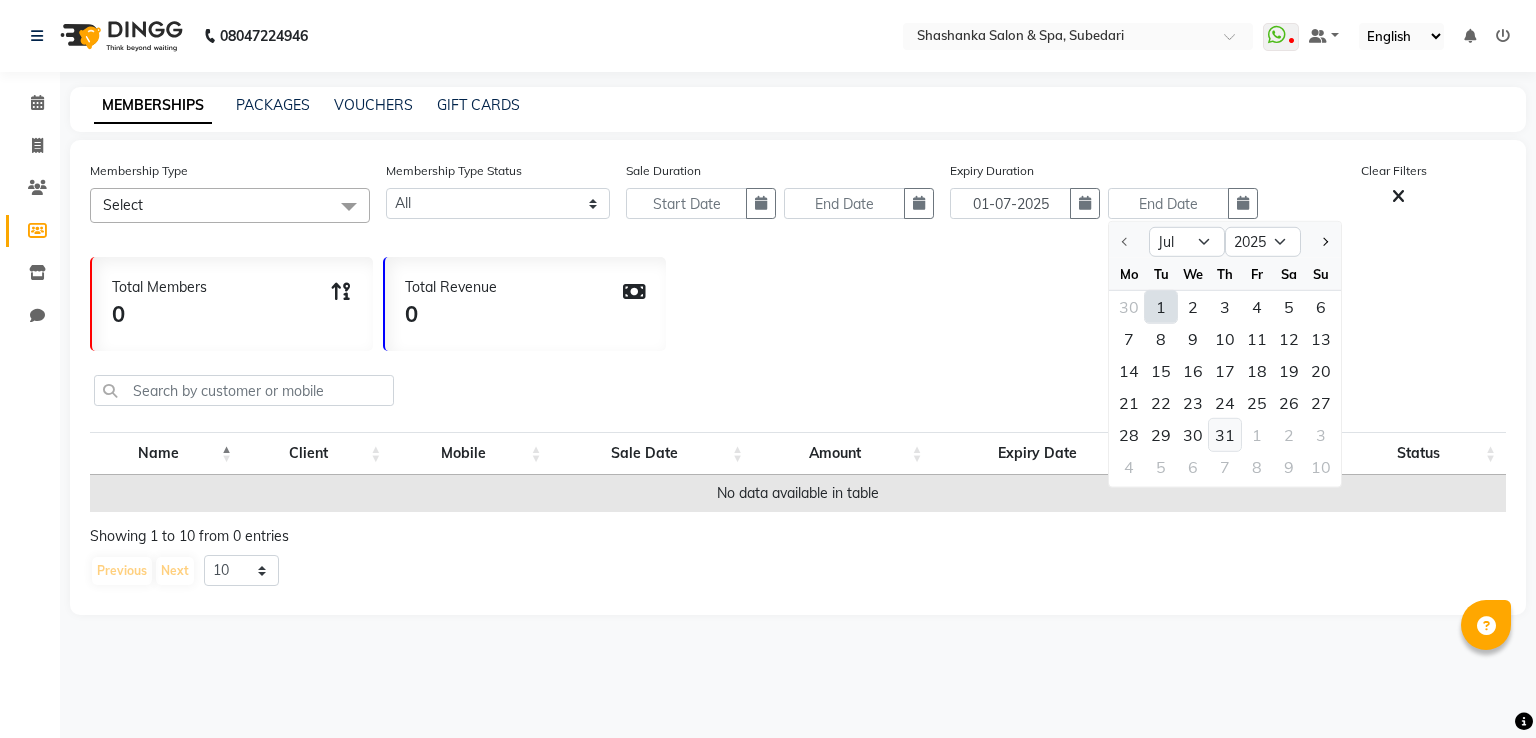 click on "31" 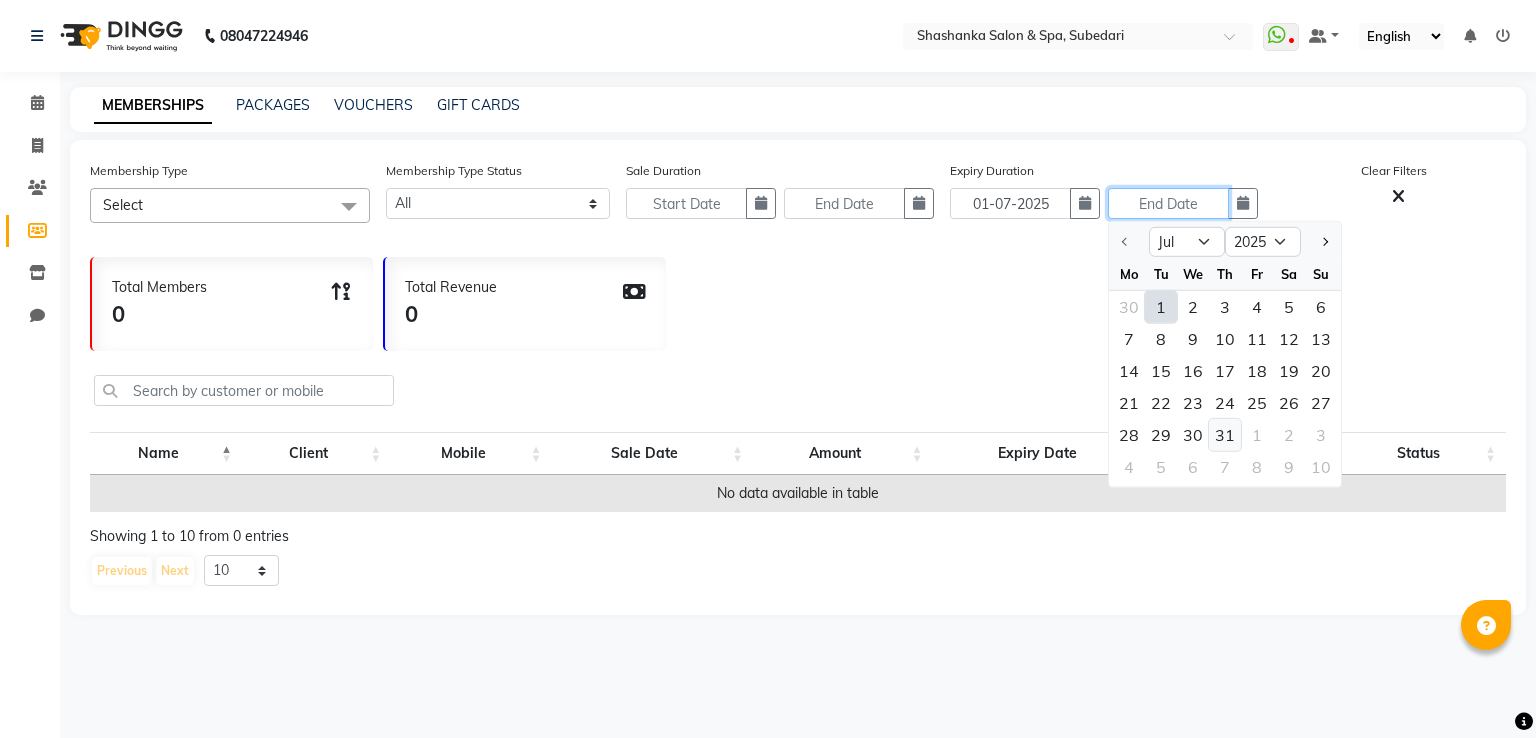 type on "31-07-2025" 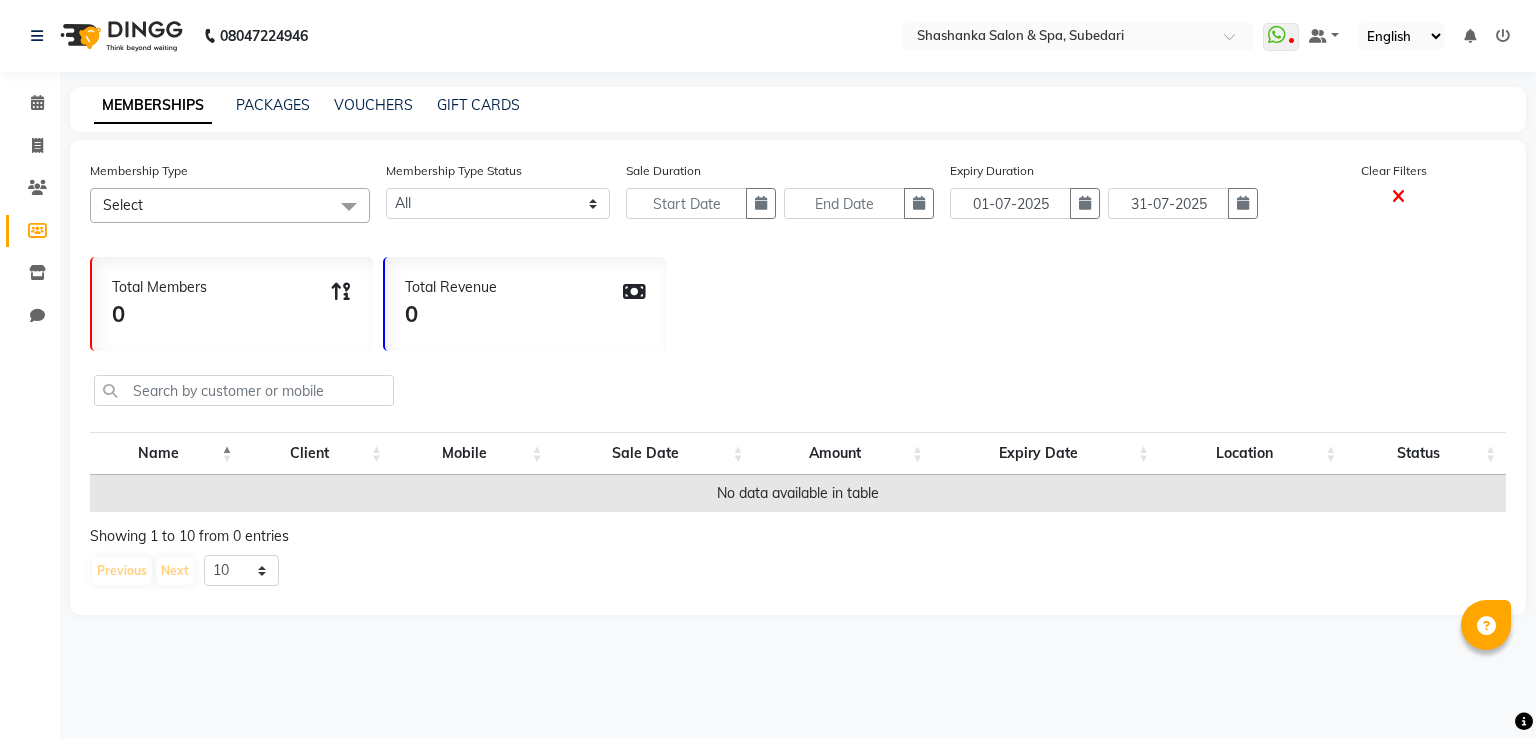 click 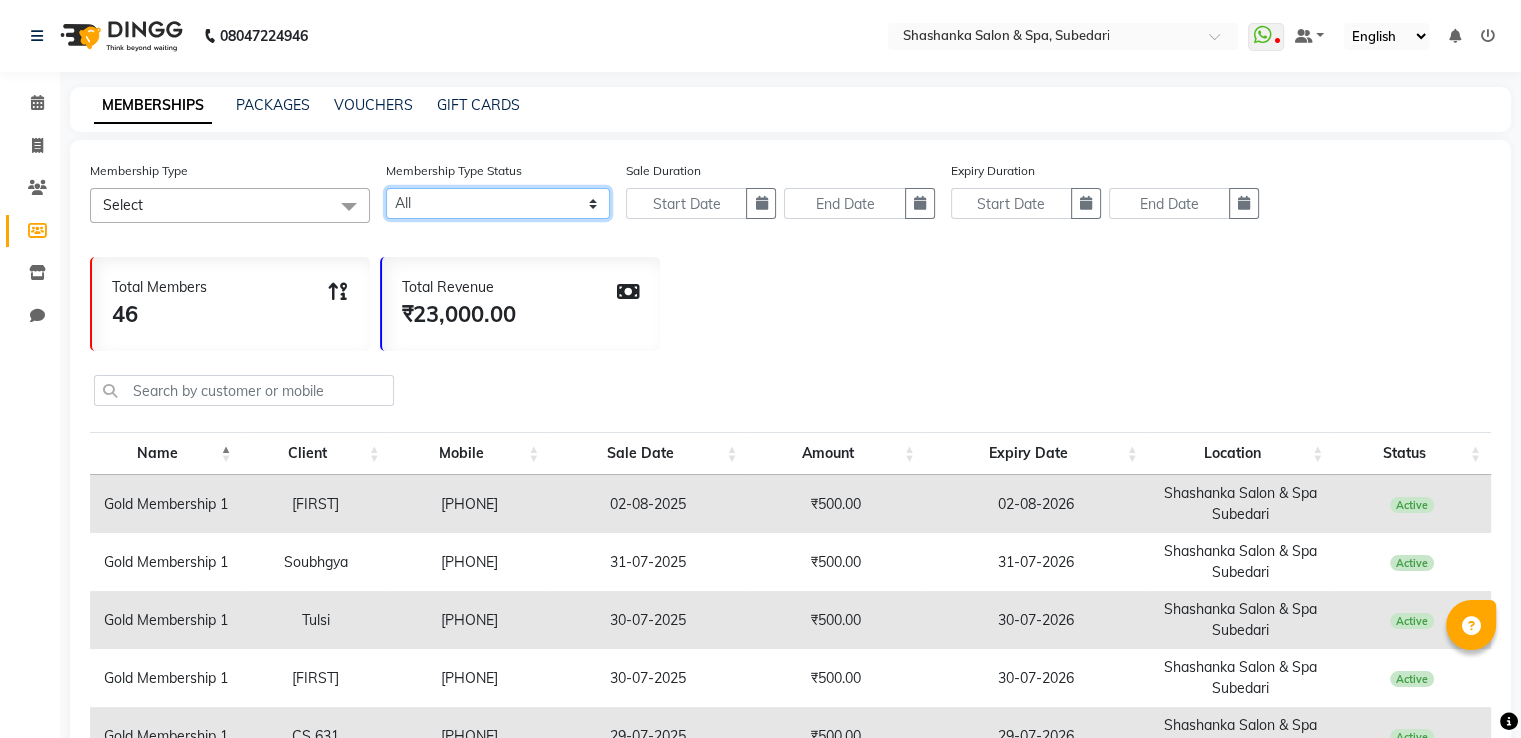 click on "Active Expired All" 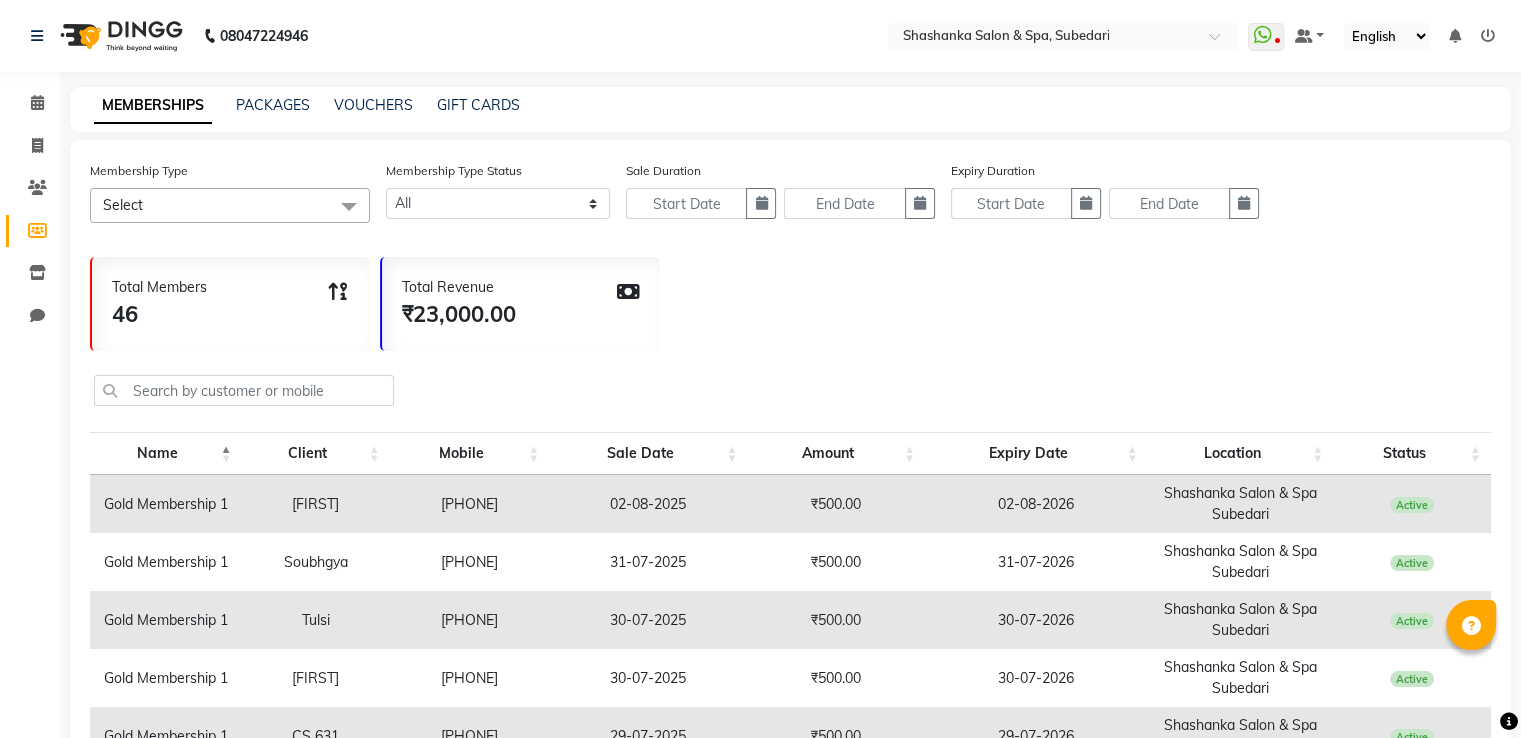 click on "Total Members 46 Total Revenue ₹23,000.00" 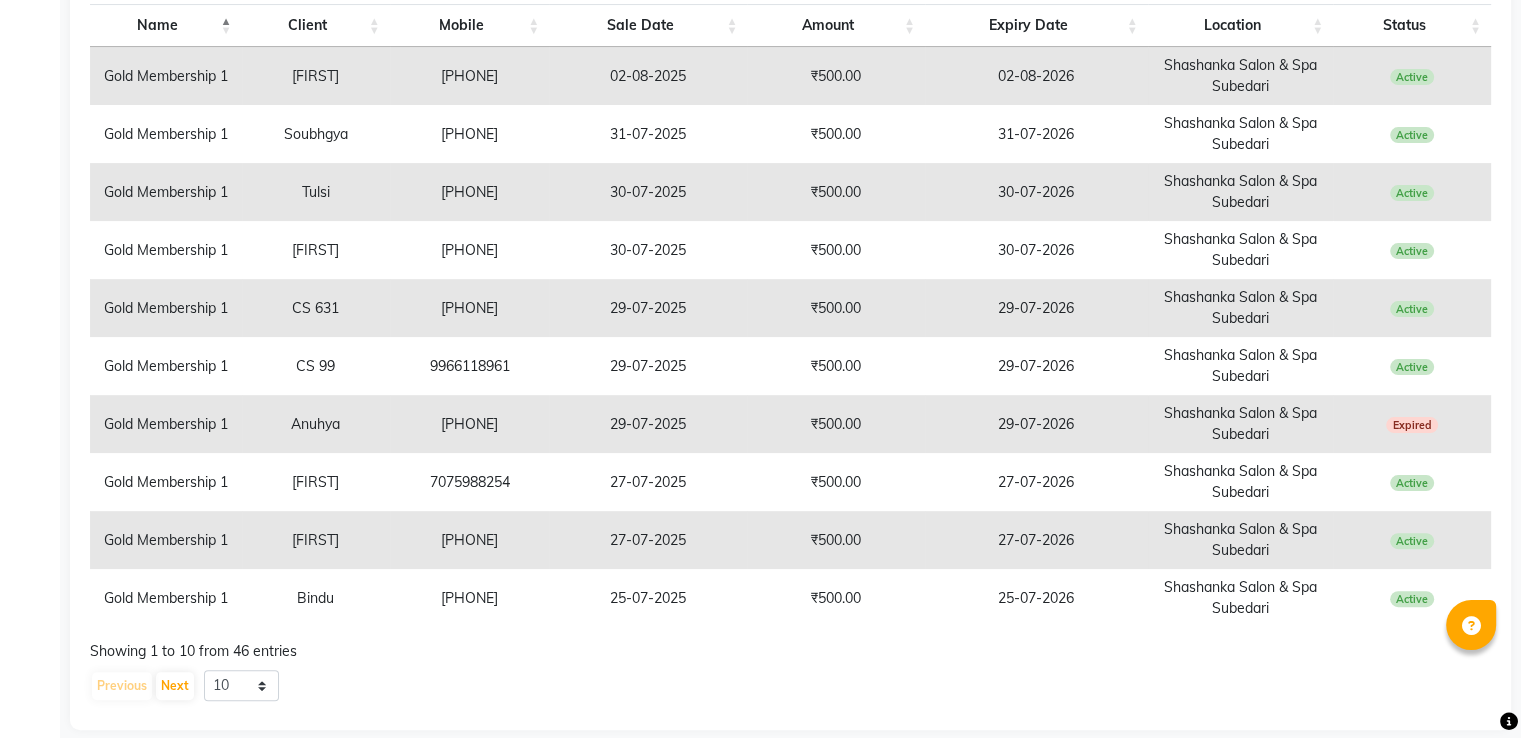 scroll, scrollTop: 451, scrollLeft: 0, axis: vertical 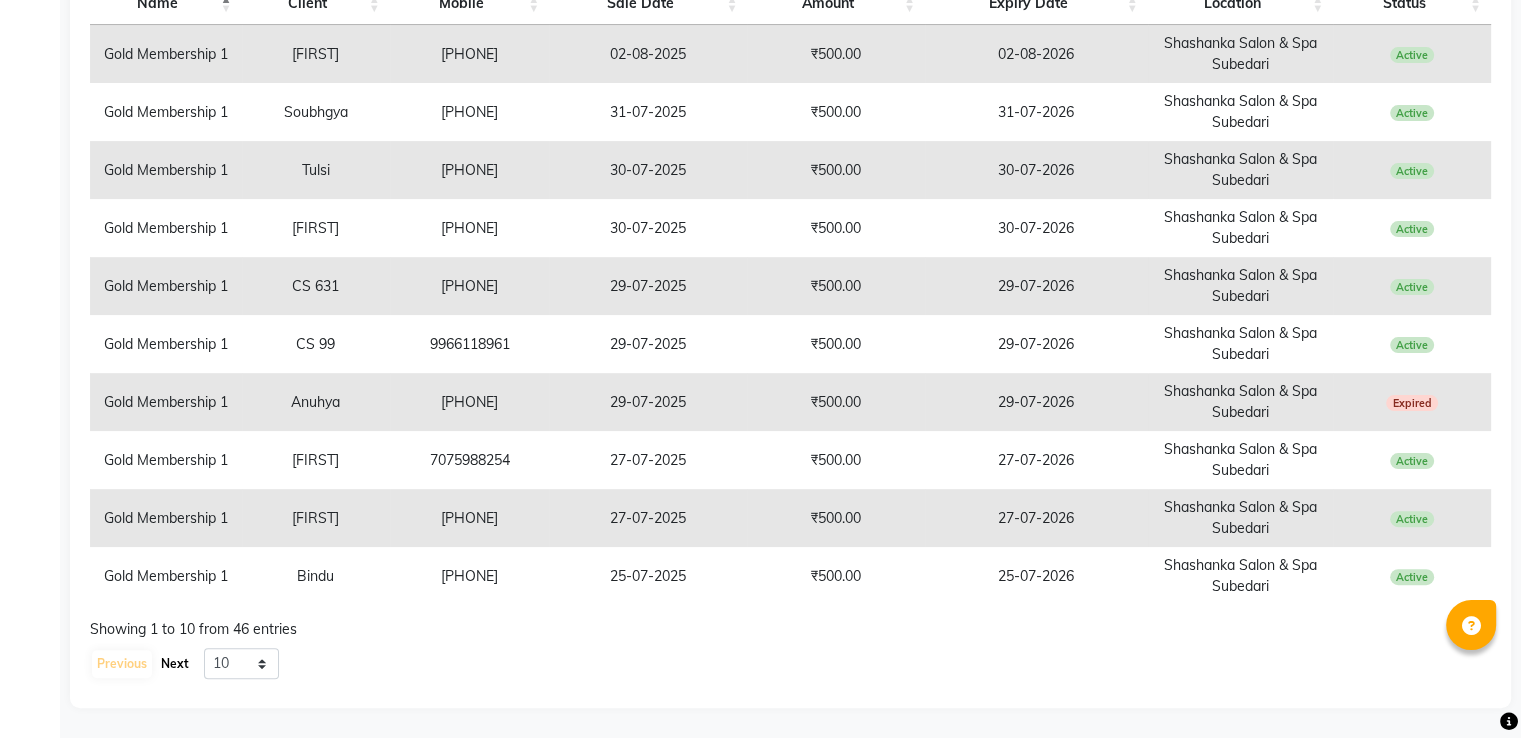 click on "Next" 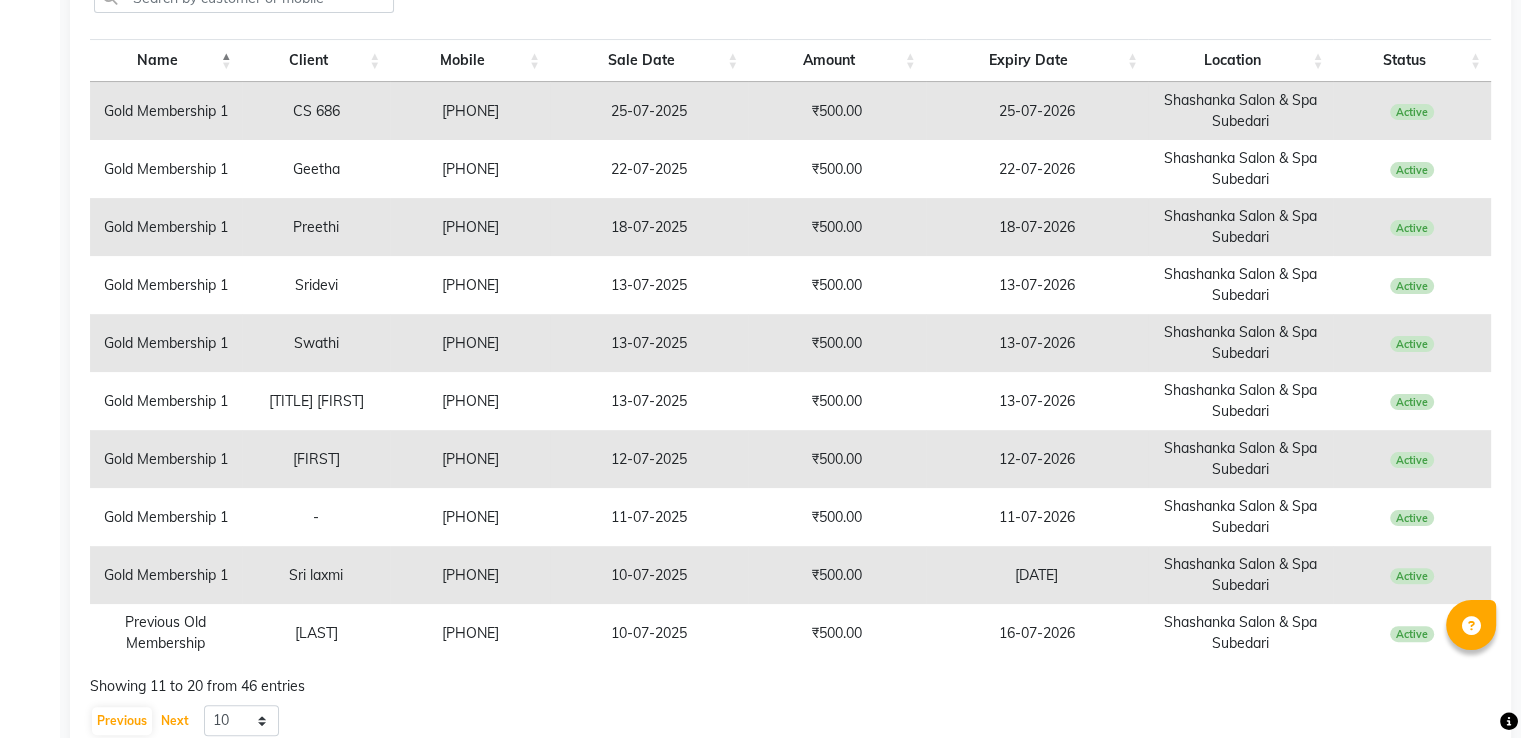 scroll, scrollTop: 411, scrollLeft: 0, axis: vertical 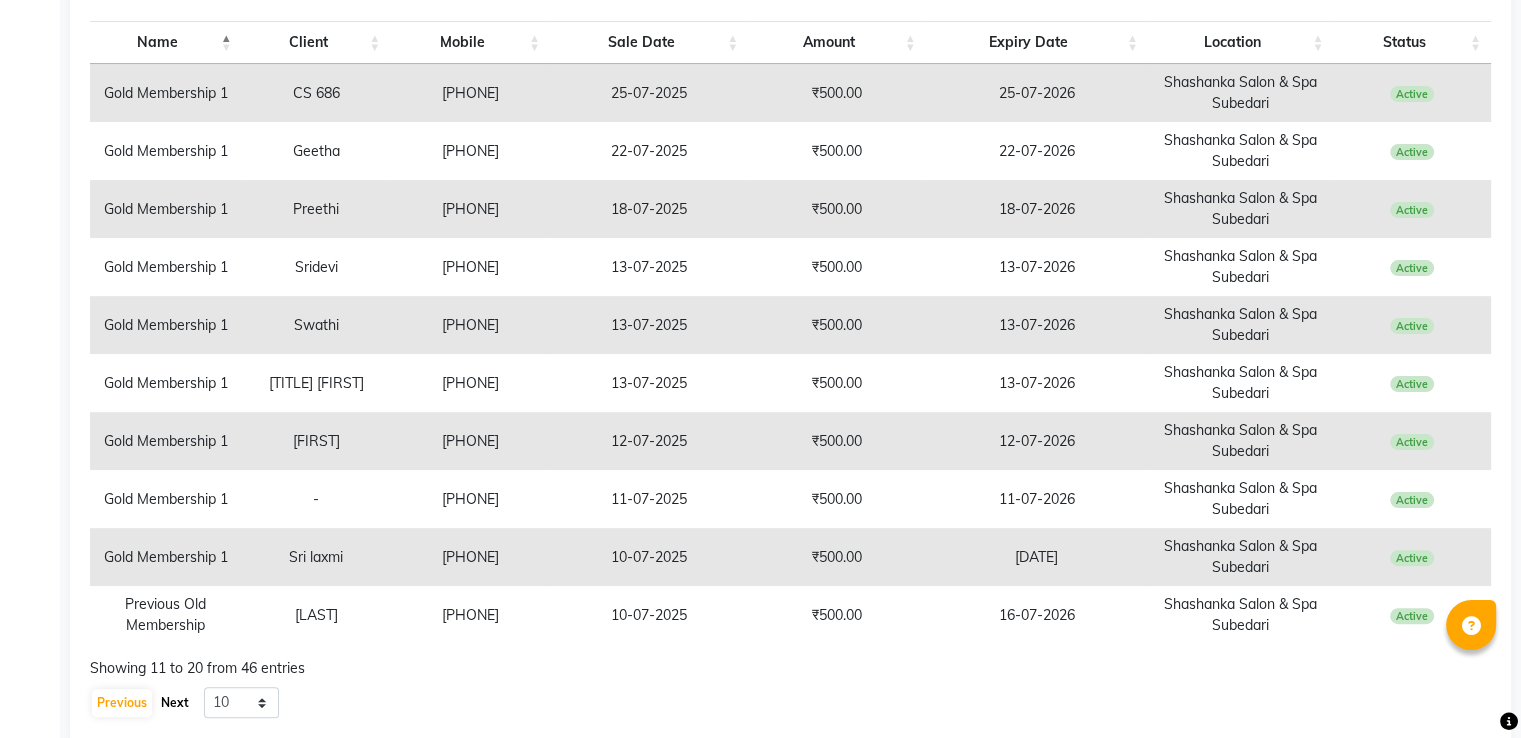 click on "Next" 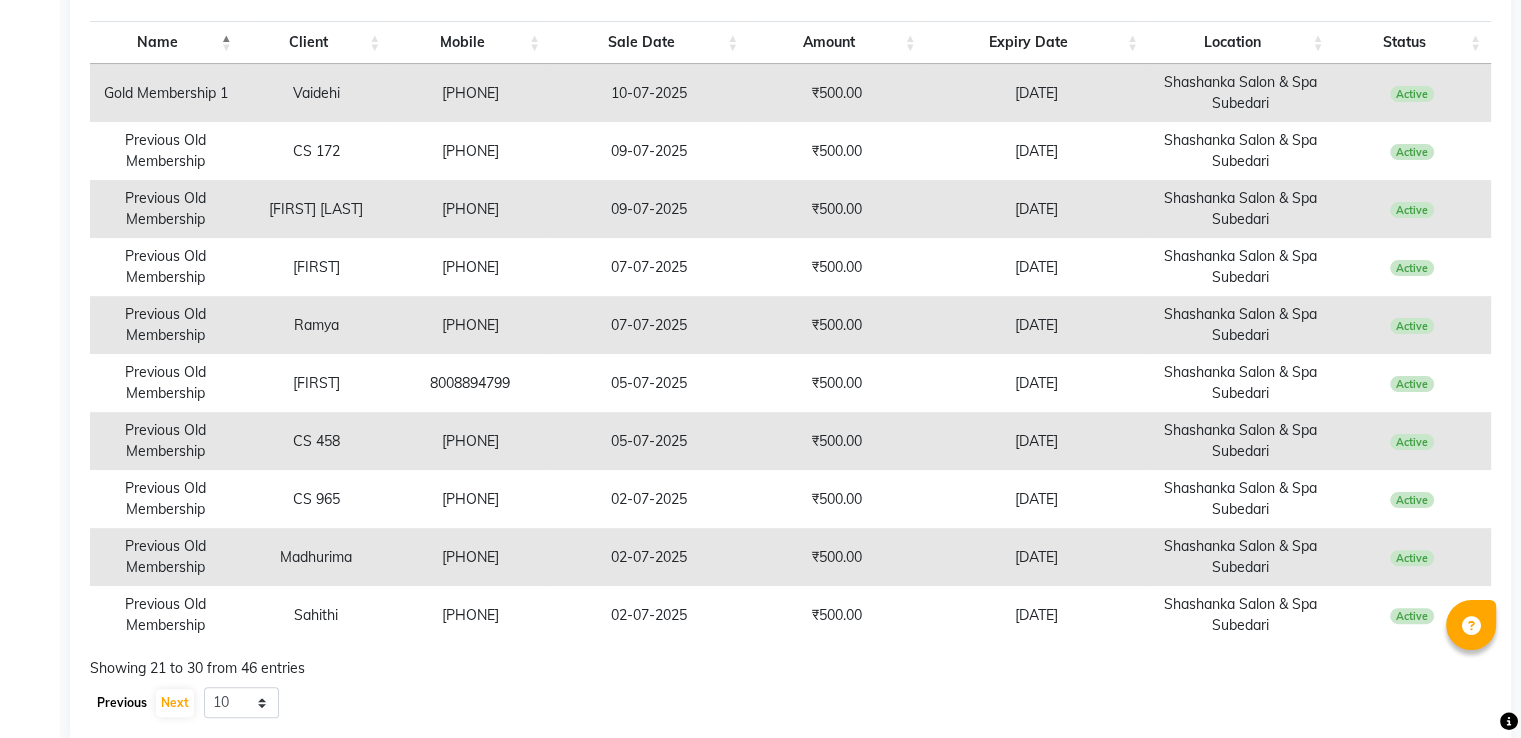 click on "Previous" 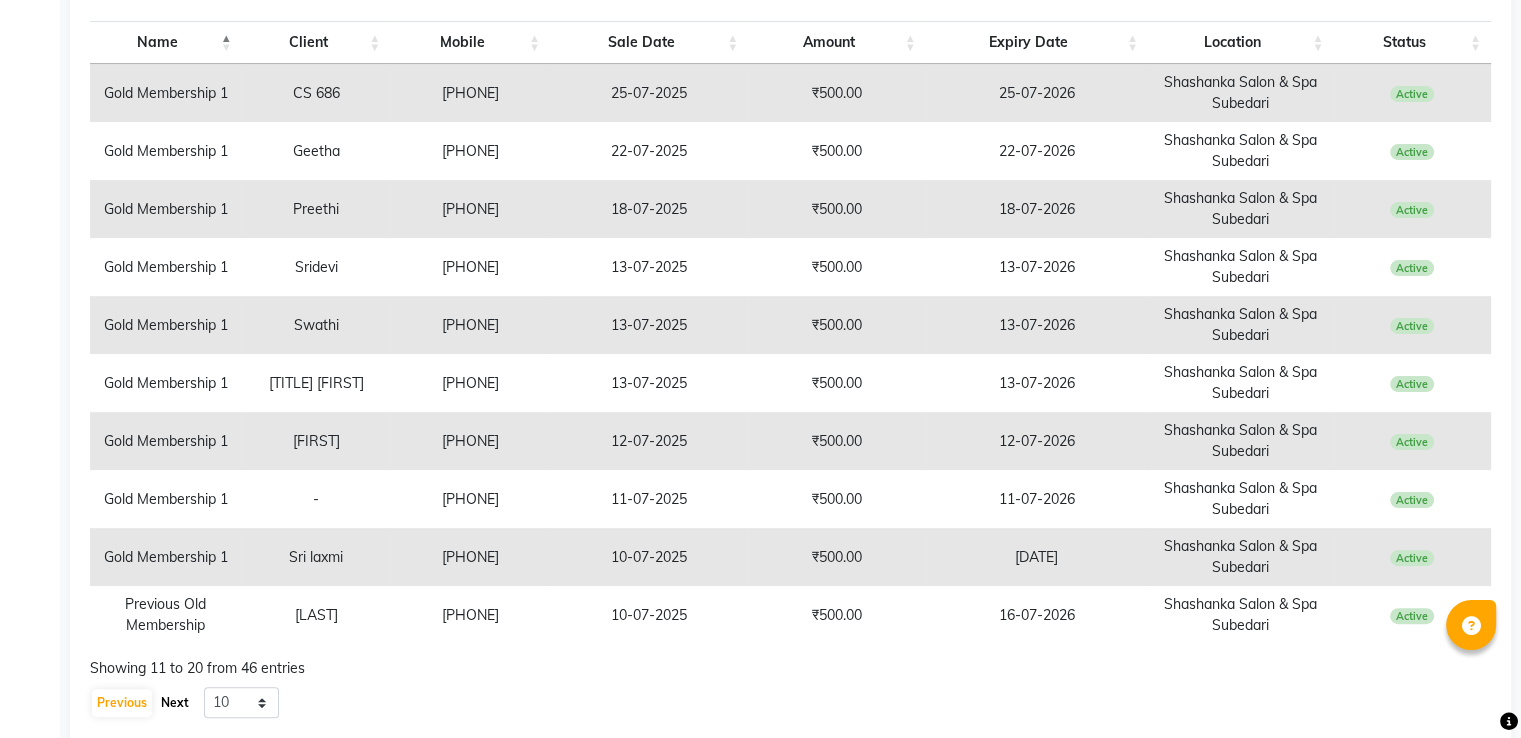click on "Next" 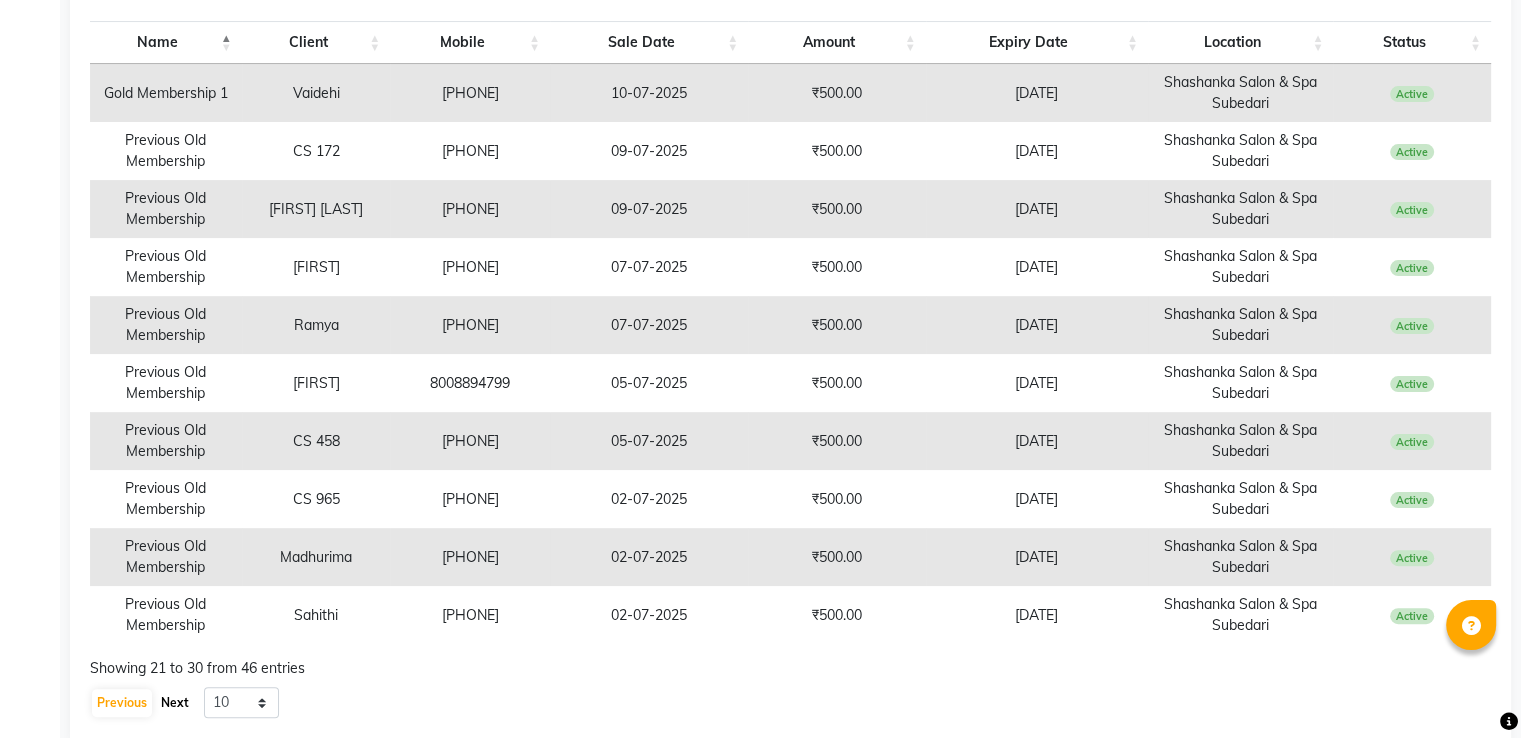 click on "Next" 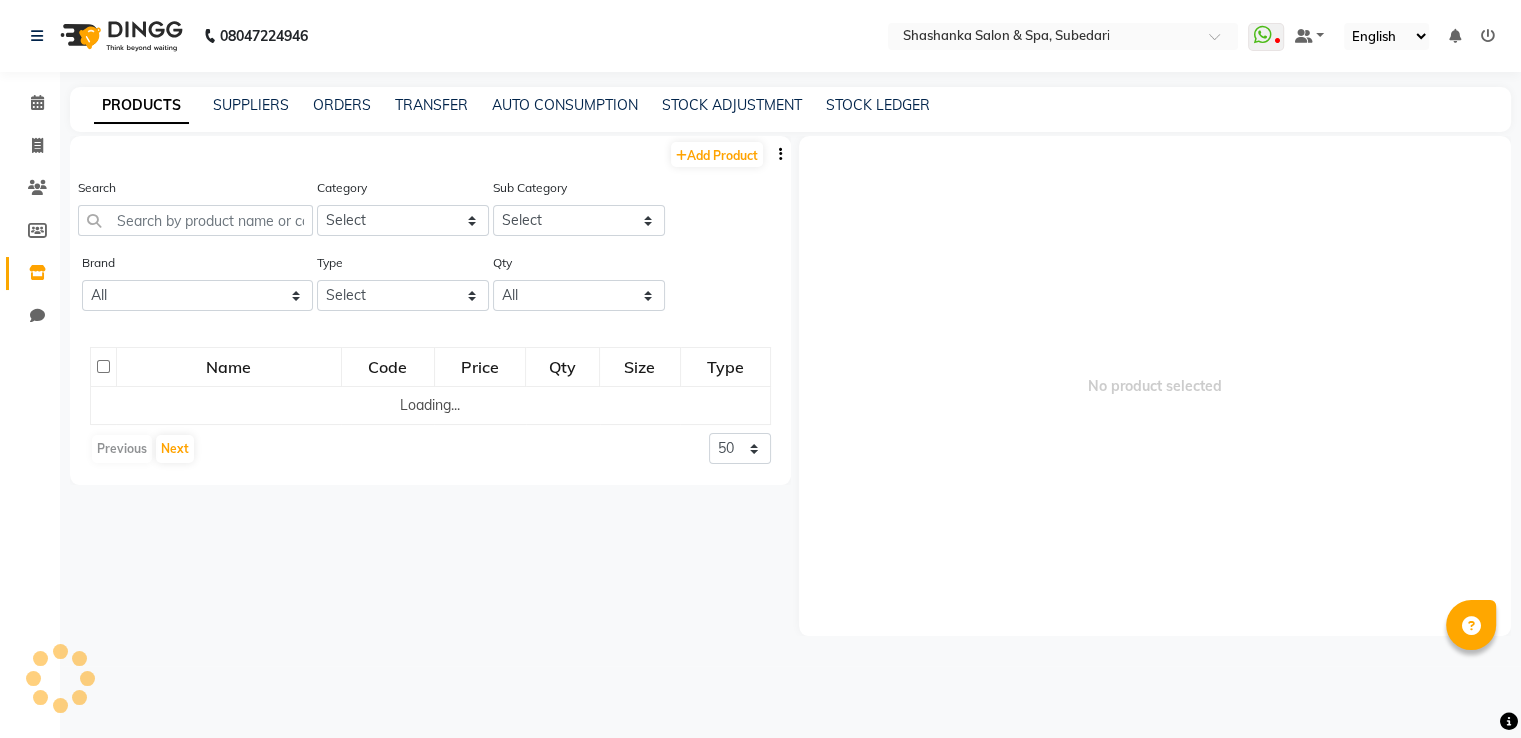 scroll, scrollTop: 0, scrollLeft: 0, axis: both 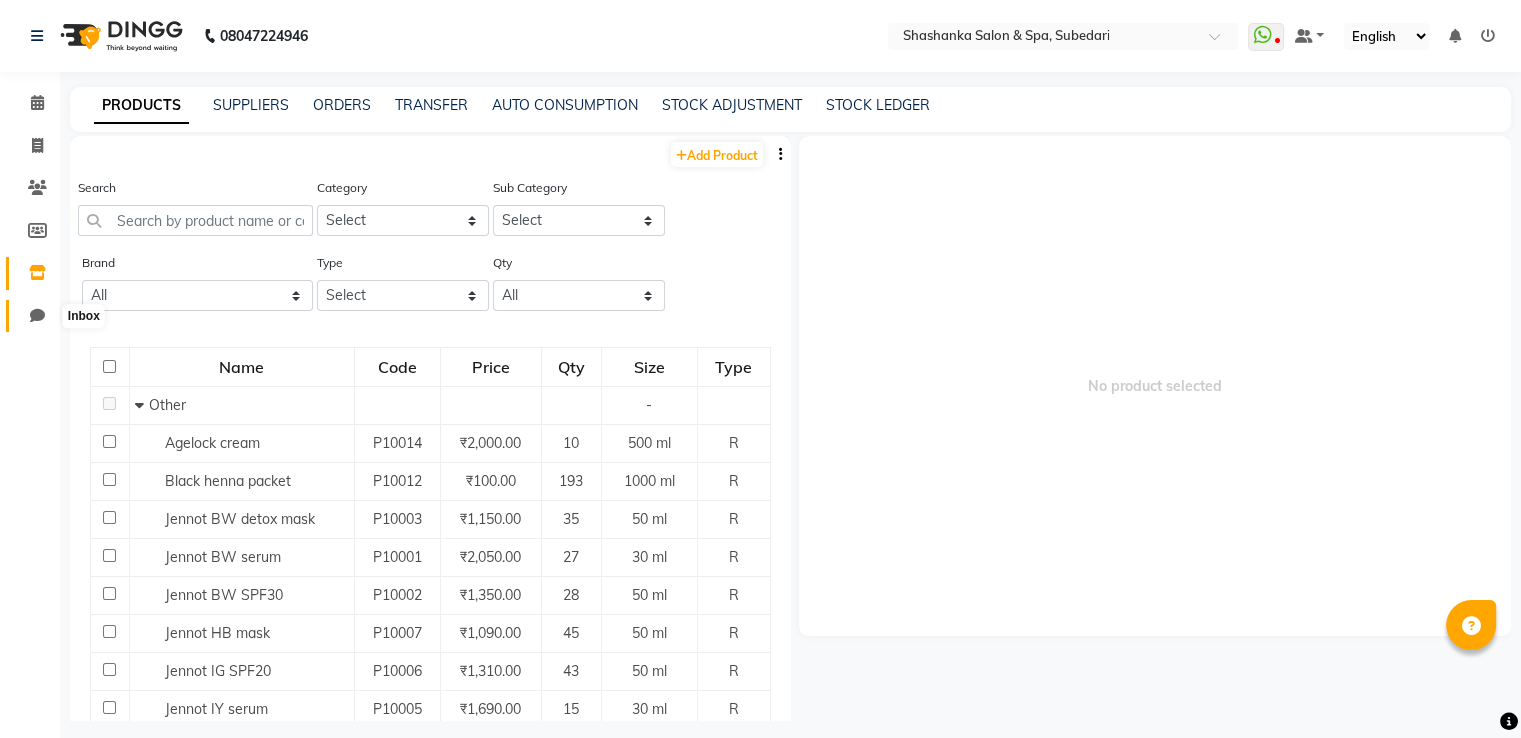 click 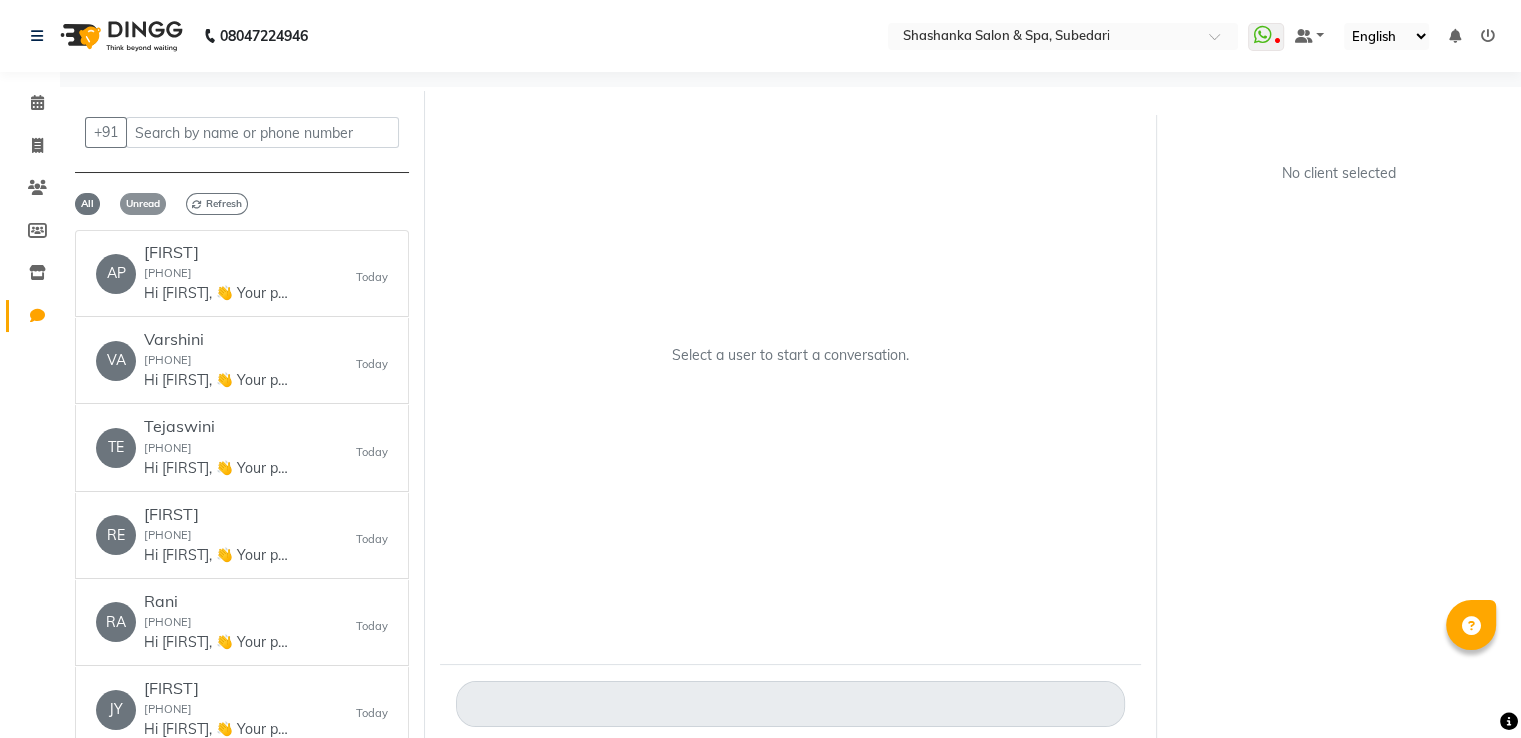 click on "Unread" 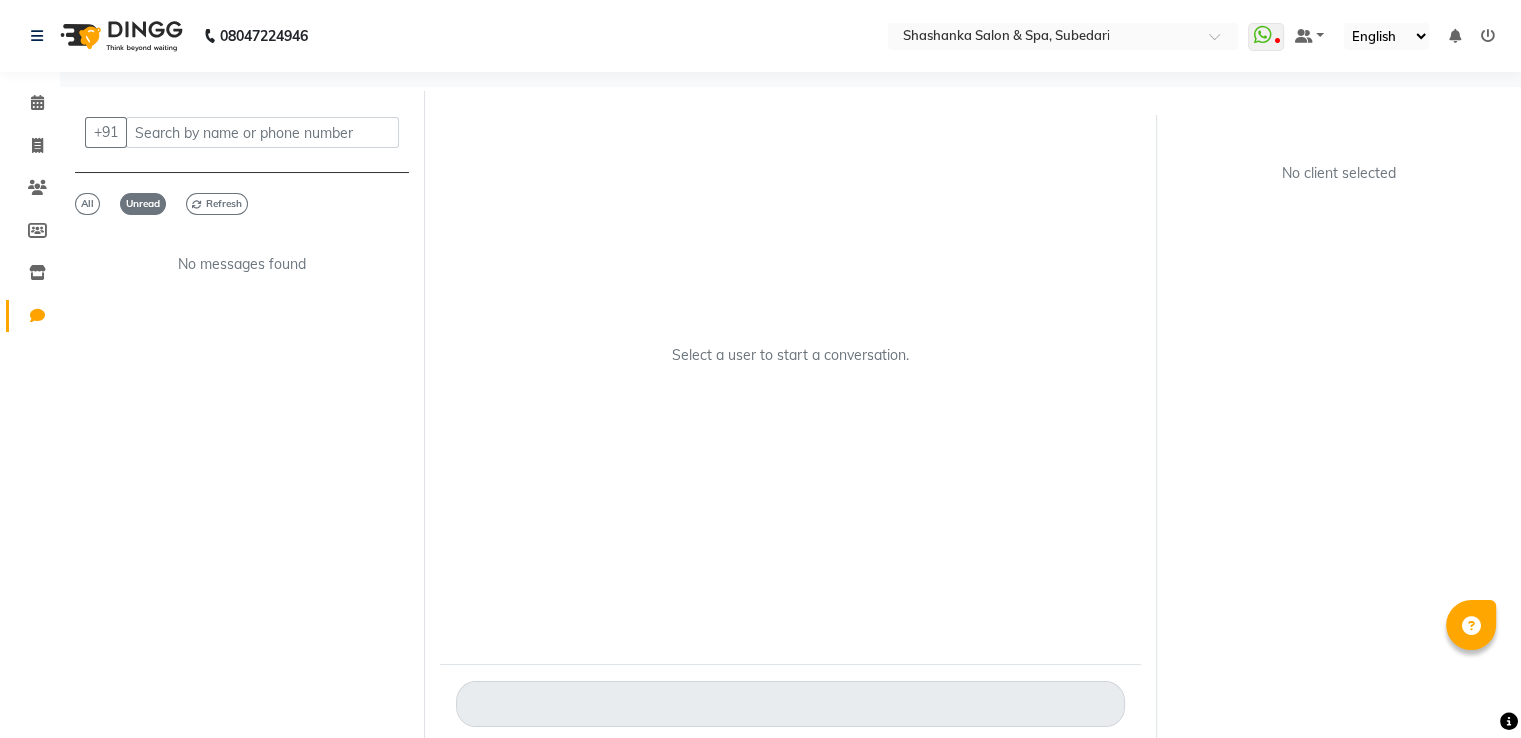 click on "All   Unread   Refresh" 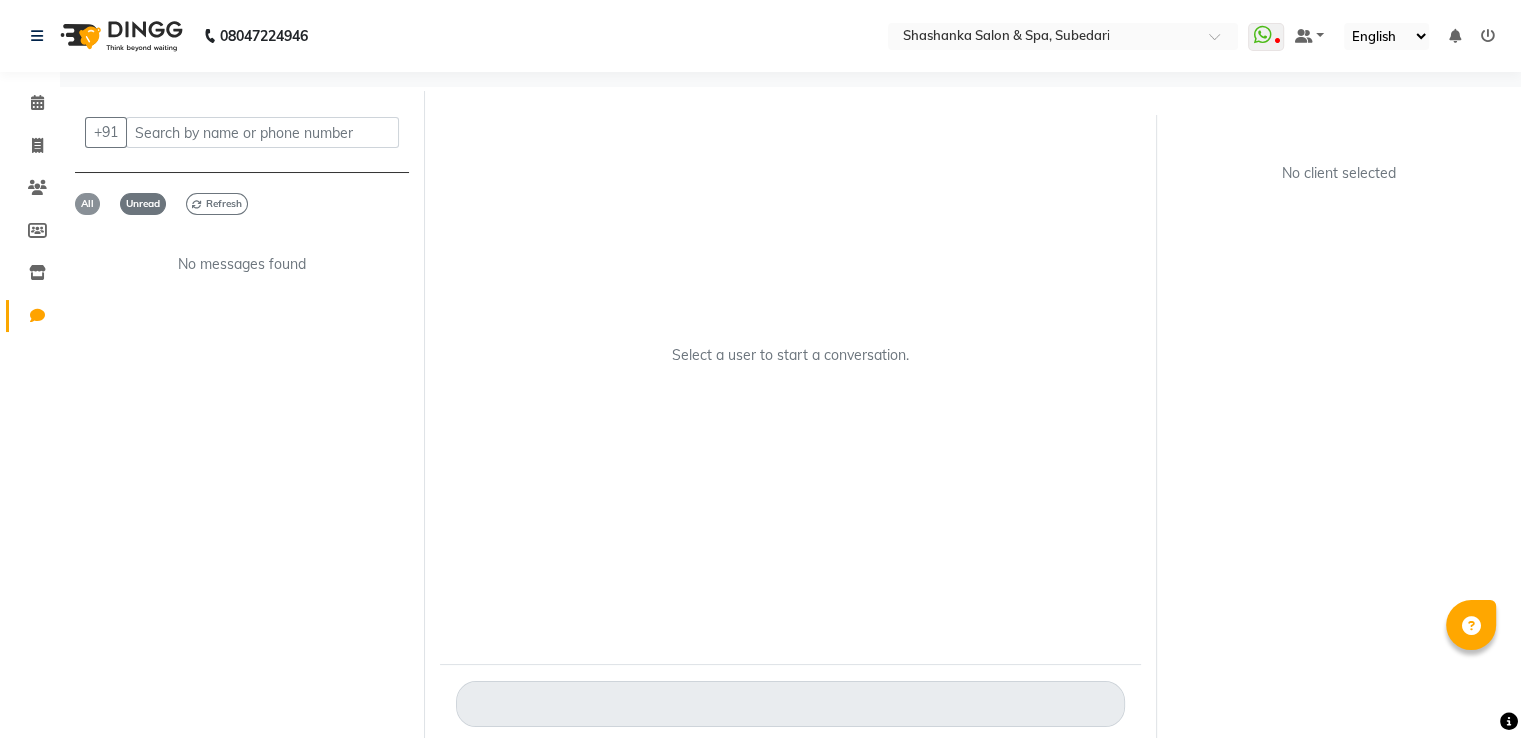 click on "All" 